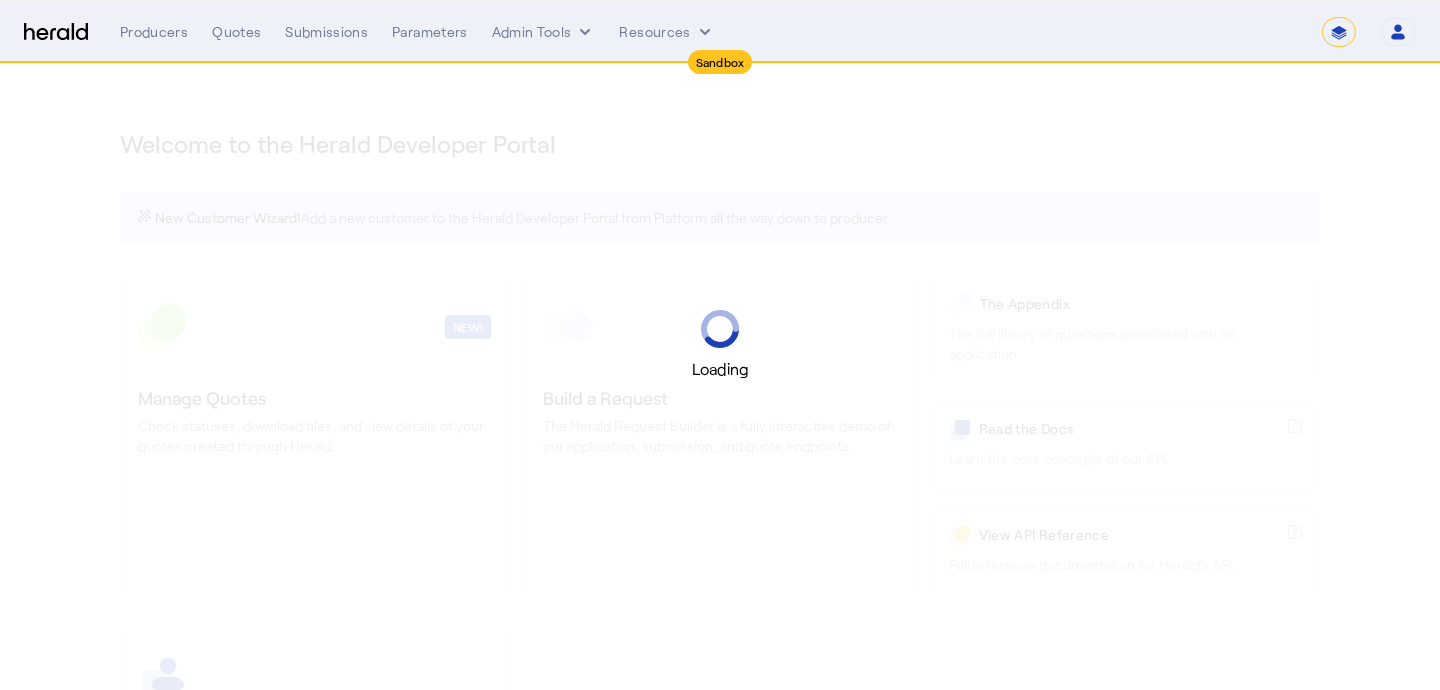 select on "*******" 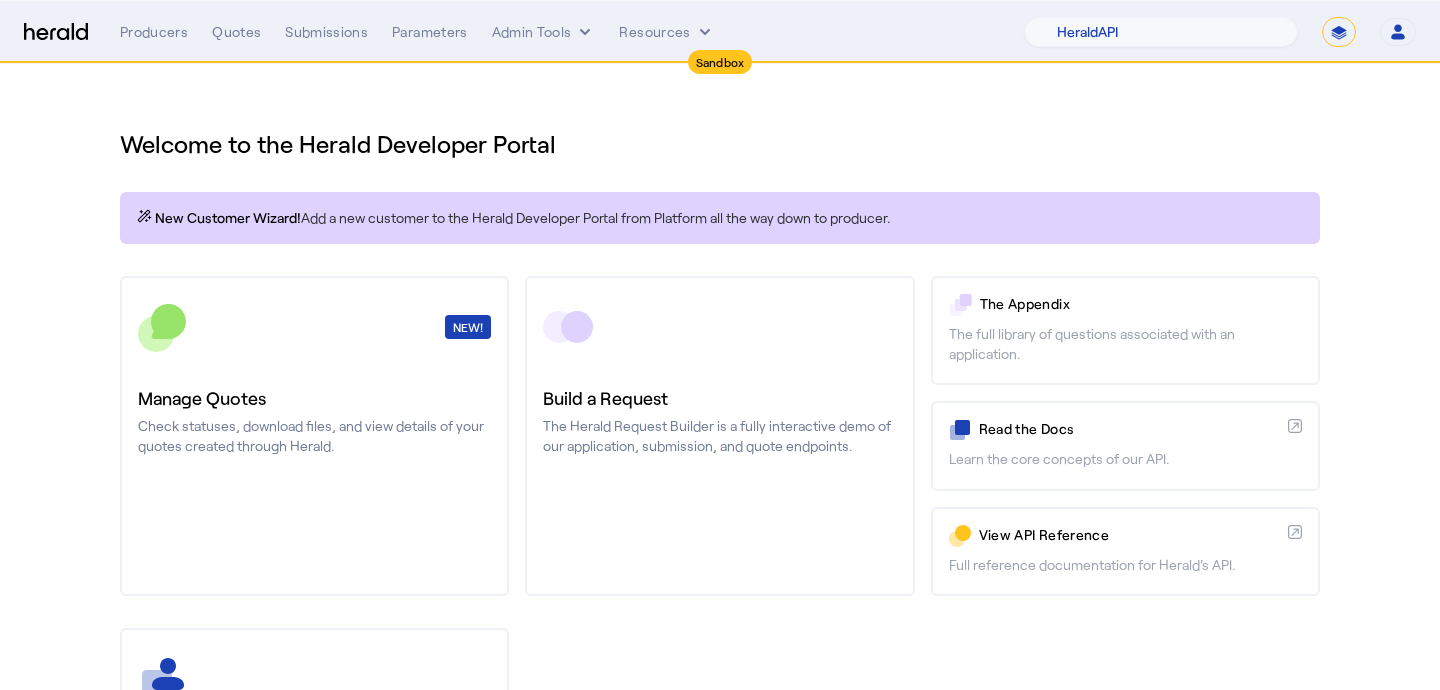 scroll, scrollTop: 0, scrollLeft: 0, axis: both 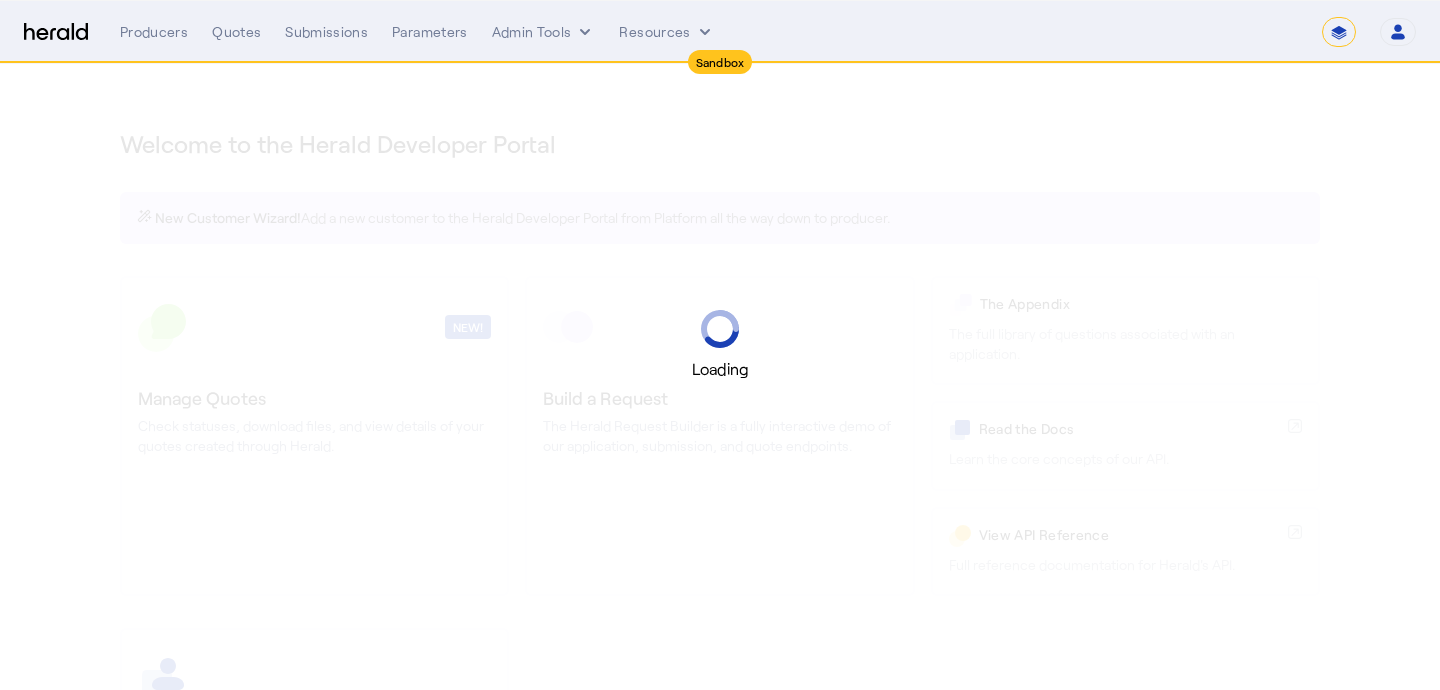 select on "*******" 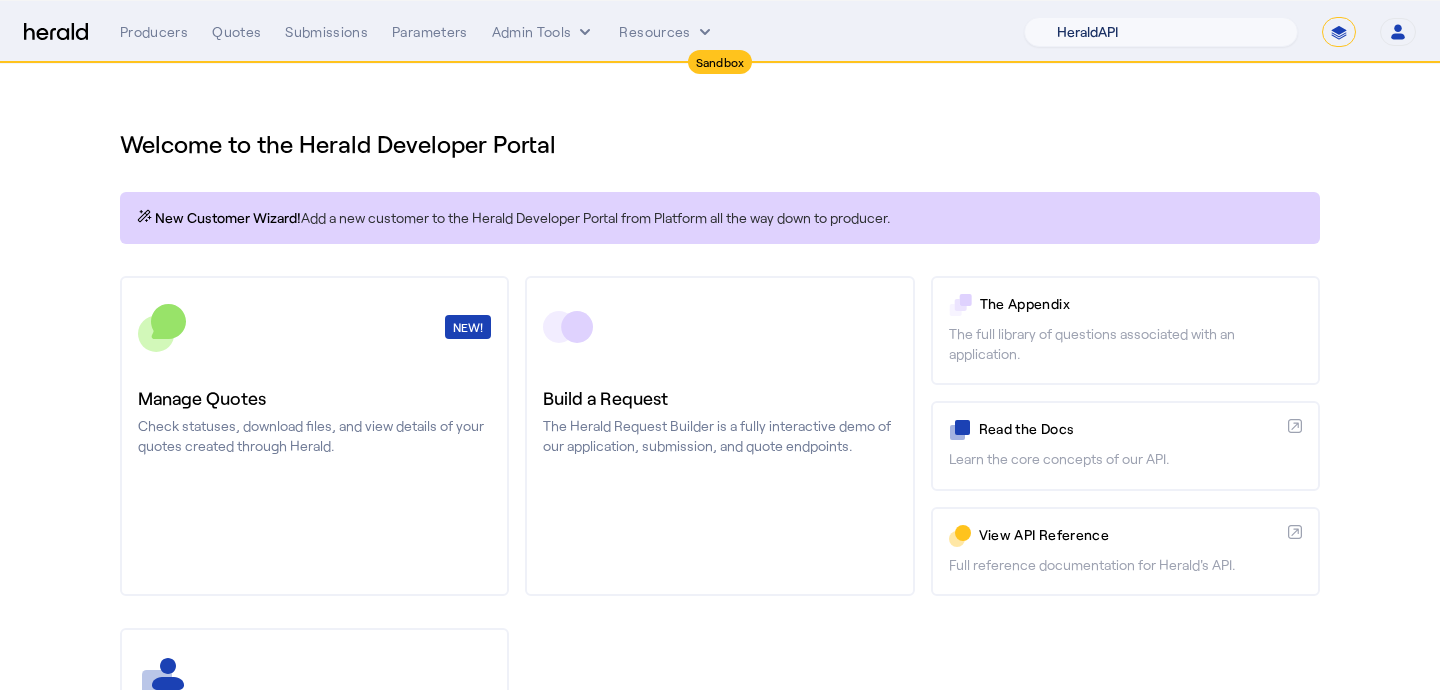 click on "1Fort   Acrisure   Acturis   Affinity Advisors   Affinity Risk   Agentero   AmWins   Anzen   Aon   Appulate   Arch   Assurely   BTIS   Babbix   Berxi   Billy   BindHQ   Bold Penguin    Bolt   Bond   Boxx   Brightway   Brit Demo Sandbox   Broker Buddha   Buddy   Bunker   Burns Wilcox   CNA Test   CRC   CS onboarding test account   Chubb Test   Citadel   Coalition   Coast   Coterie Test   Counterpart    CoverForce   CoverWallet   Coverdash   Coverhound   Cowbell   Cyber Example Platform   CyberPassport   Defy Insurance   Draftrs   ESpecialty   Embroker   Equal Parts   Exavalu   Ezyagent   Federacy Platform   FifthWall   Flow Speciality (Capitola)   Foundation   Founder Shield   Gaya   Gerent   GloveBox   Glow   Growthmill   HW Kaufman   Hartford Steam Boiler   Hawksoft   Heffernan Insurance Brokers   Herald Envoy Testing   HeraldAPI   Hypergato   Inchanted   Indemn.ai   Infinity   Insured.io   Insuremo   Insuritas   Irys   Jencap   Kamillio   Kayna   LTI Mindtree   Layr   Limit   Markel Test   Marsh   Novidea" at bounding box center (1161, 32) 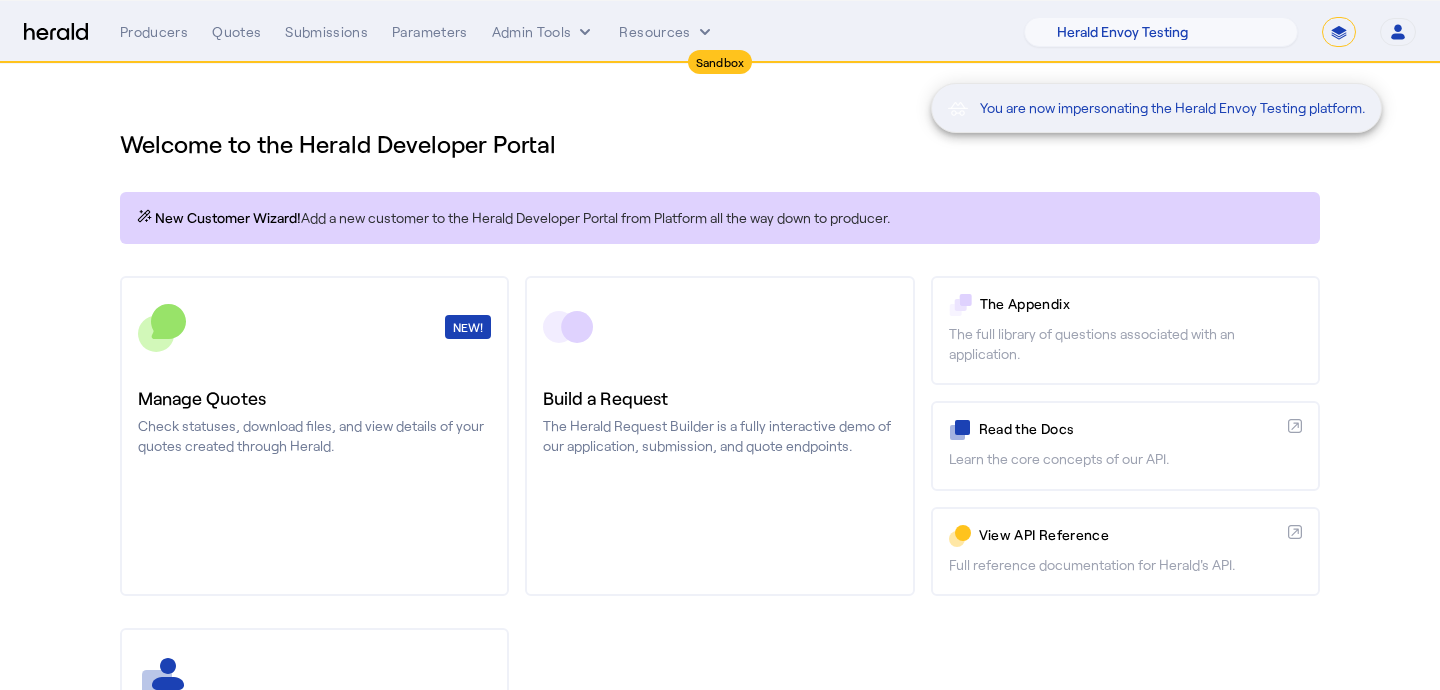 click on "You are now impersonating the Herald Envoy Testing platform." at bounding box center (720, 345) 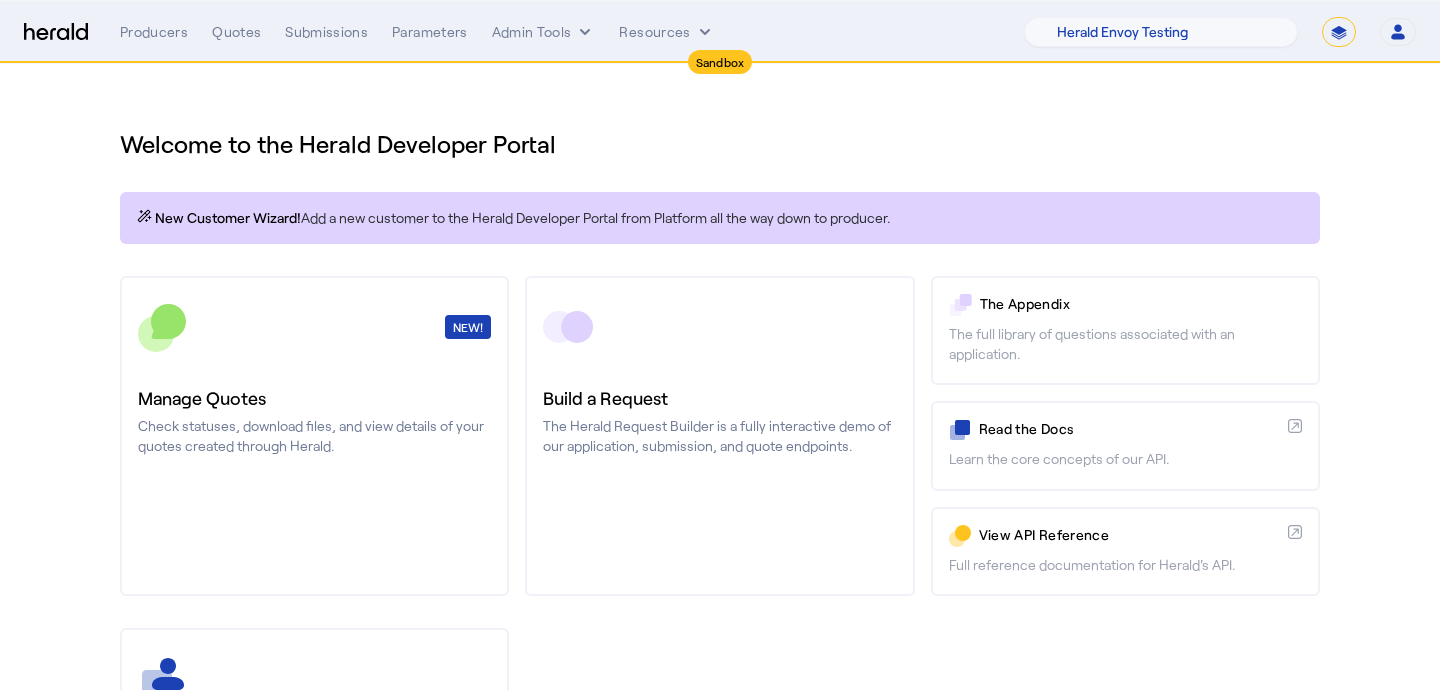 click on "Check statuses, download files, and view details of your quotes created through Herald." 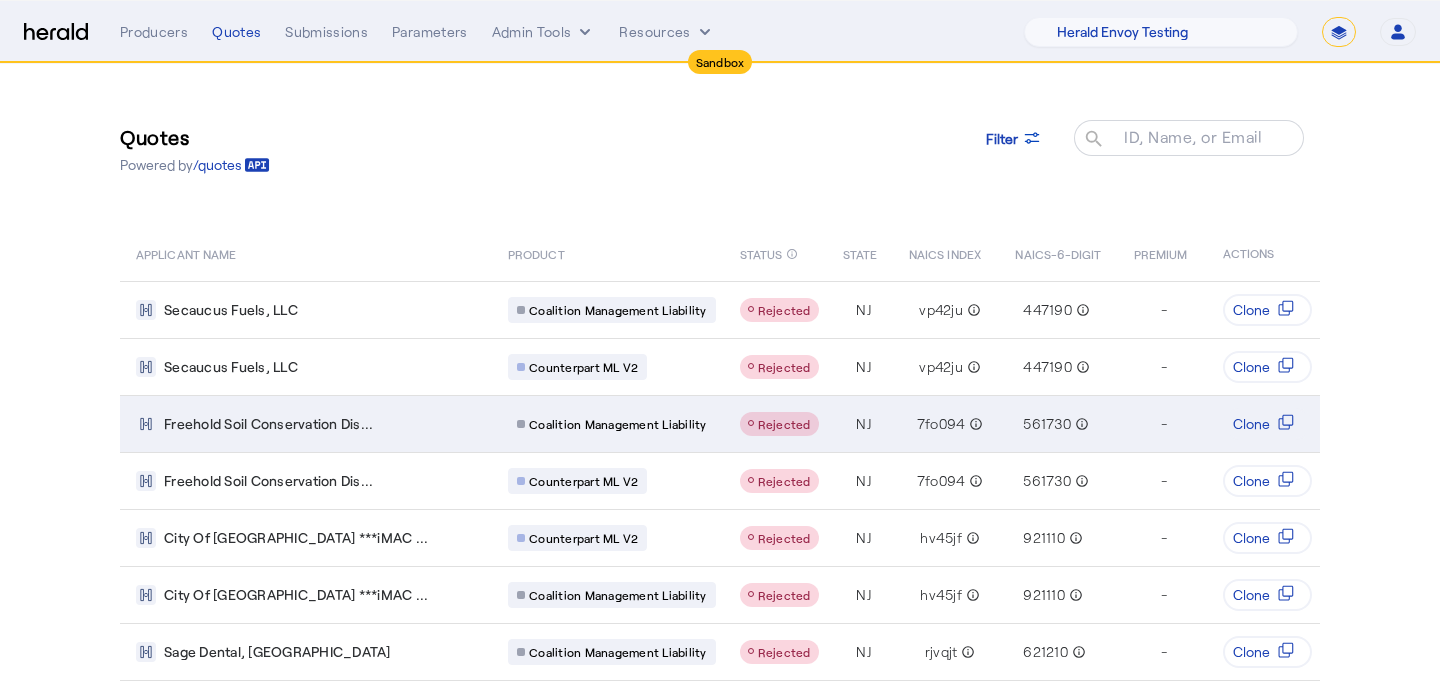 scroll, scrollTop: 219, scrollLeft: 0, axis: vertical 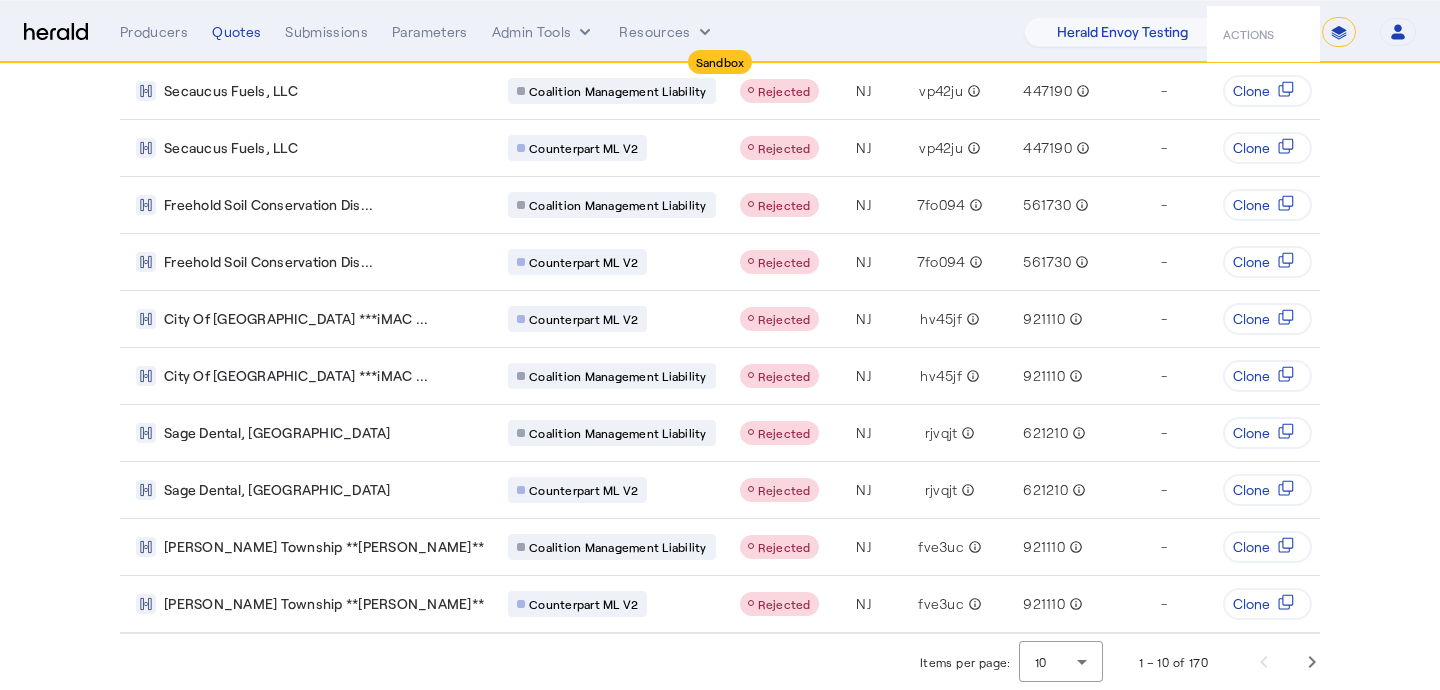 click on "Items per page:  10  1 – 10 of 170" 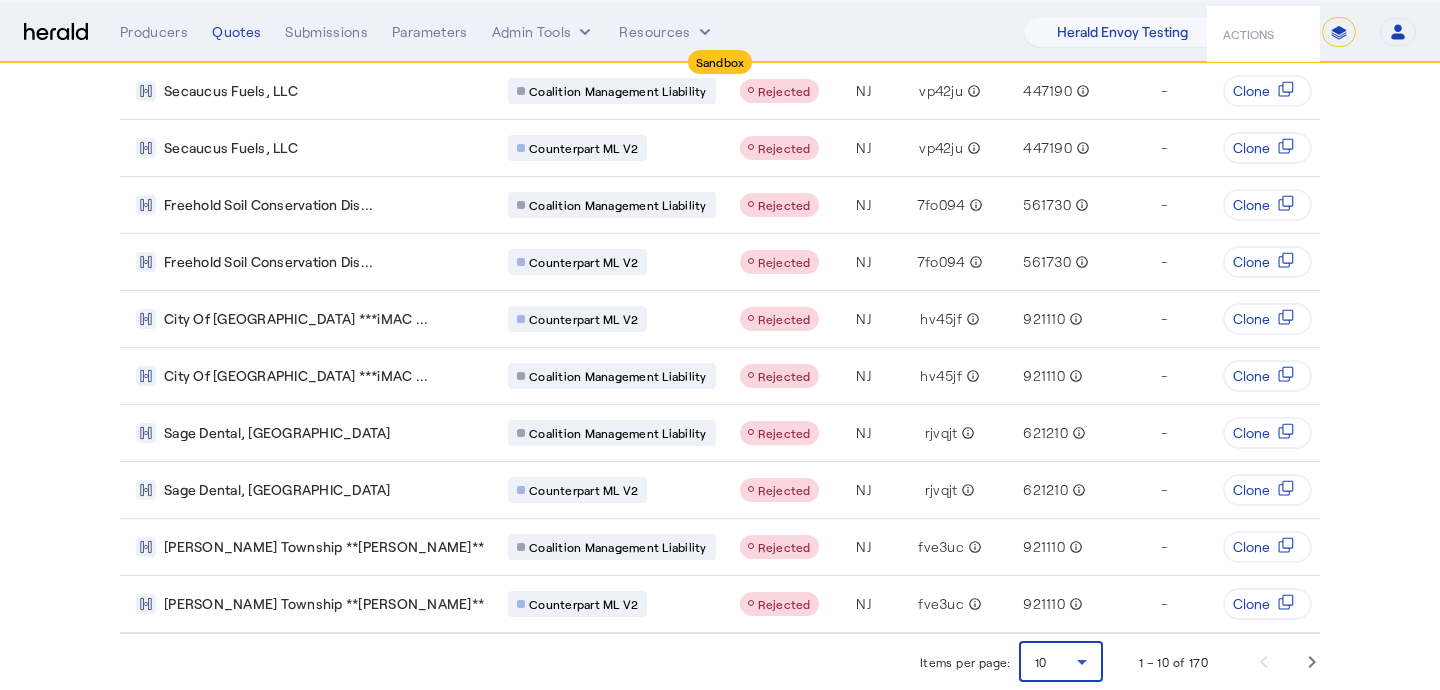 click 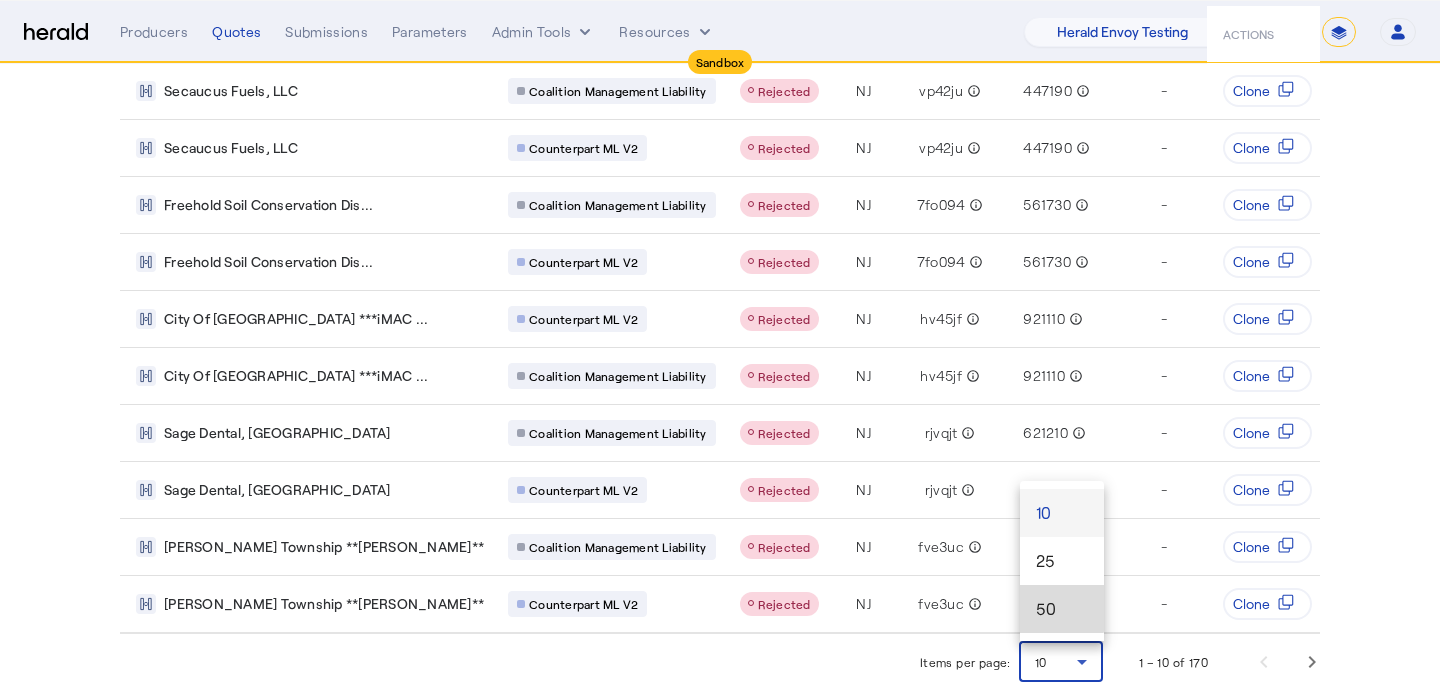 click on "50" at bounding box center [1062, 609] 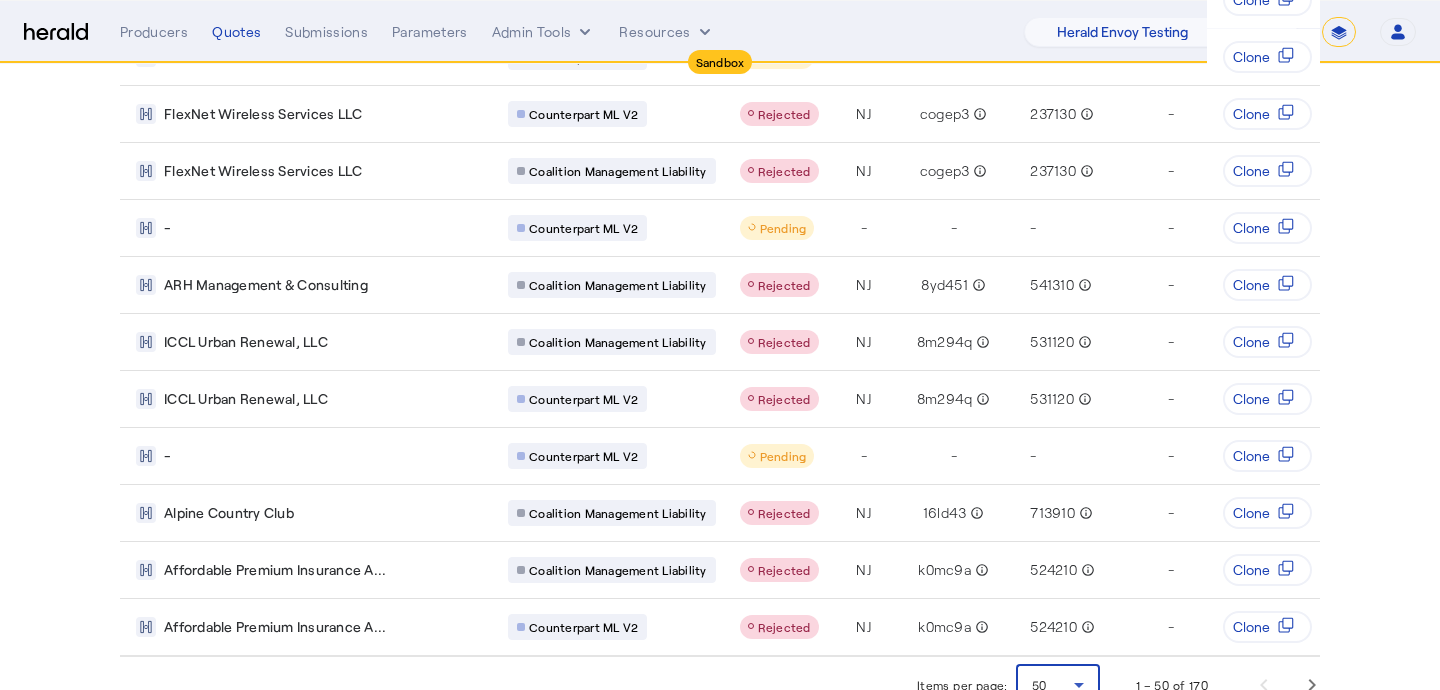 scroll, scrollTop: 2499, scrollLeft: 0, axis: vertical 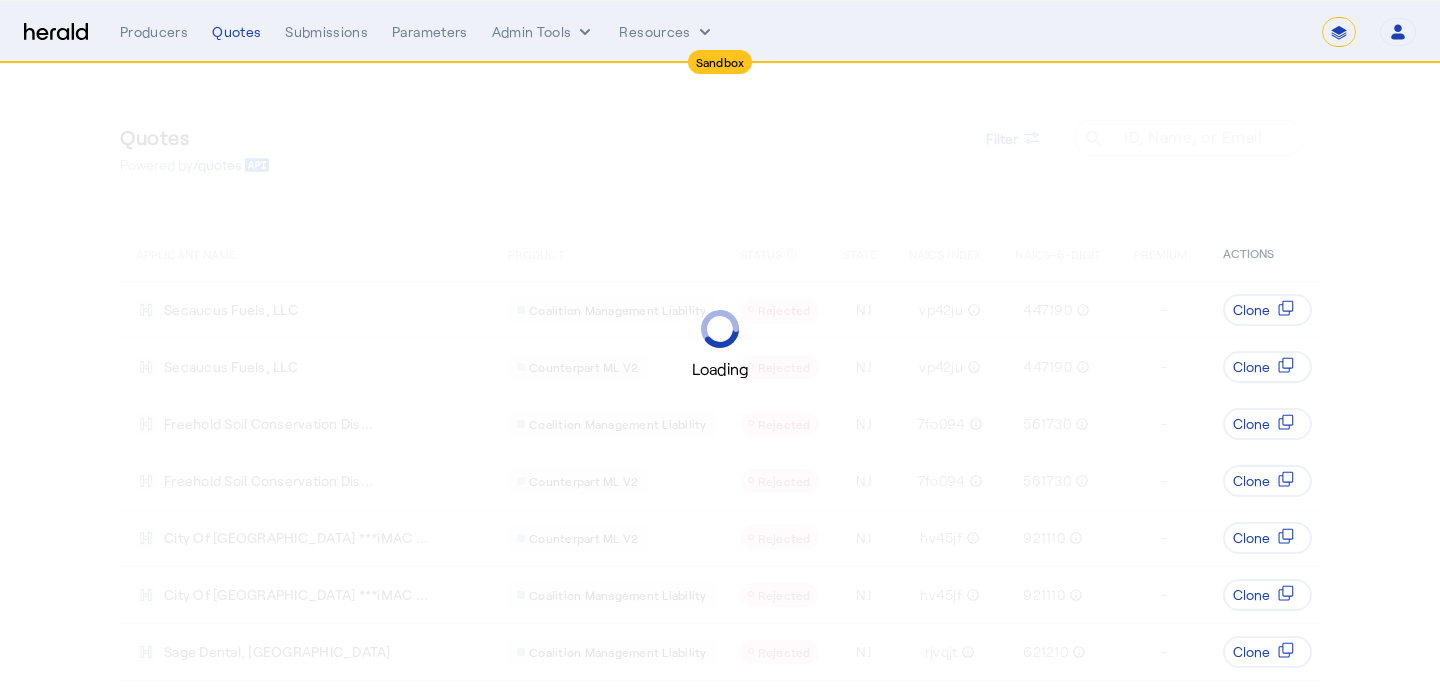 select on "*******" 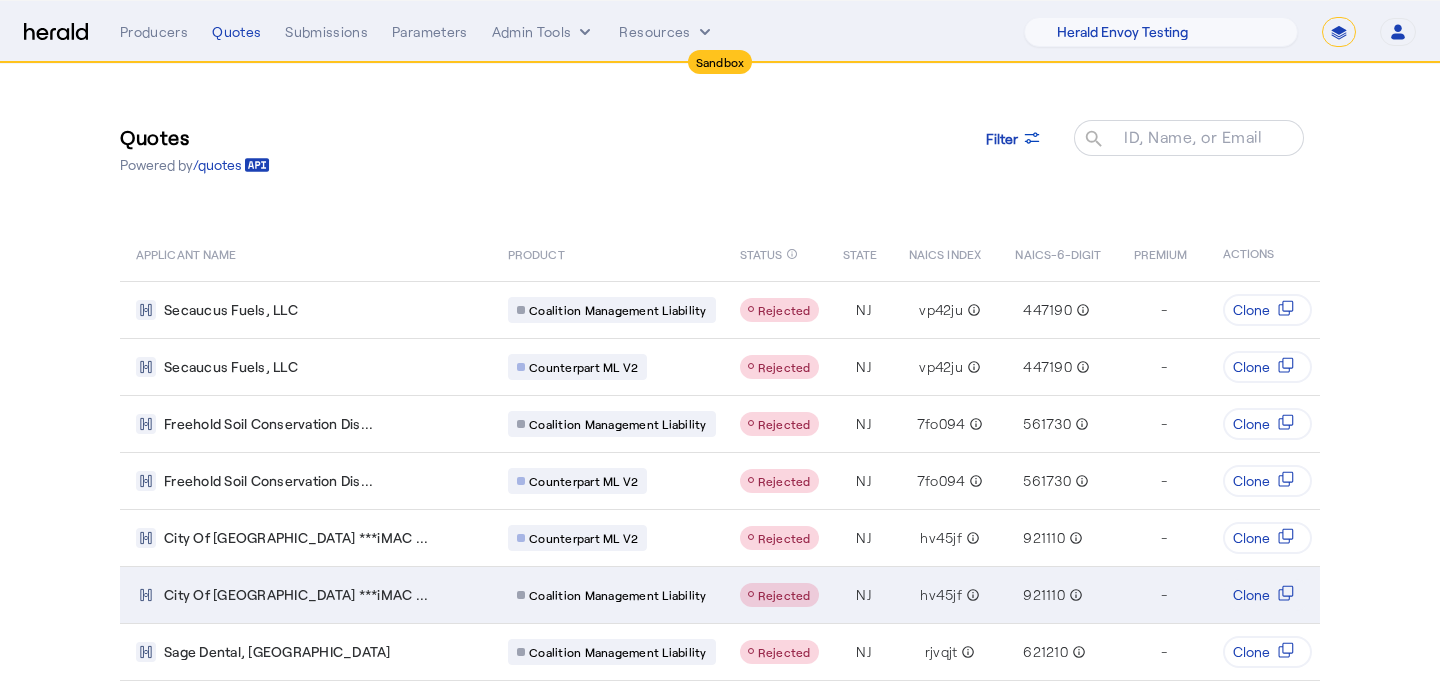 scroll, scrollTop: 219, scrollLeft: 0, axis: vertical 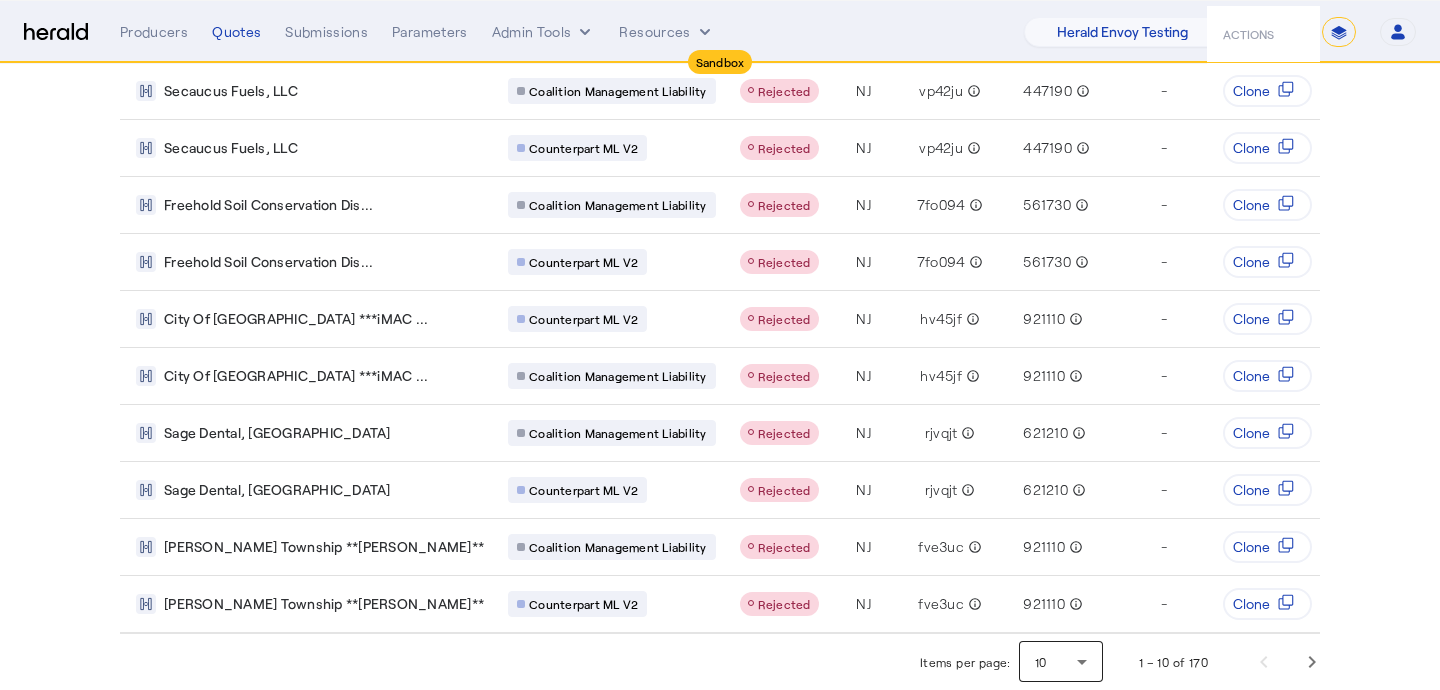 click 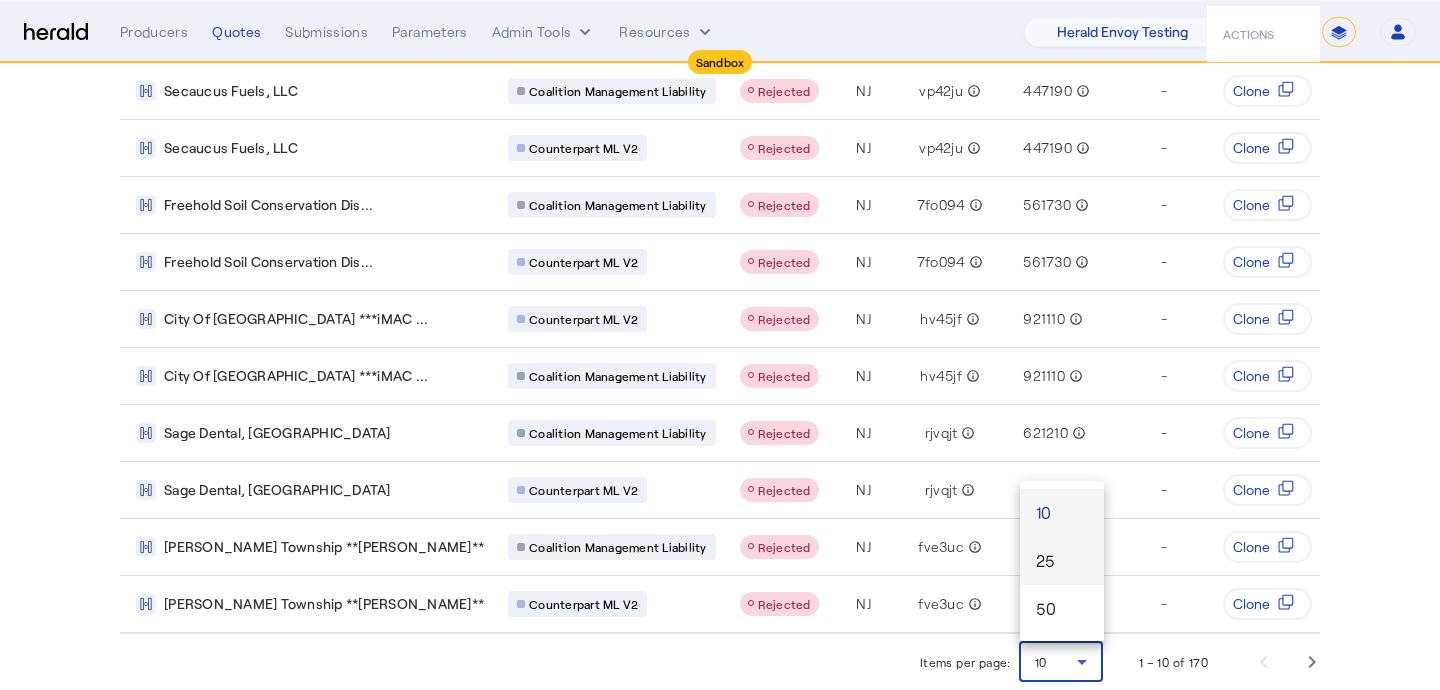 click on "25" at bounding box center [1062, 561] 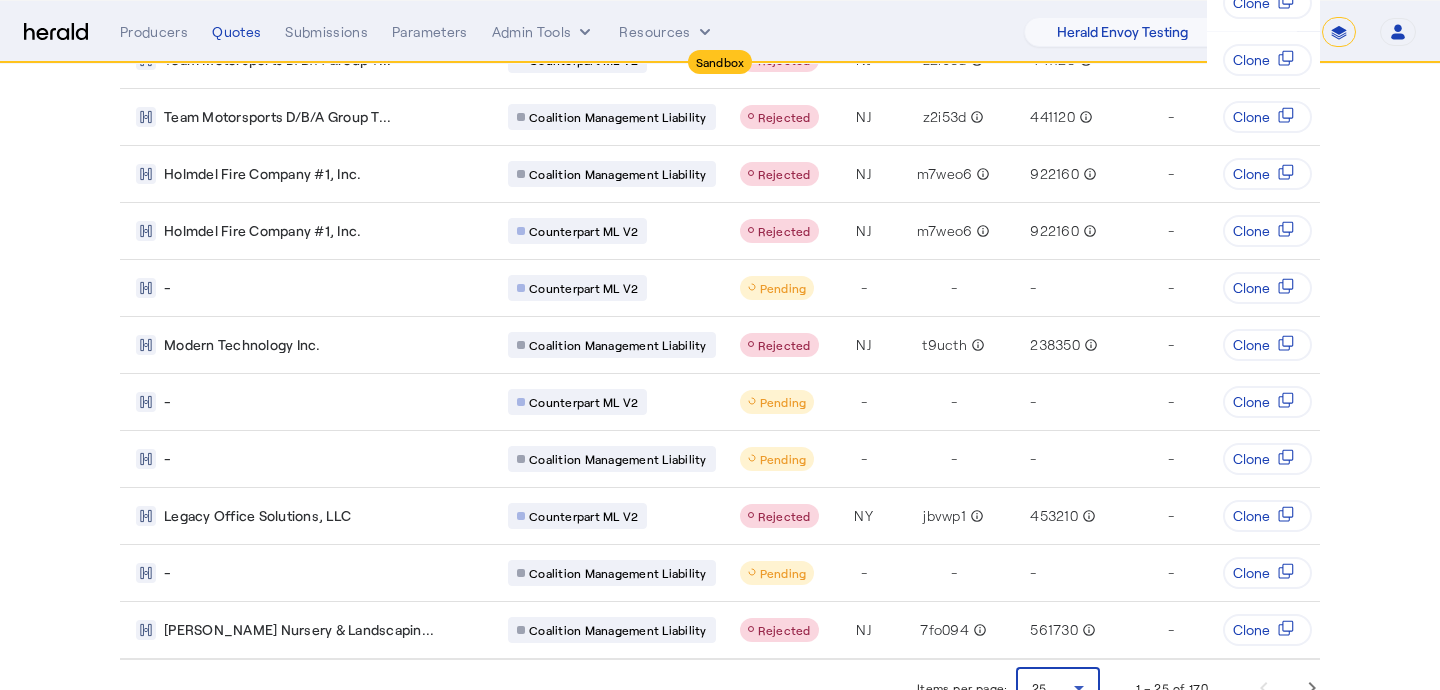scroll, scrollTop: 1074, scrollLeft: 0, axis: vertical 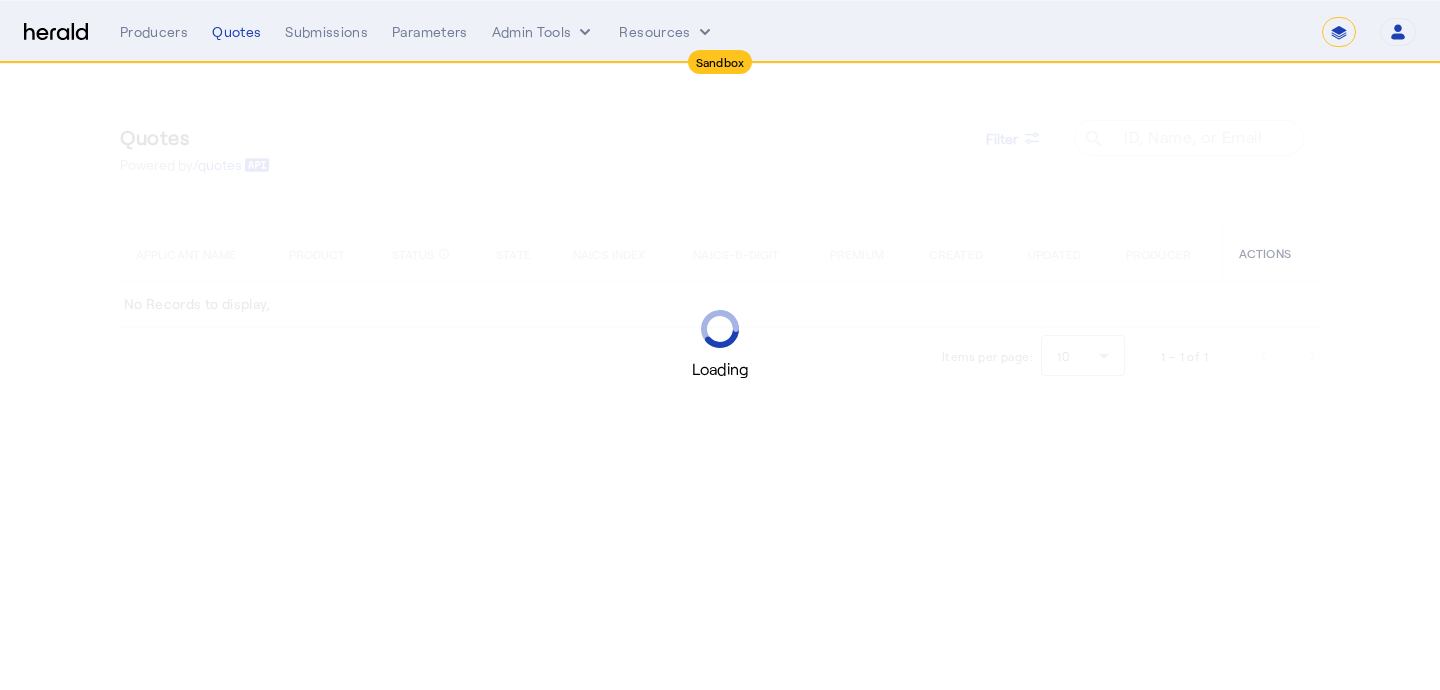 select on "*******" 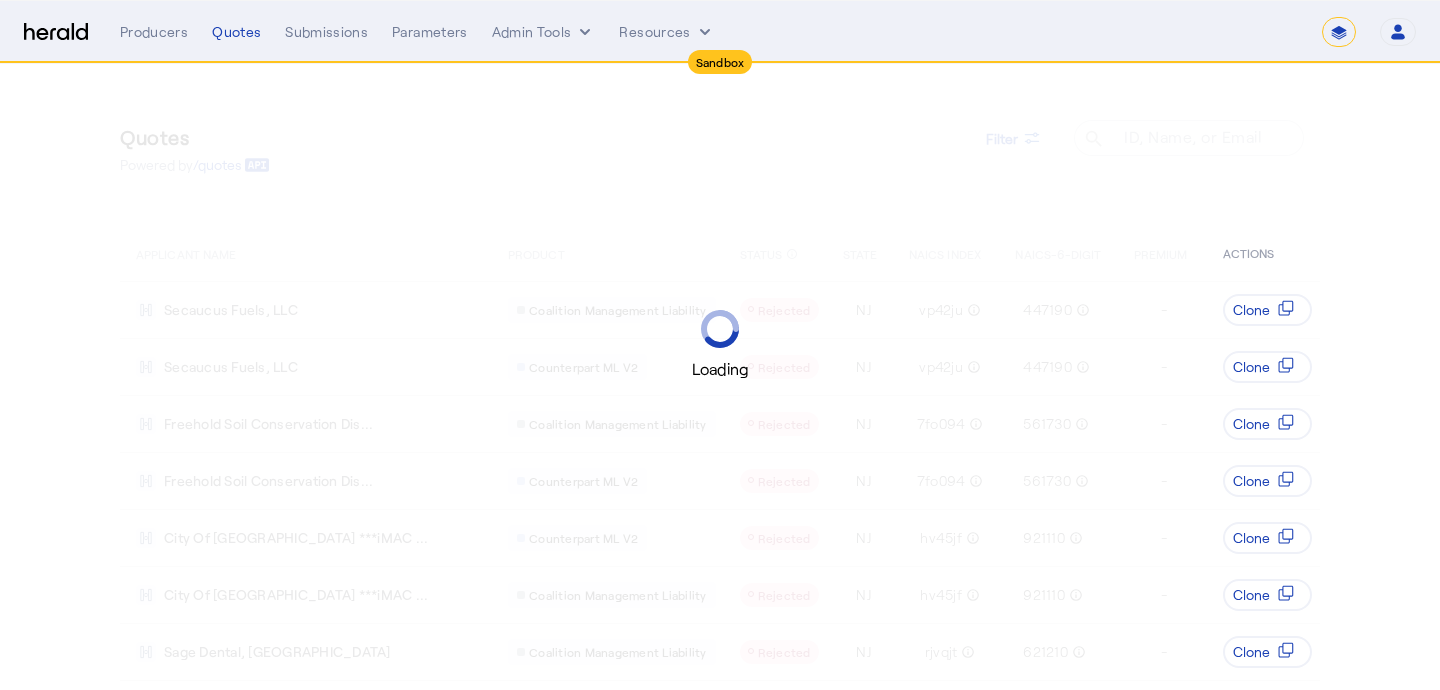 select on "pfm_het1_herald_envoy" 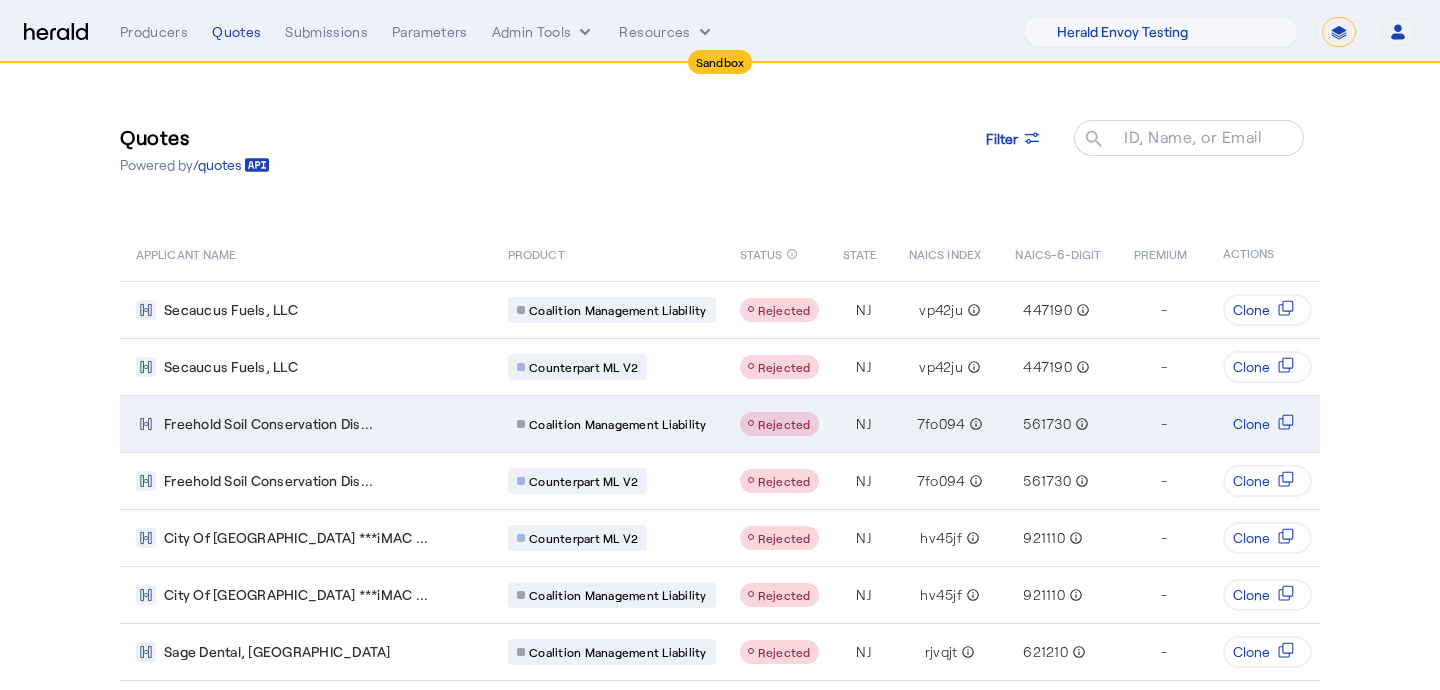 scroll, scrollTop: 219, scrollLeft: 0, axis: vertical 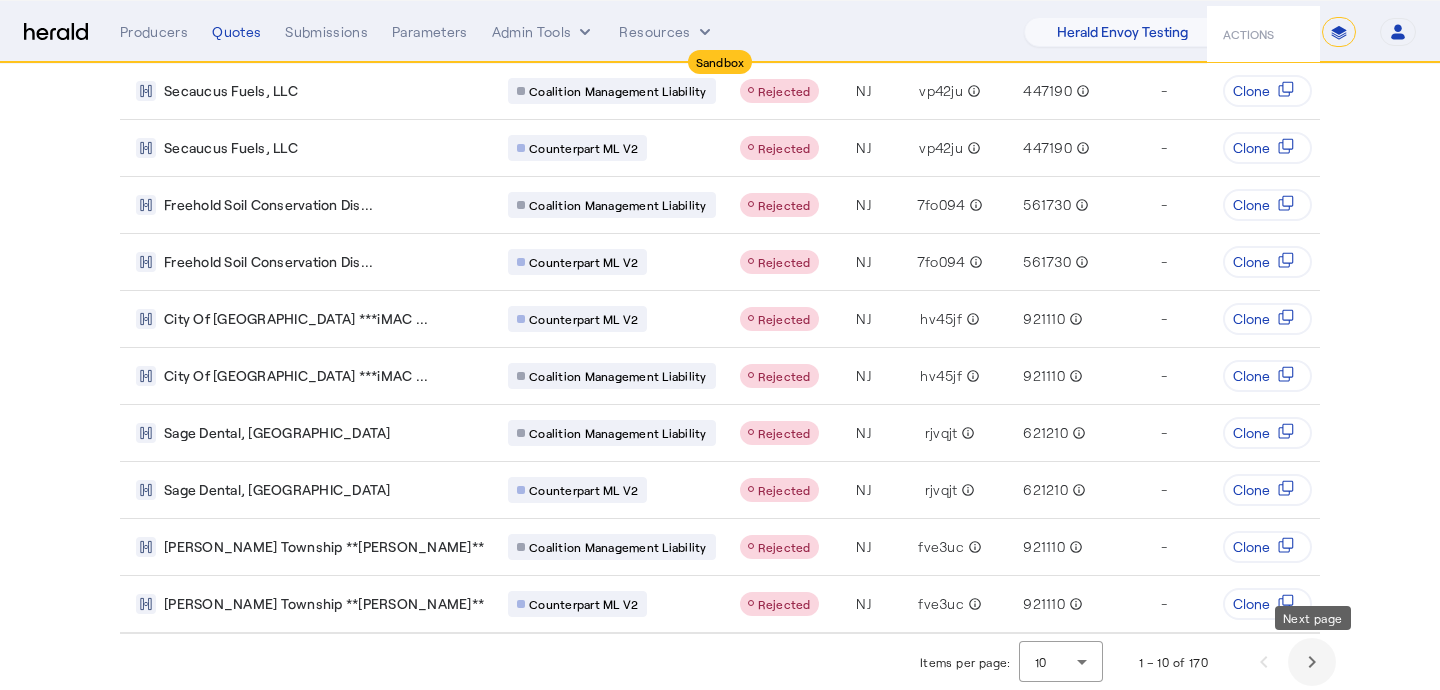 click 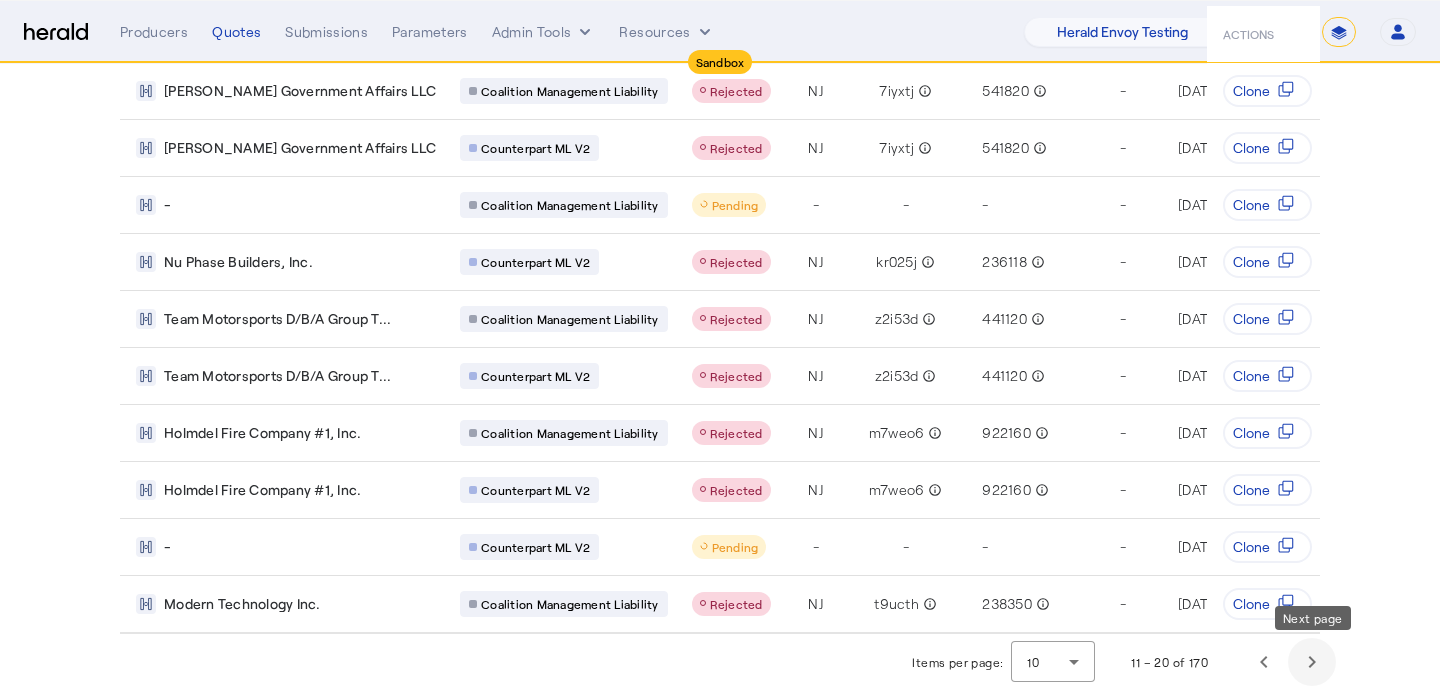click 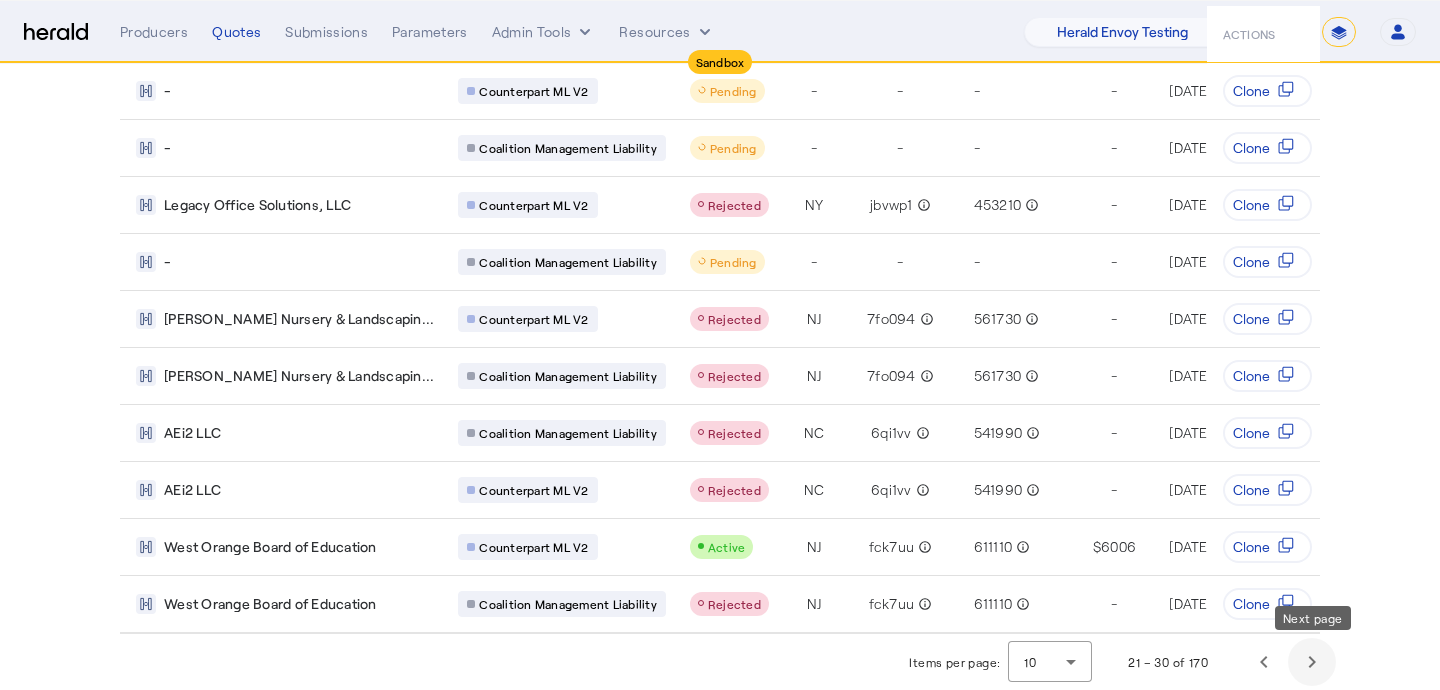 click 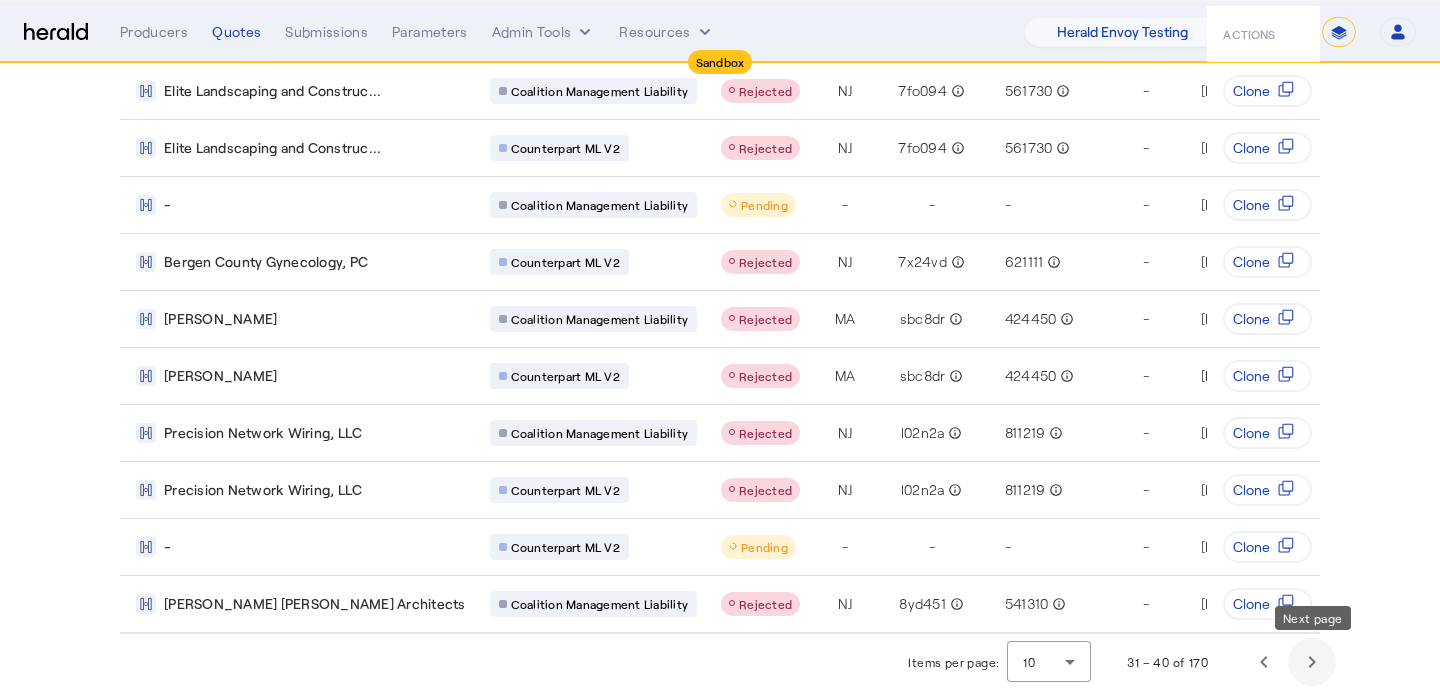 click 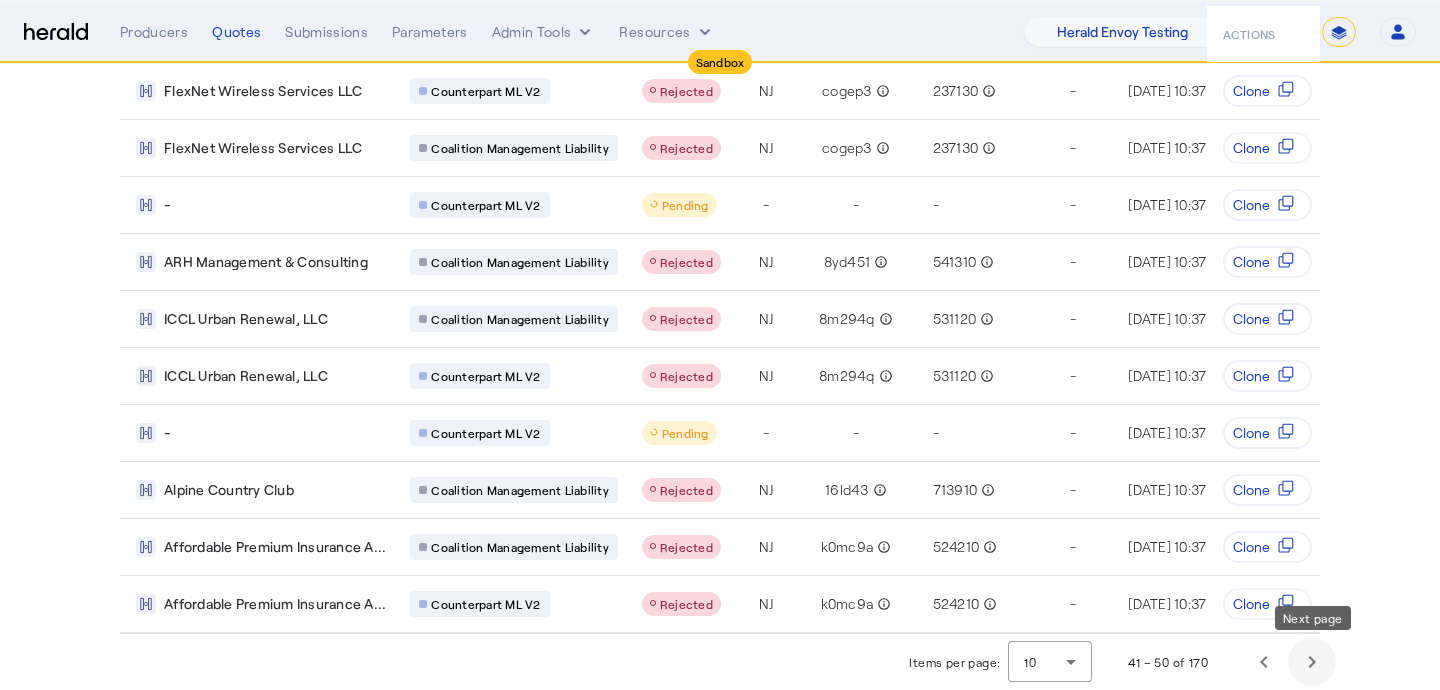 click 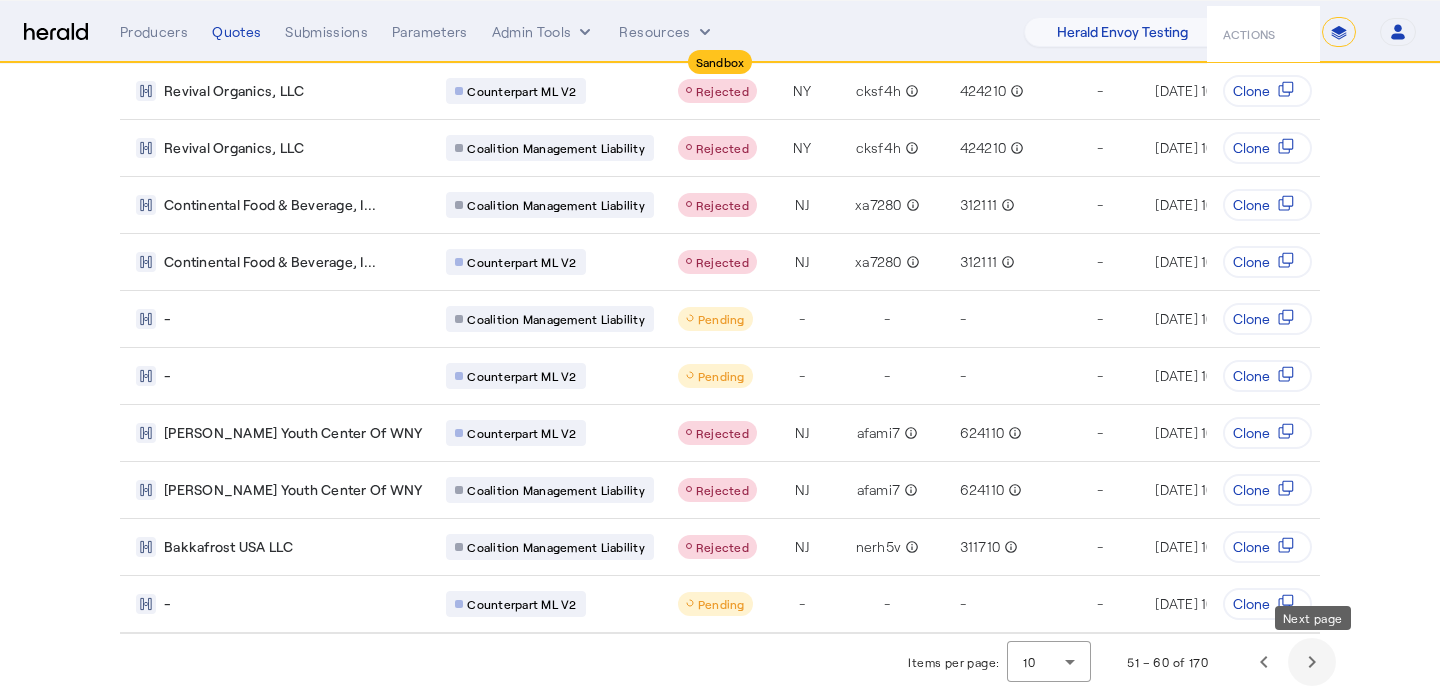 click 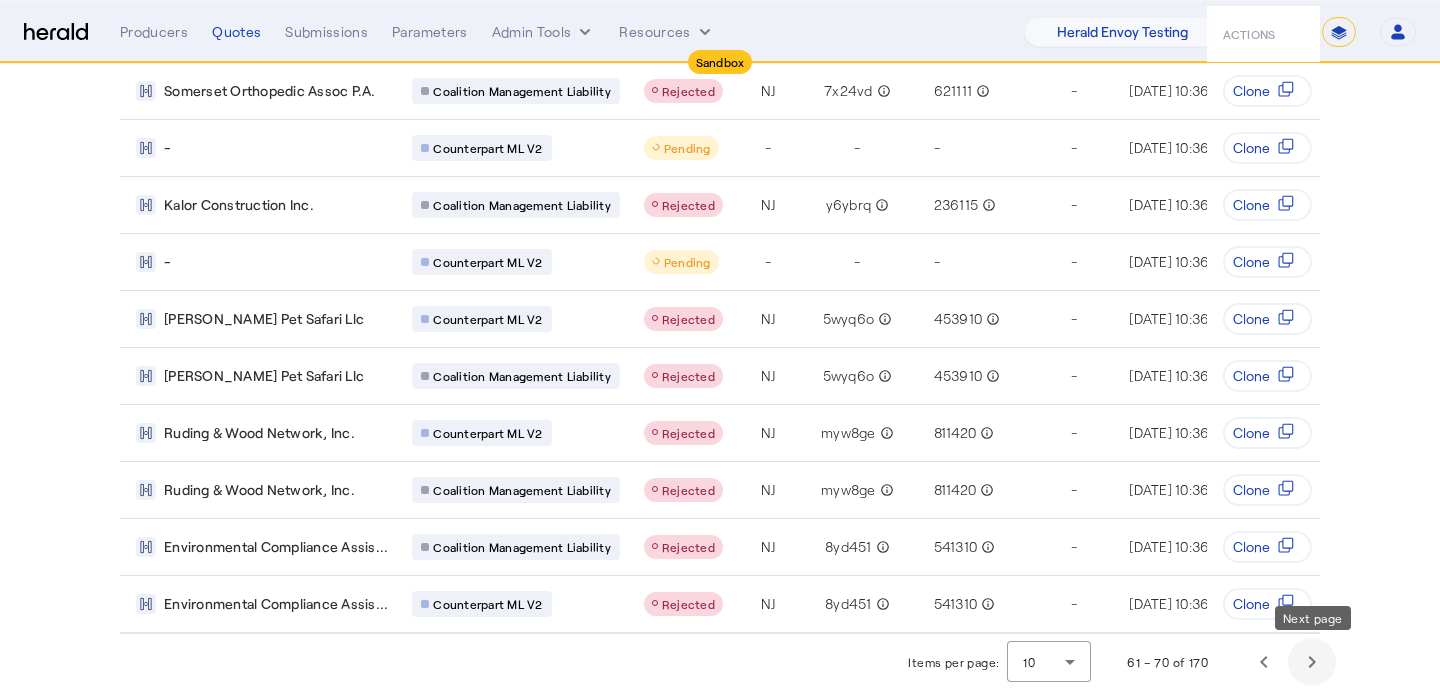 click 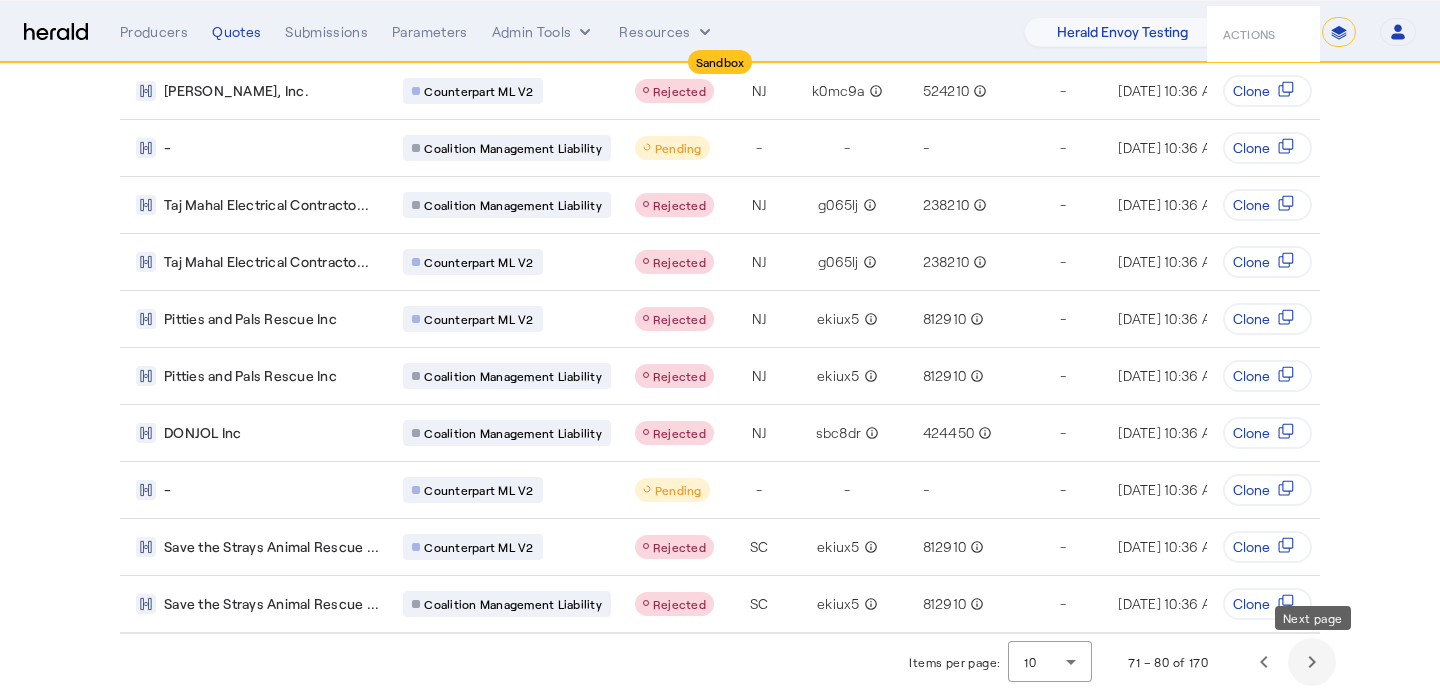 click 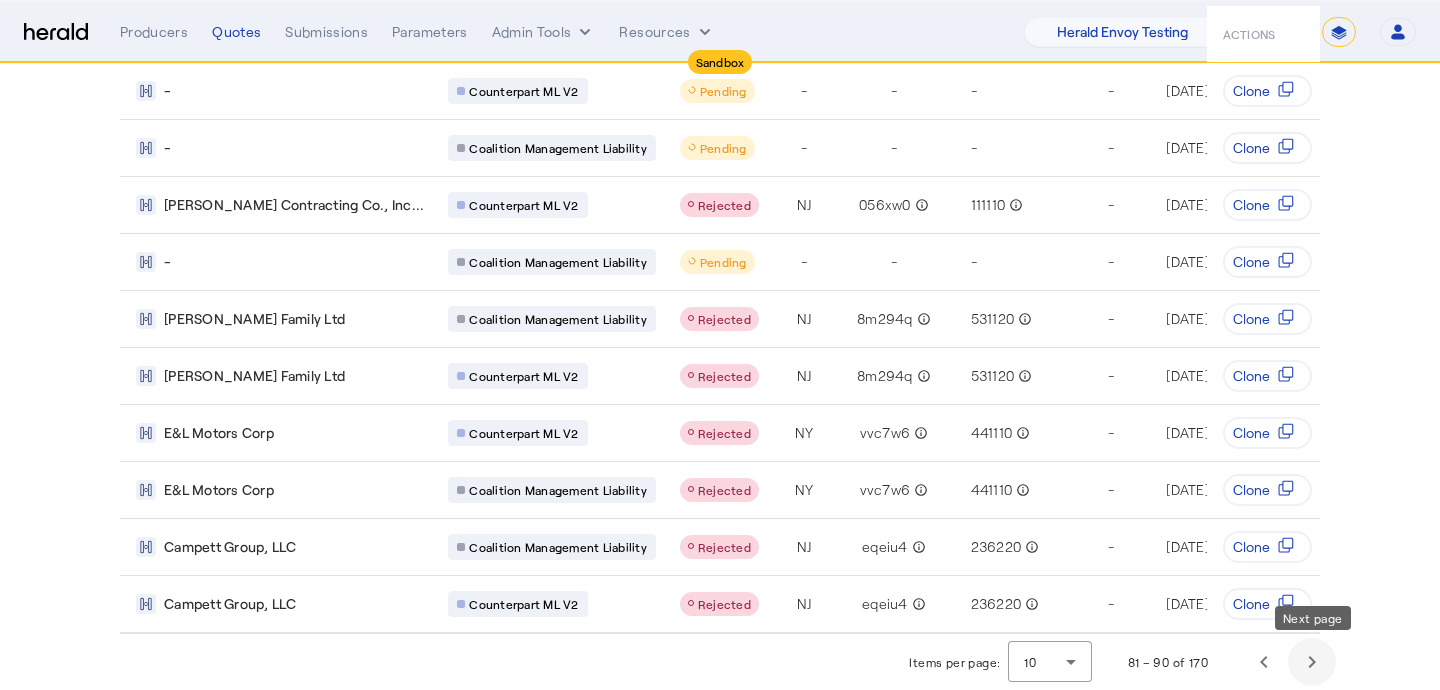 click 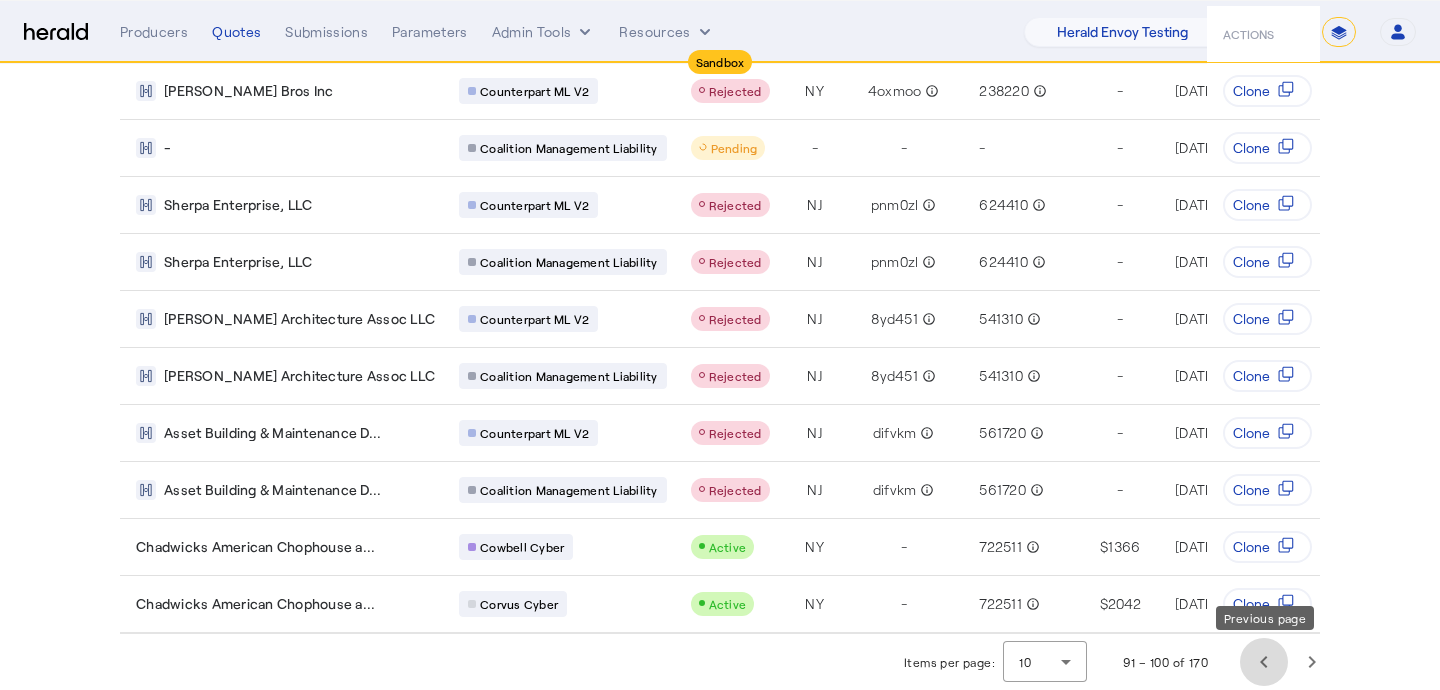 click 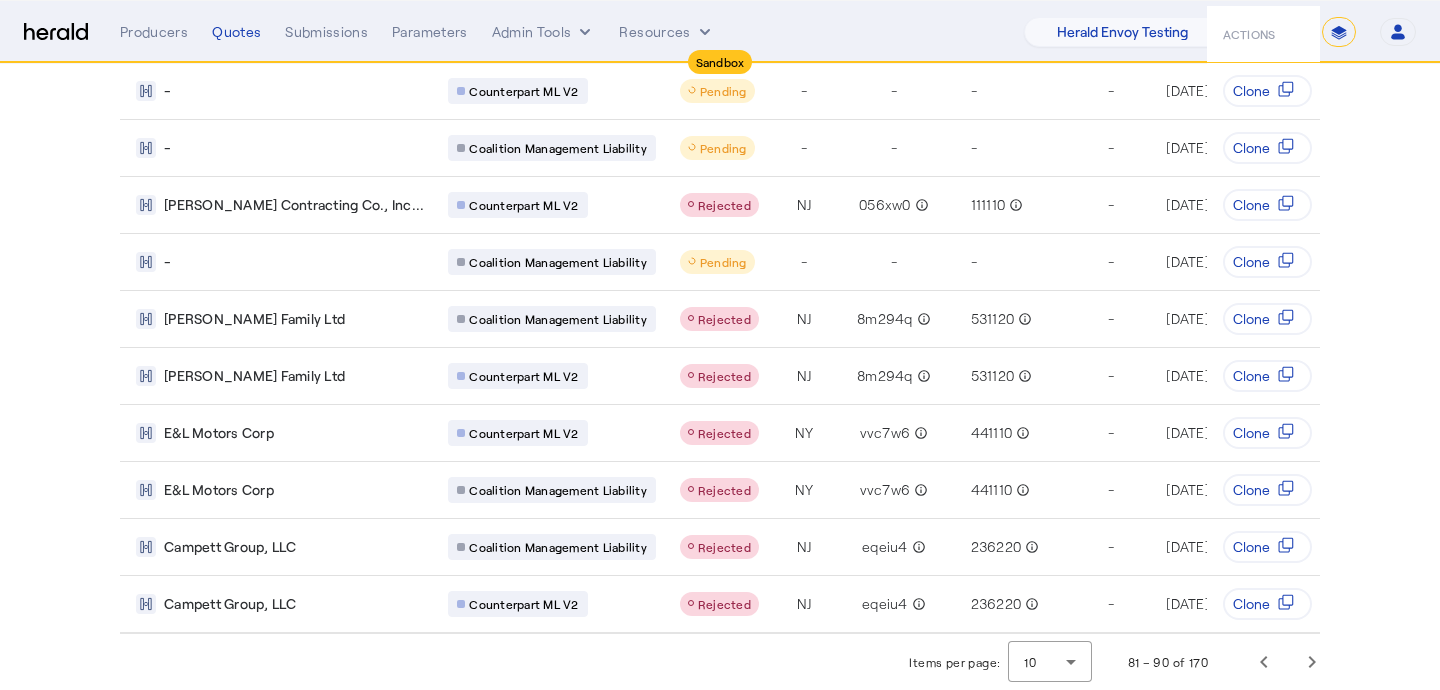 type 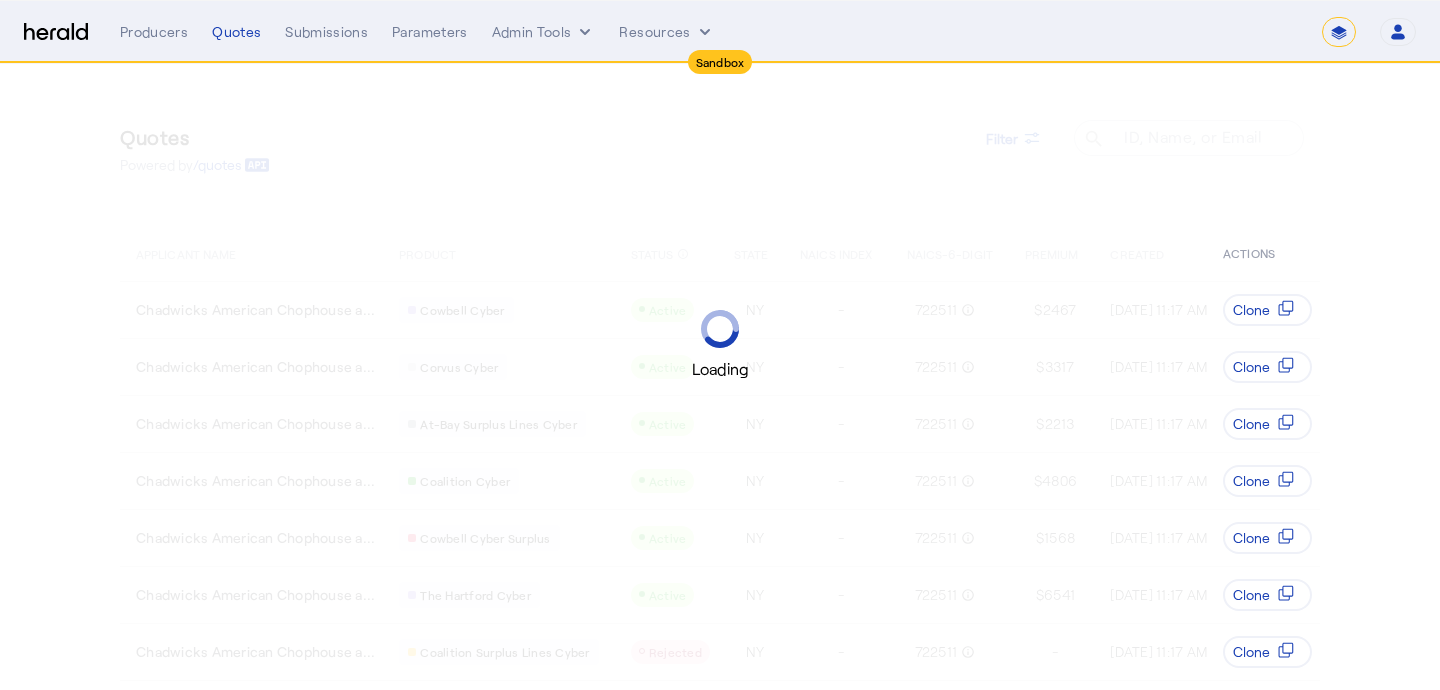 select on "*******" 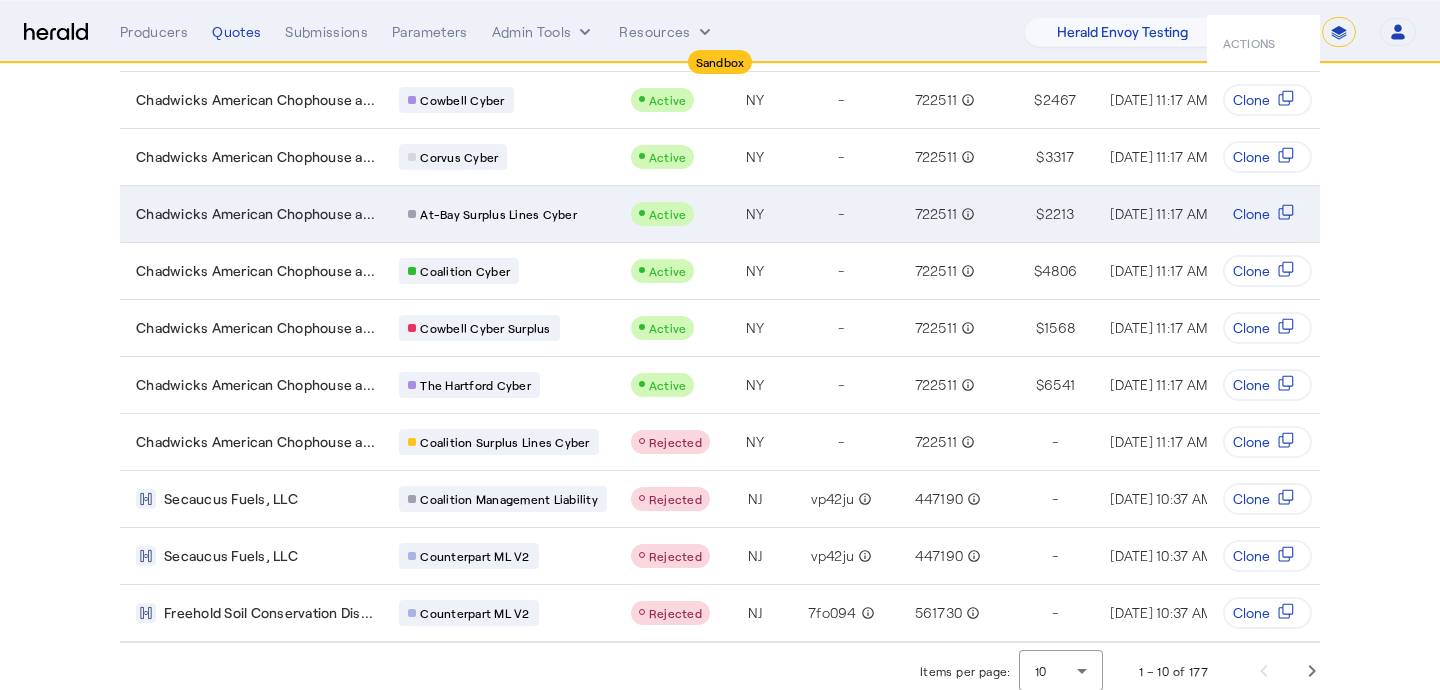 scroll, scrollTop: 219, scrollLeft: 0, axis: vertical 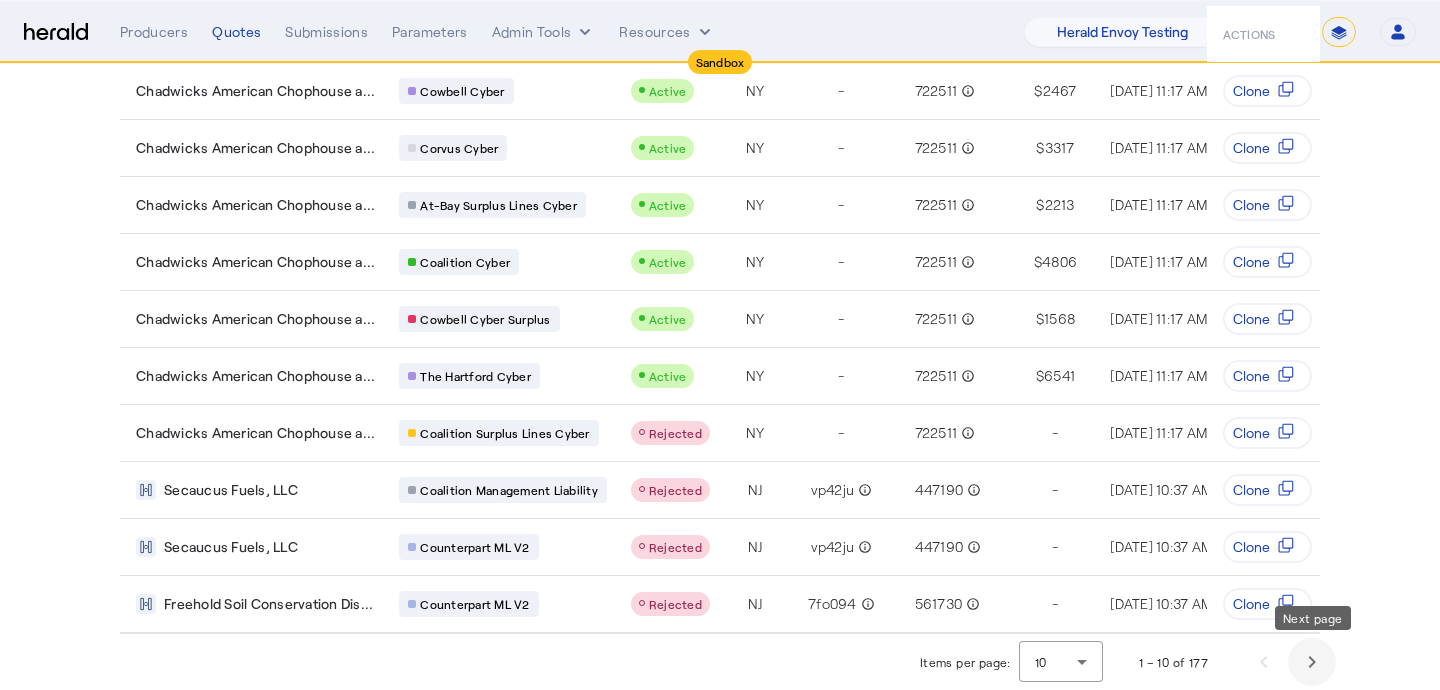 click 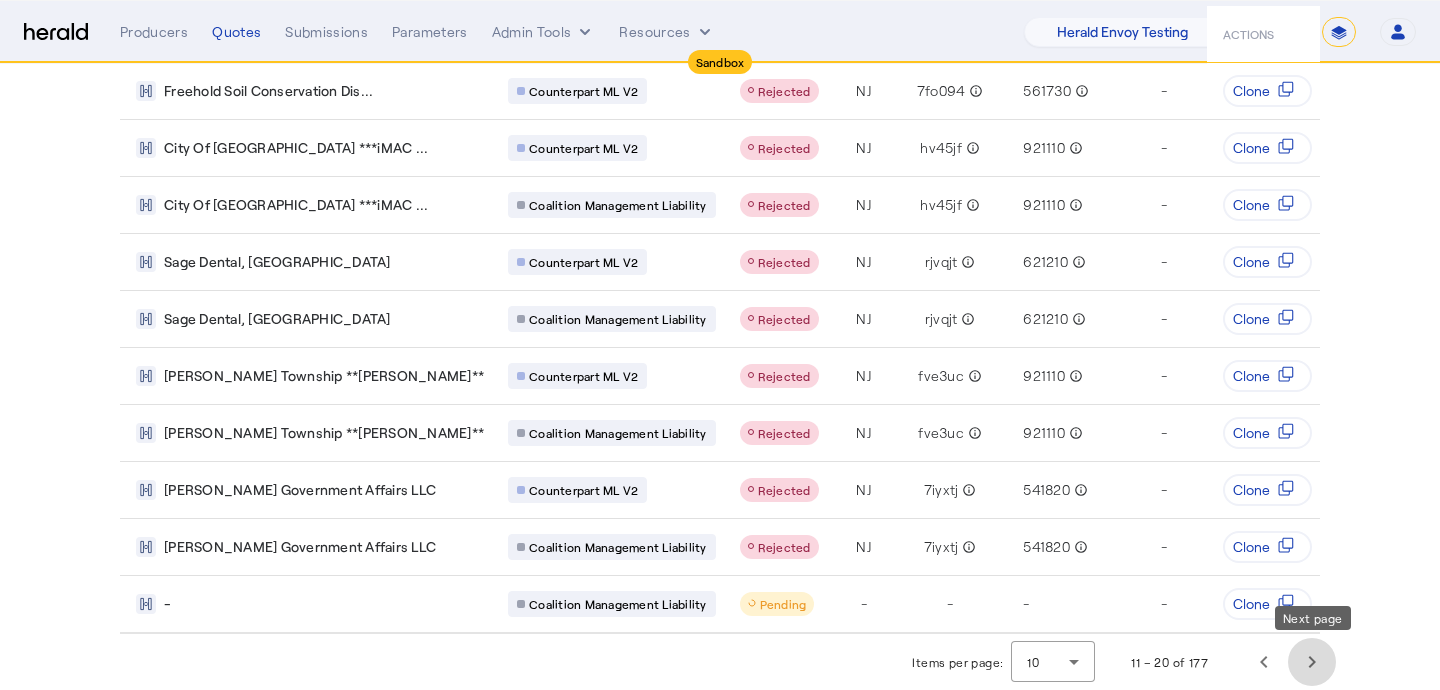 click 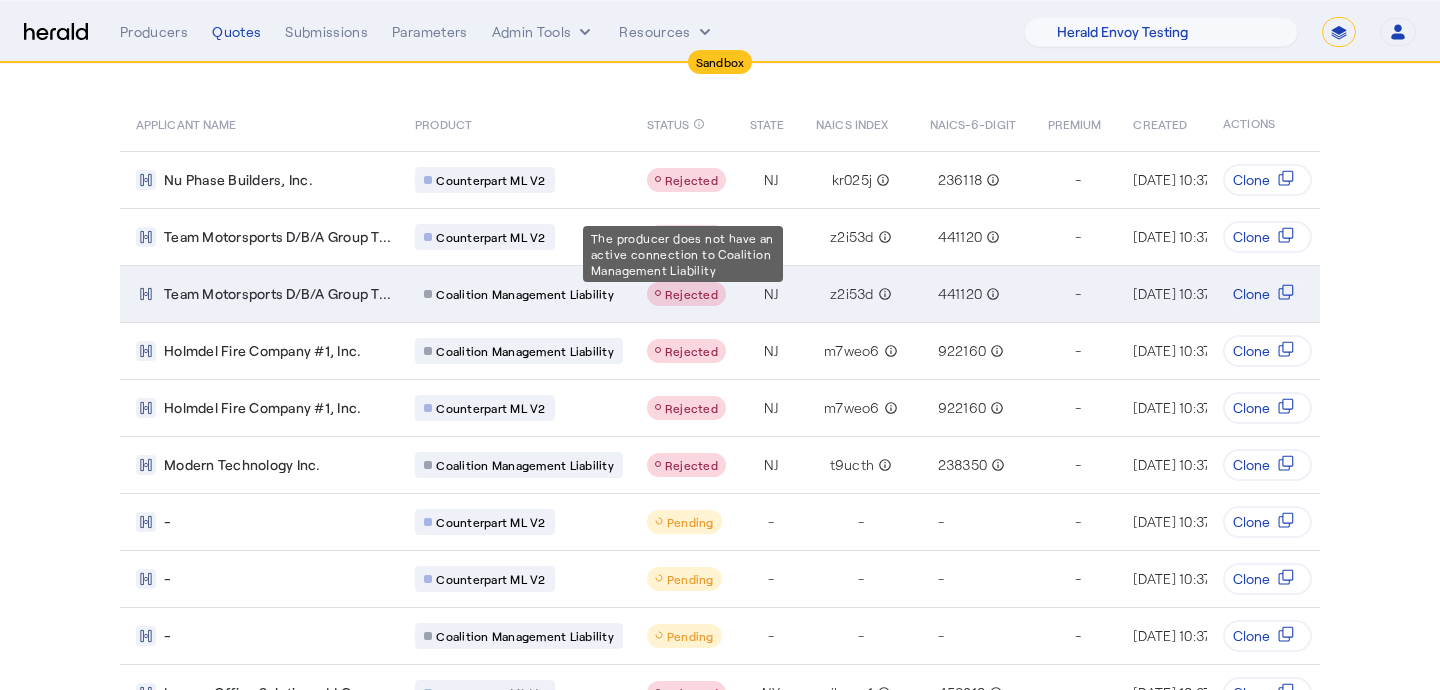 scroll, scrollTop: 0, scrollLeft: 0, axis: both 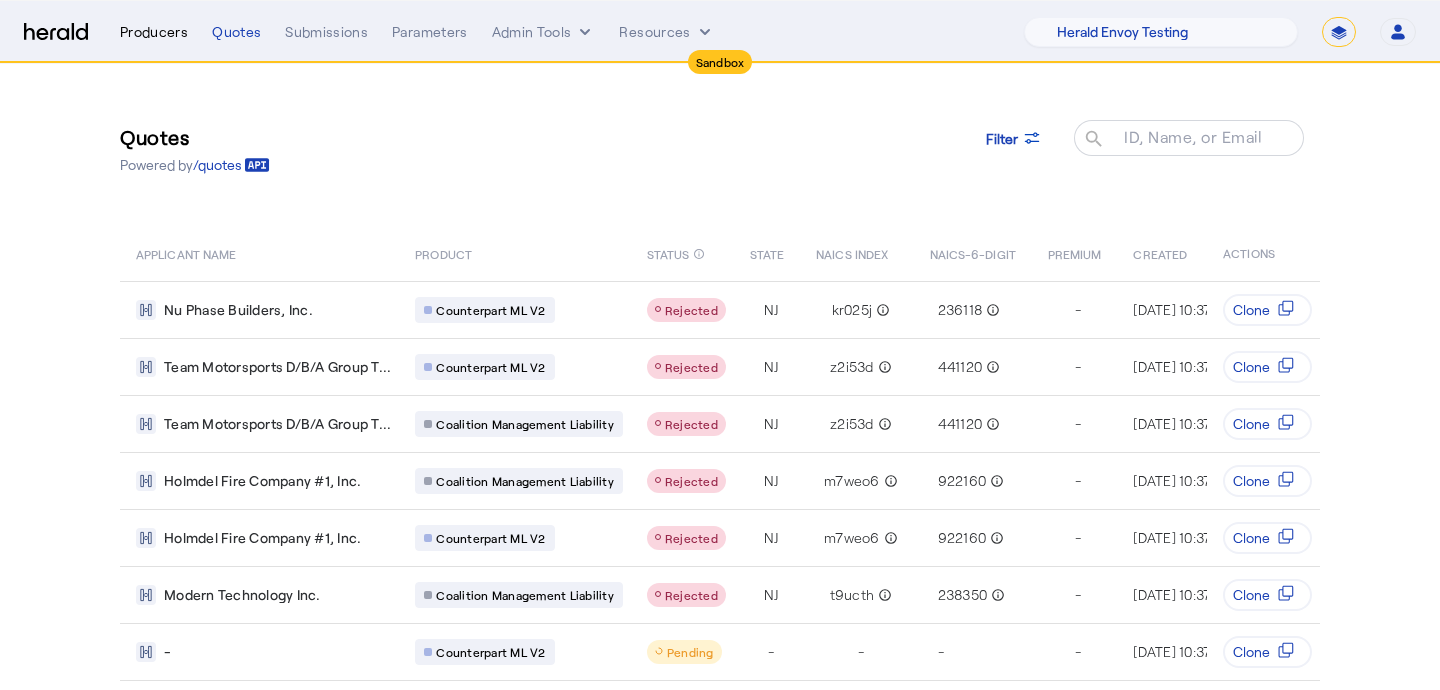 click on "Producers" at bounding box center [154, 32] 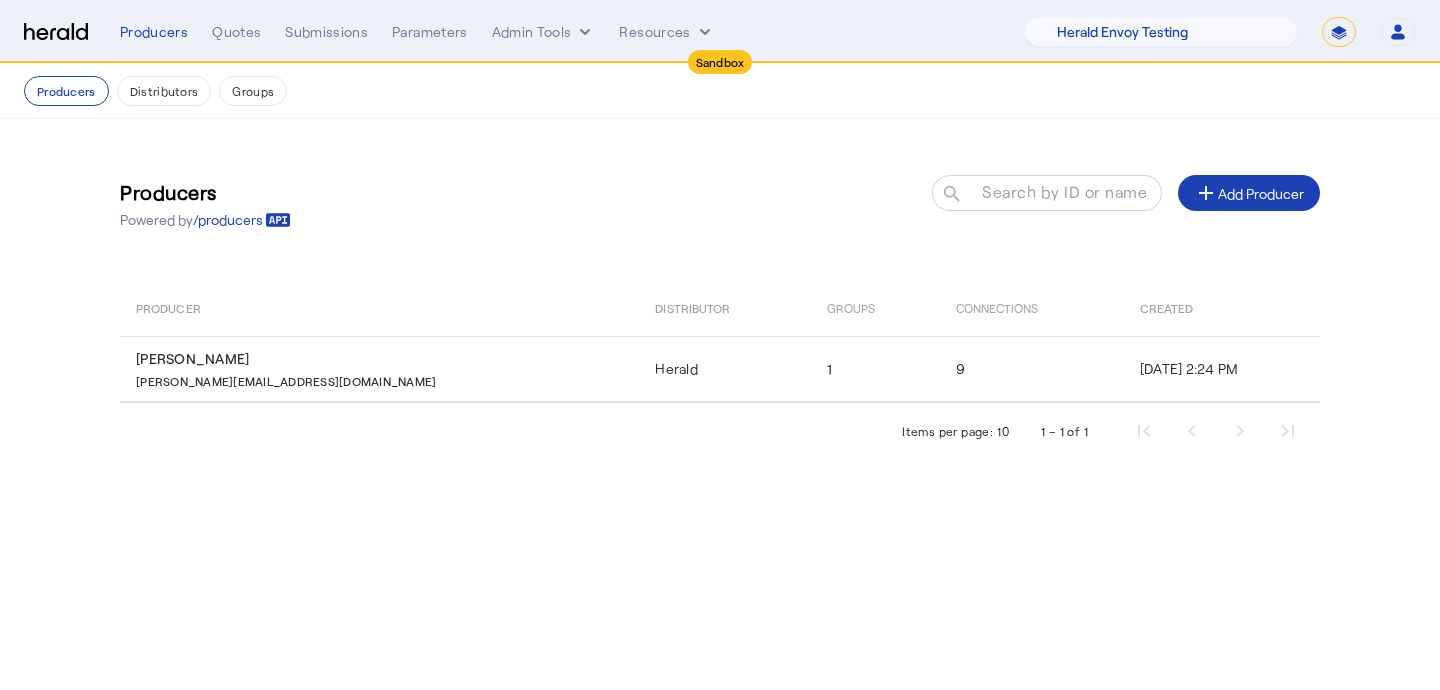 click on "Items per page:  10  1 – 1 of 1" 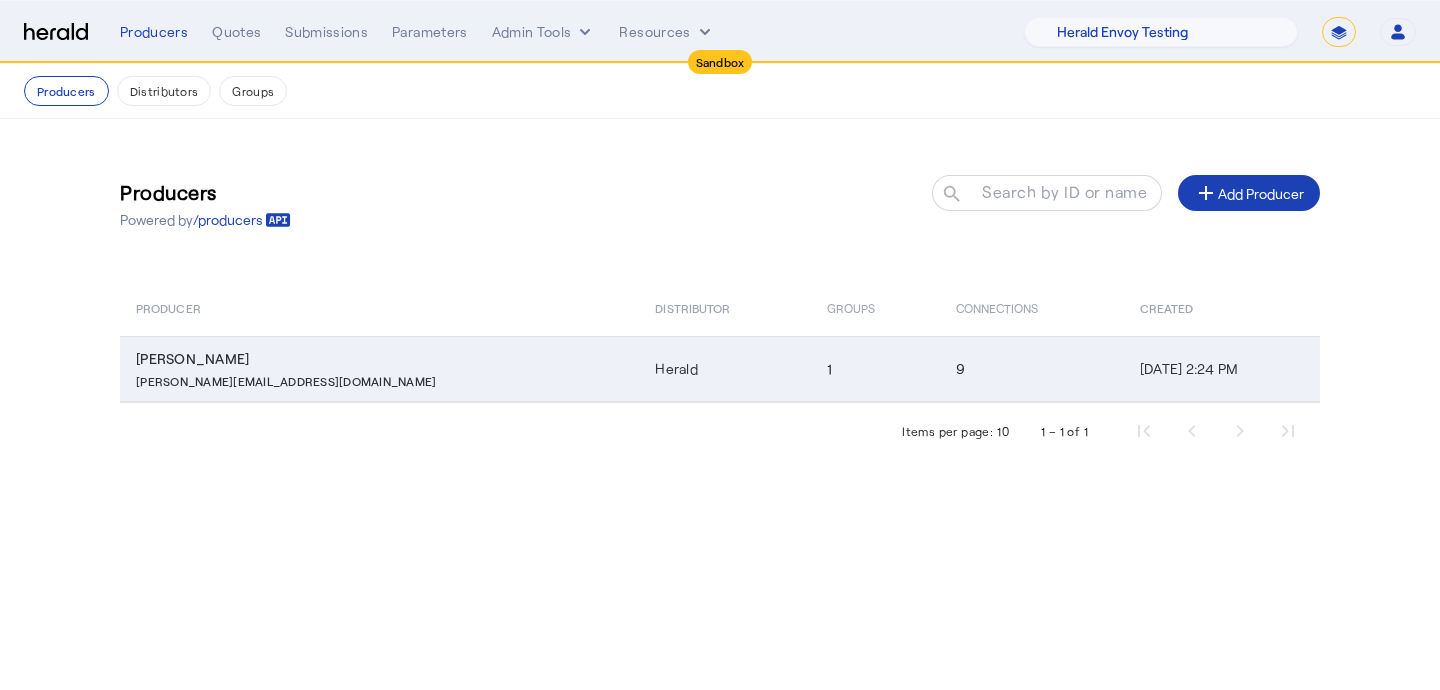 click on "1" 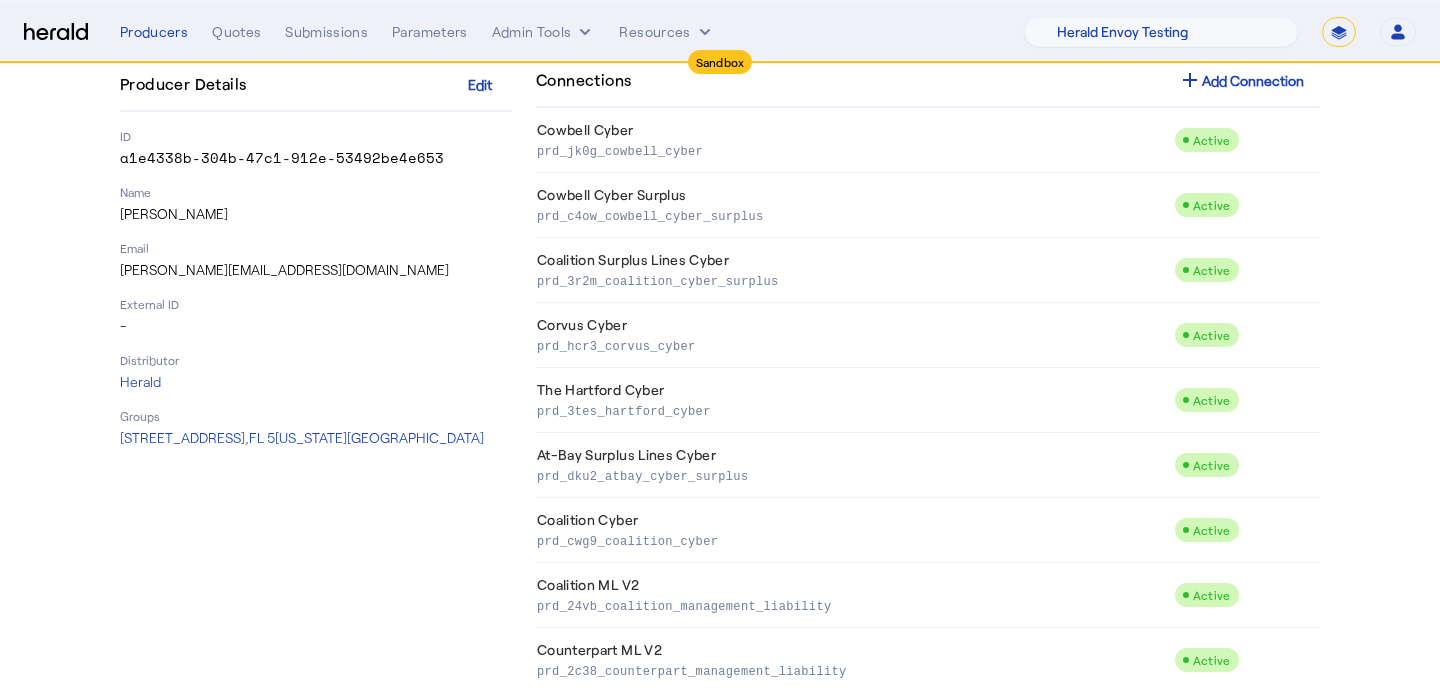 scroll, scrollTop: 244, scrollLeft: 0, axis: vertical 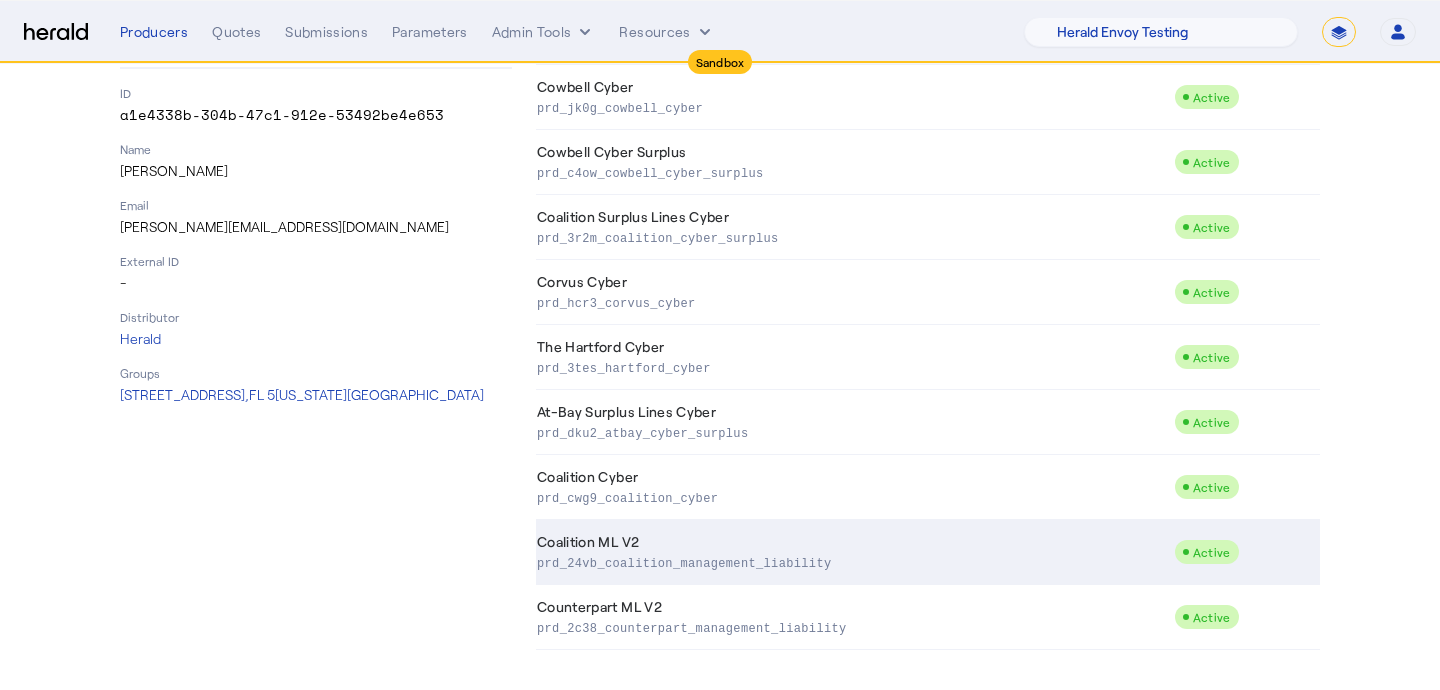 click on "prd_24vb_coalition_management_liability" 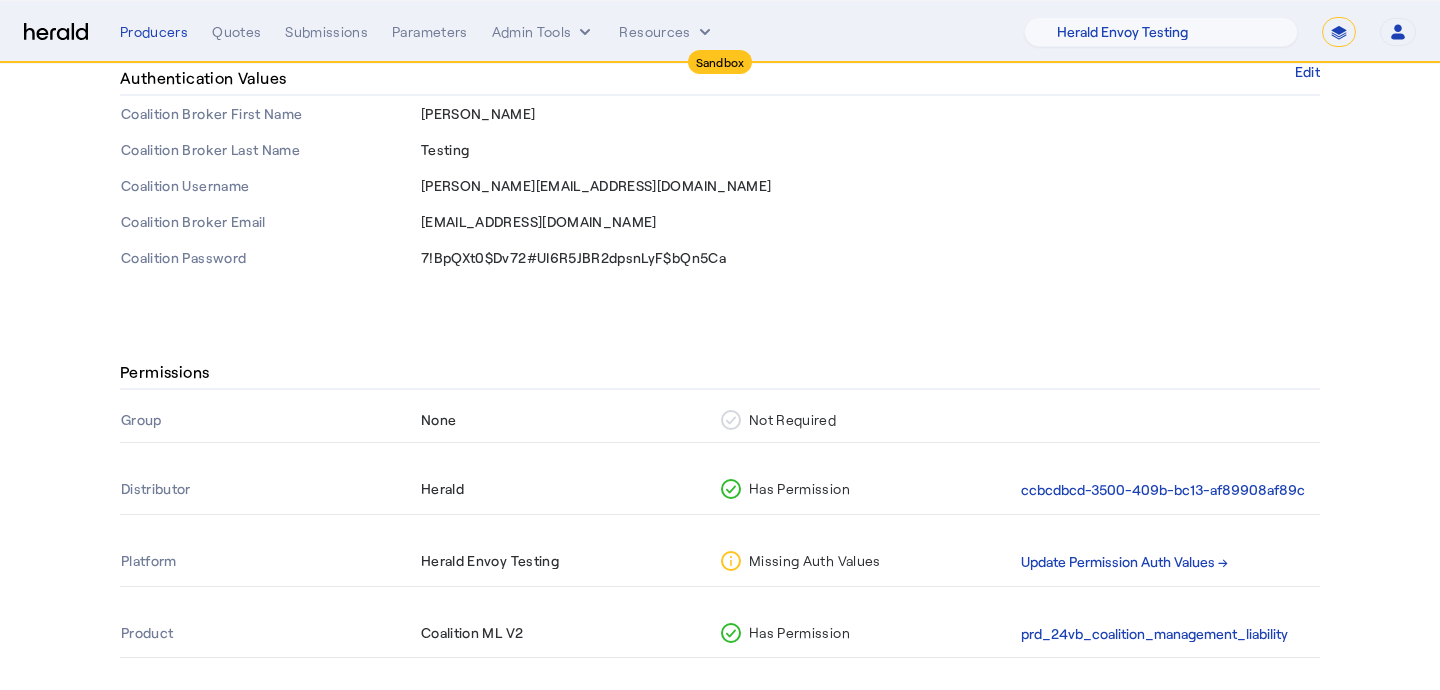 scroll, scrollTop: 331, scrollLeft: 0, axis: vertical 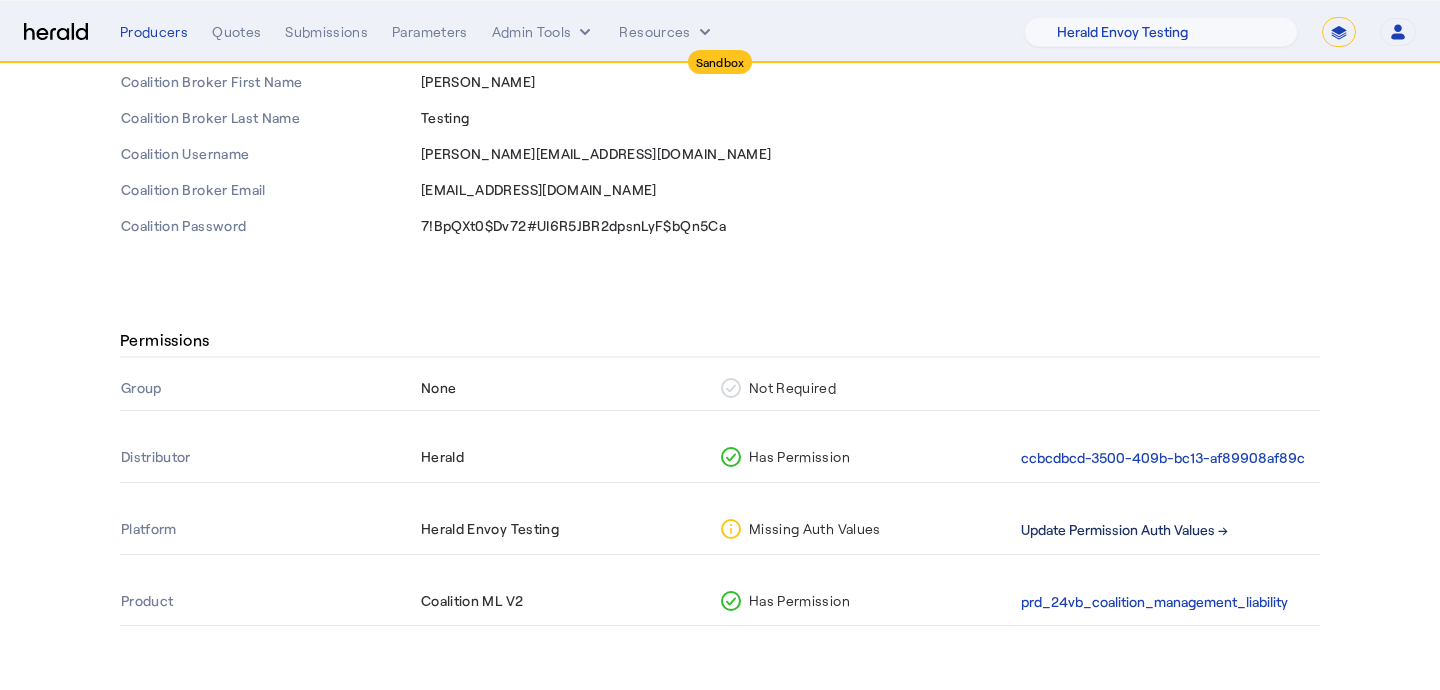 click on "Update Permission Auth Values →" 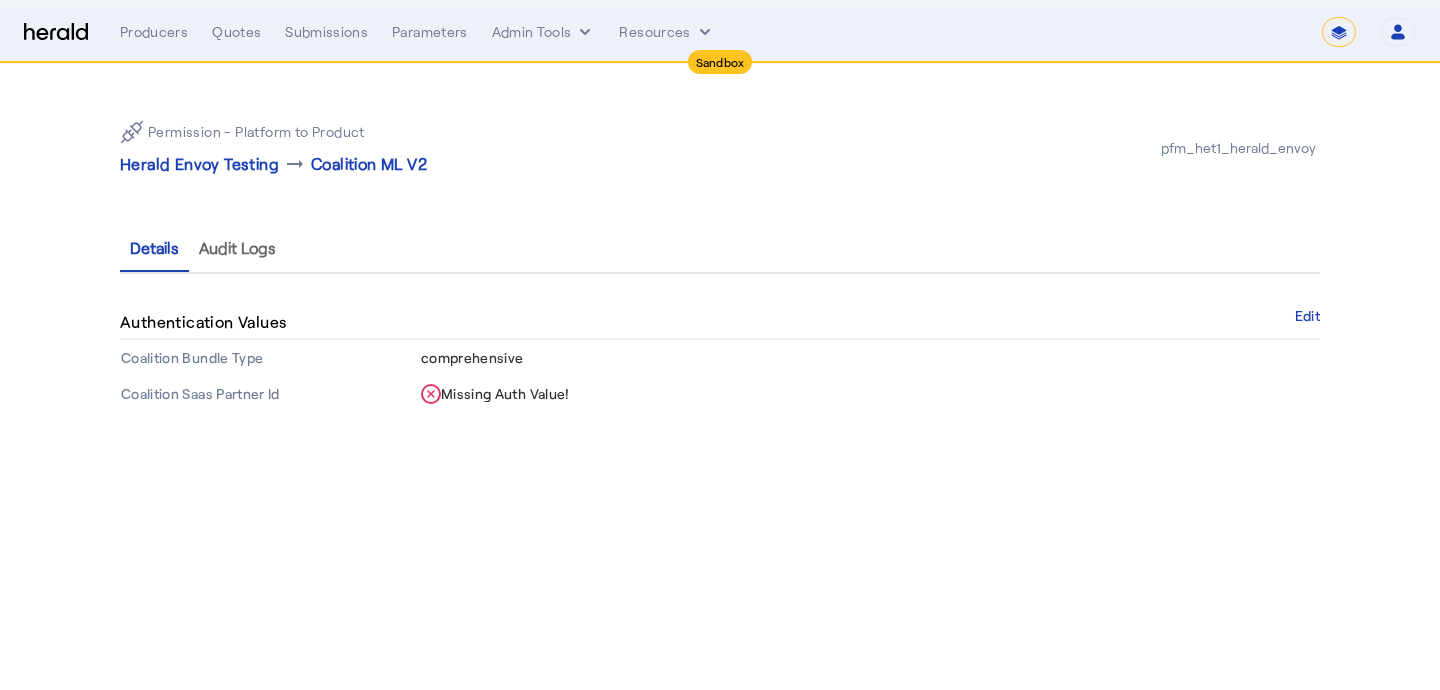 click on "**********" at bounding box center [768, 32] 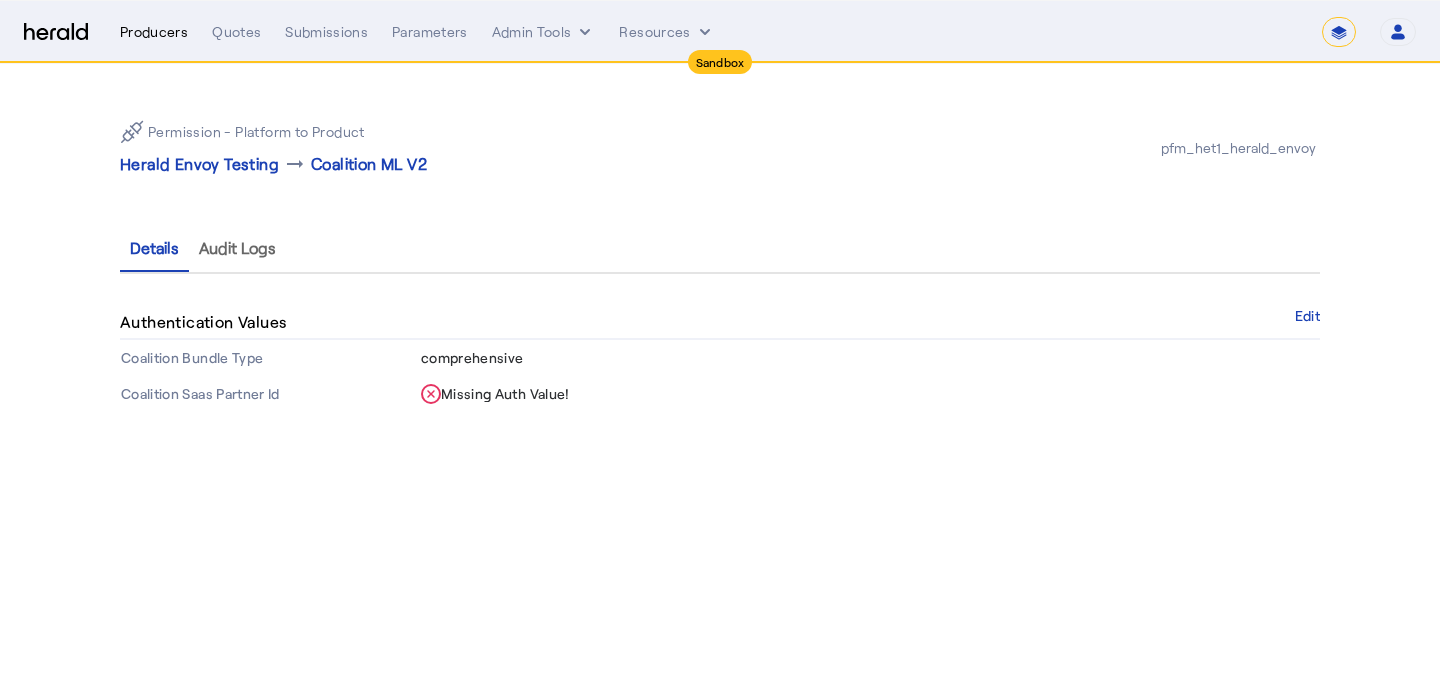 click on "Producers" at bounding box center [154, 32] 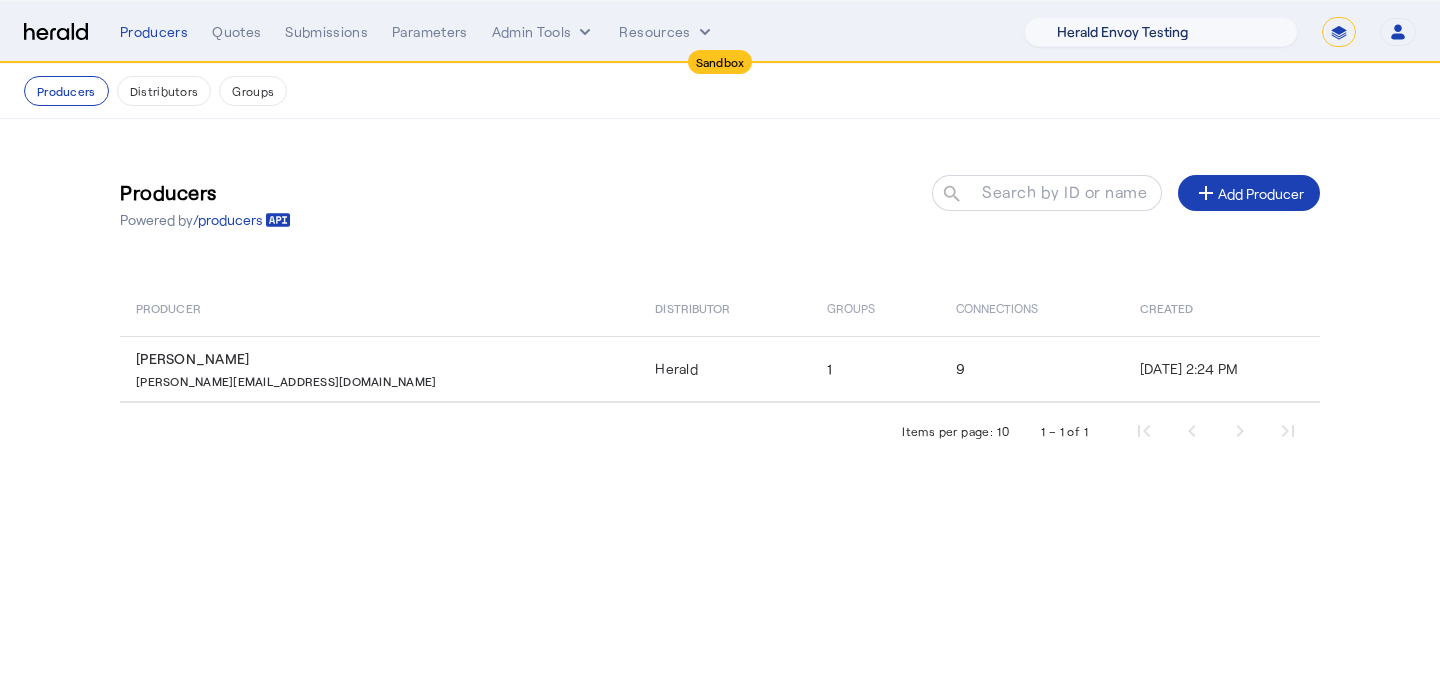 click on "1Fort   Acrisure   Acturis   Affinity Advisors   Affinity Risk   Agentero   AmWins   Anzen   Aon   Appulate   Arch   Assurely   BTIS   Babbix   Berxi   Billy   BindHQ   Bold Penguin    Bolt   Bond   Boxx   Brightway   Brit Demo Sandbox   Broker Buddha   Buddy   Bunker   Burns Wilcox   CNA Test   CRC   CS onboarding test account   Chubb Test   Citadel   Coalition   Coast   Coterie Test   Counterpart    CoverForce   CoverWallet   Coverdash   Coverhound   Cowbell   Cyber Example Platform   CyberPassport   Defy Insurance   Draftrs   ESpecialty   Embroker   Equal Parts   Exavalu   Ezyagent   Federacy Platform   FifthWall   Flow Speciality (Capitola)   Foundation   Founder Shield   Gaya   Gerent   GloveBox   Glow   Growthmill   HW Kaufman   Hartford Steam Boiler   Hawksoft   Heffernan Insurance Brokers   Herald Envoy Testing   HeraldAPI   Hypergato   Inchanted   Indemn.ai   Infinity   Insured.io   Insuremo   Insuritas   Irys   Jencap   Kamillio   Kayna   LTI Mindtree   Layr   Limit   Markel Test   Marsh   Novidea" at bounding box center [1161, 32] 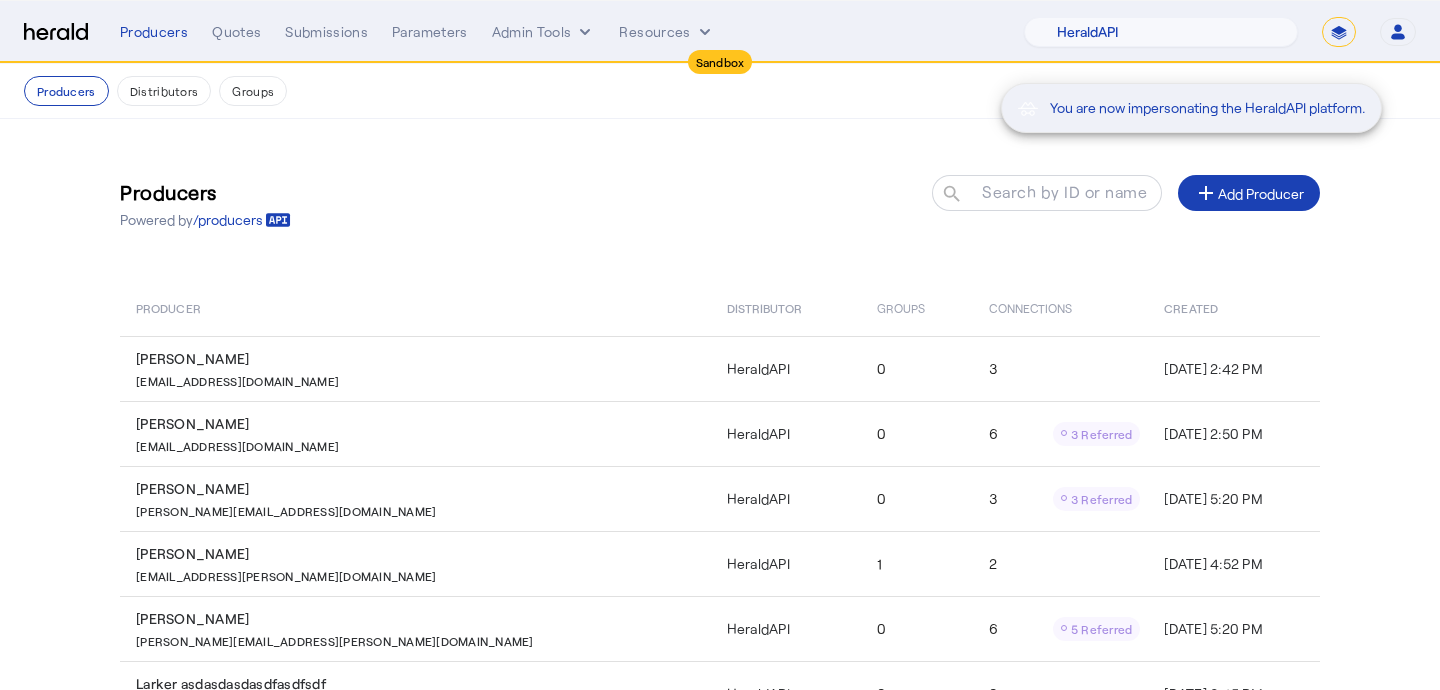 click on "You are now impersonating the HeraldAPI platform." at bounding box center [720, 345] 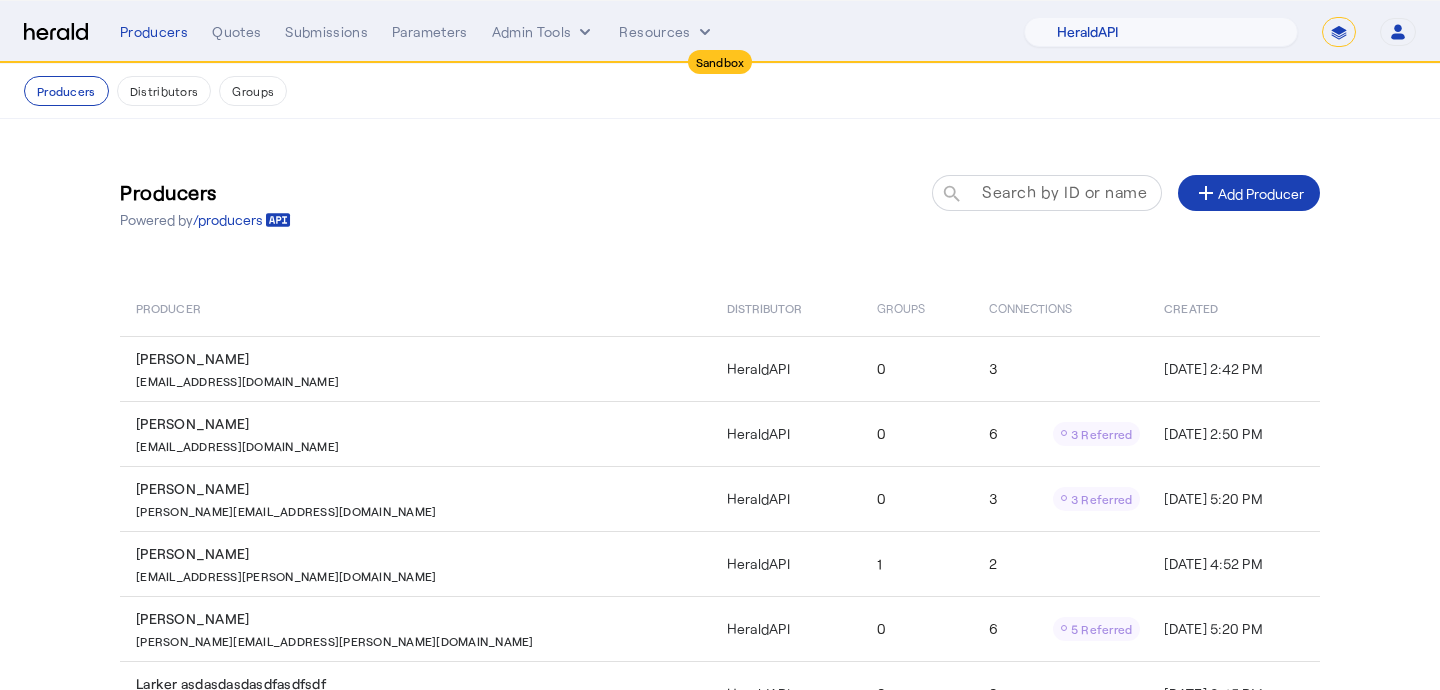 click on "Search by ID or name" at bounding box center (1064, 191) 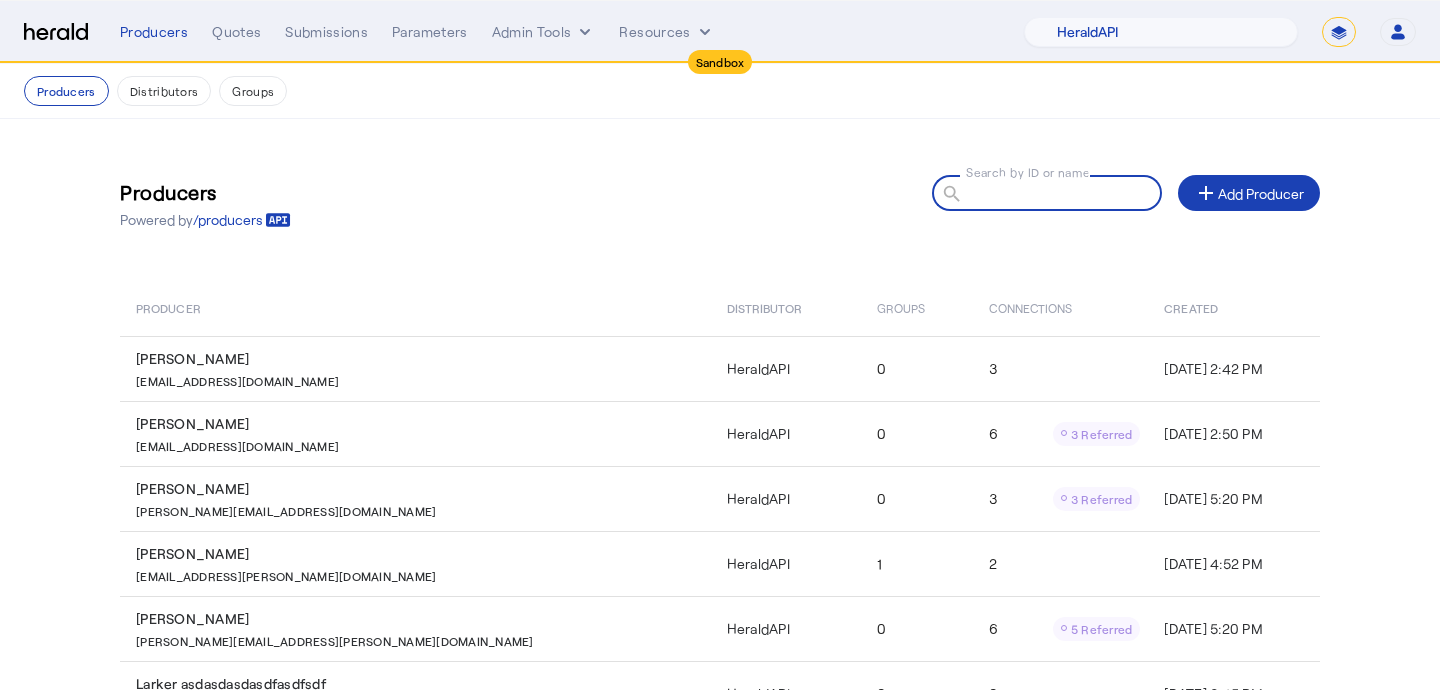 click on "Search by ID or name" at bounding box center (1056, 192) 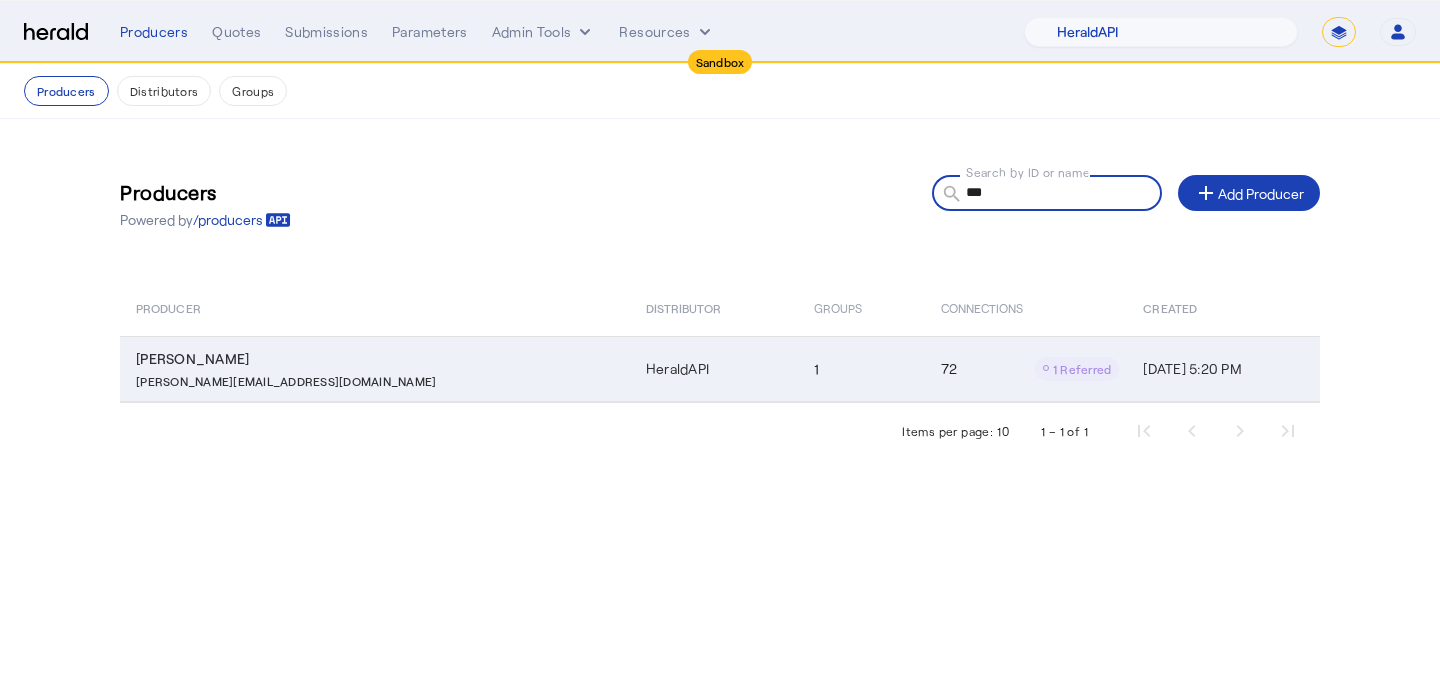 click on "1" 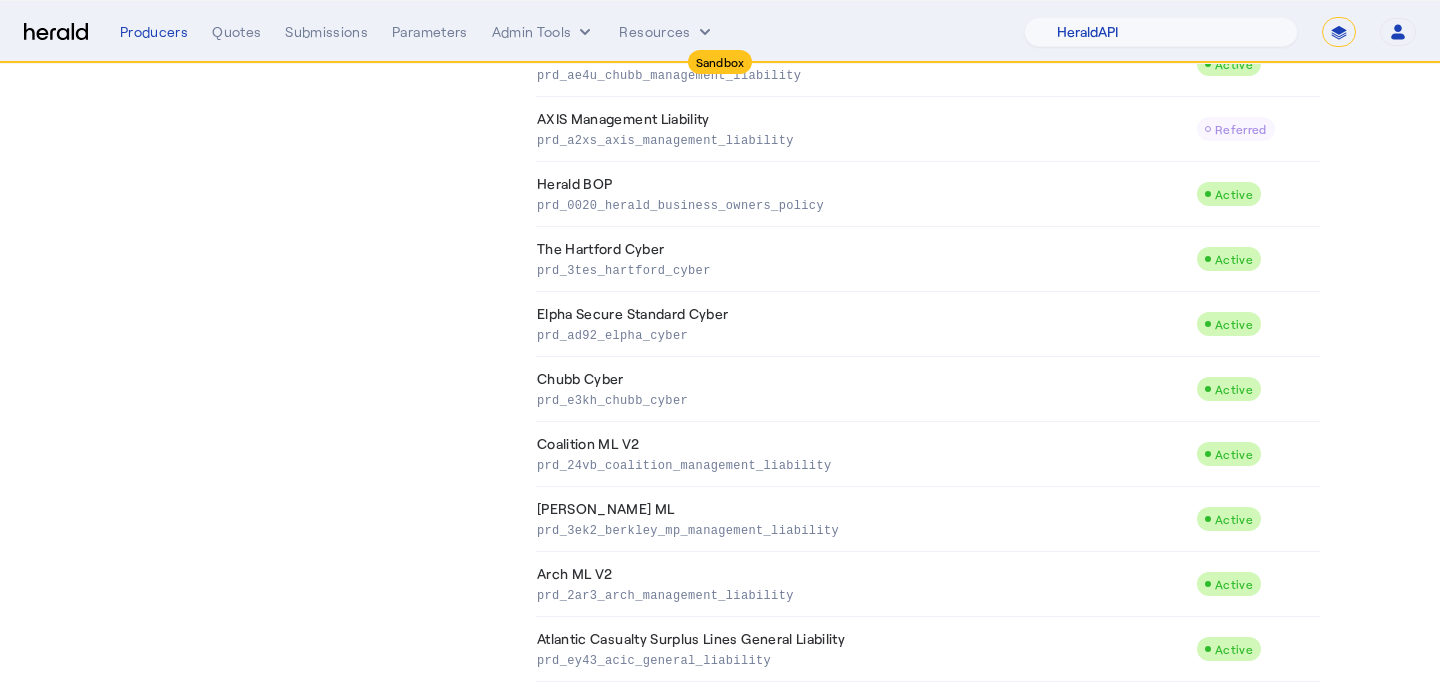 scroll, scrollTop: 1969, scrollLeft: 0, axis: vertical 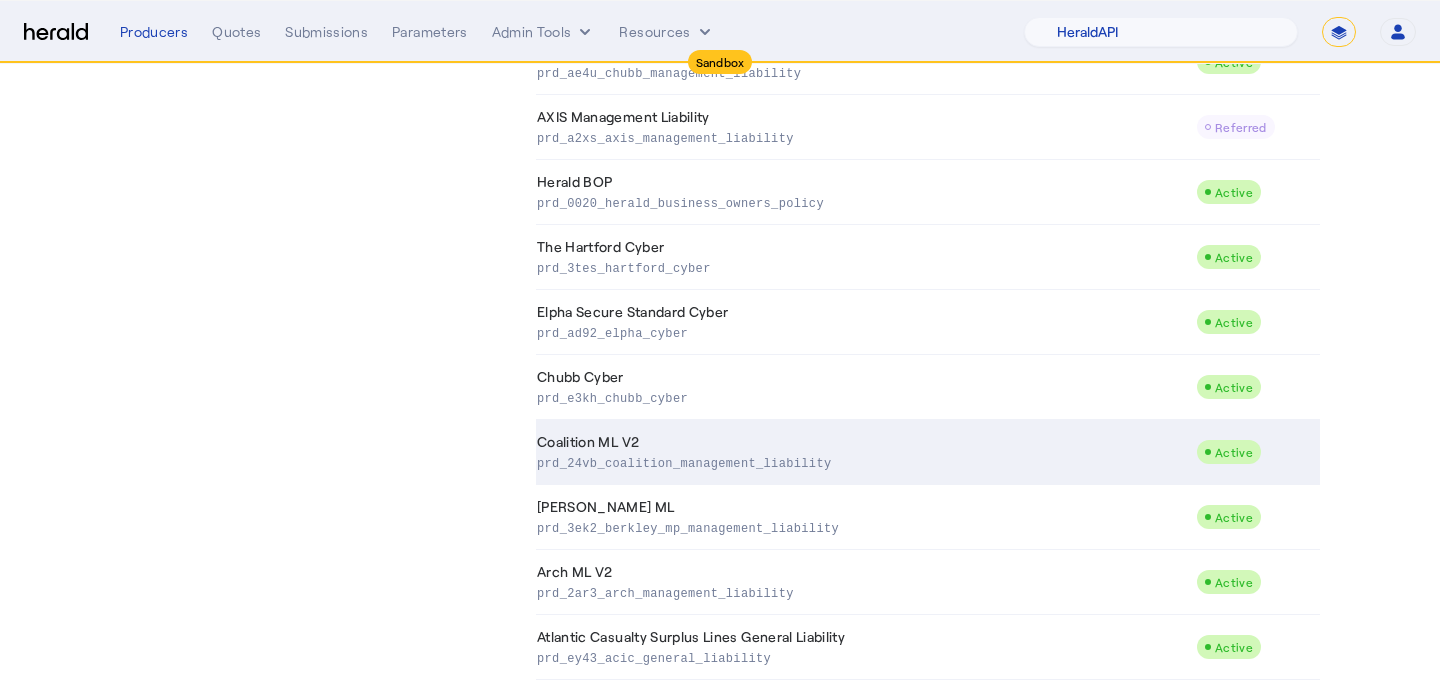 click on "Coalition ML V2  prd_24vb_coalition_management_liability" 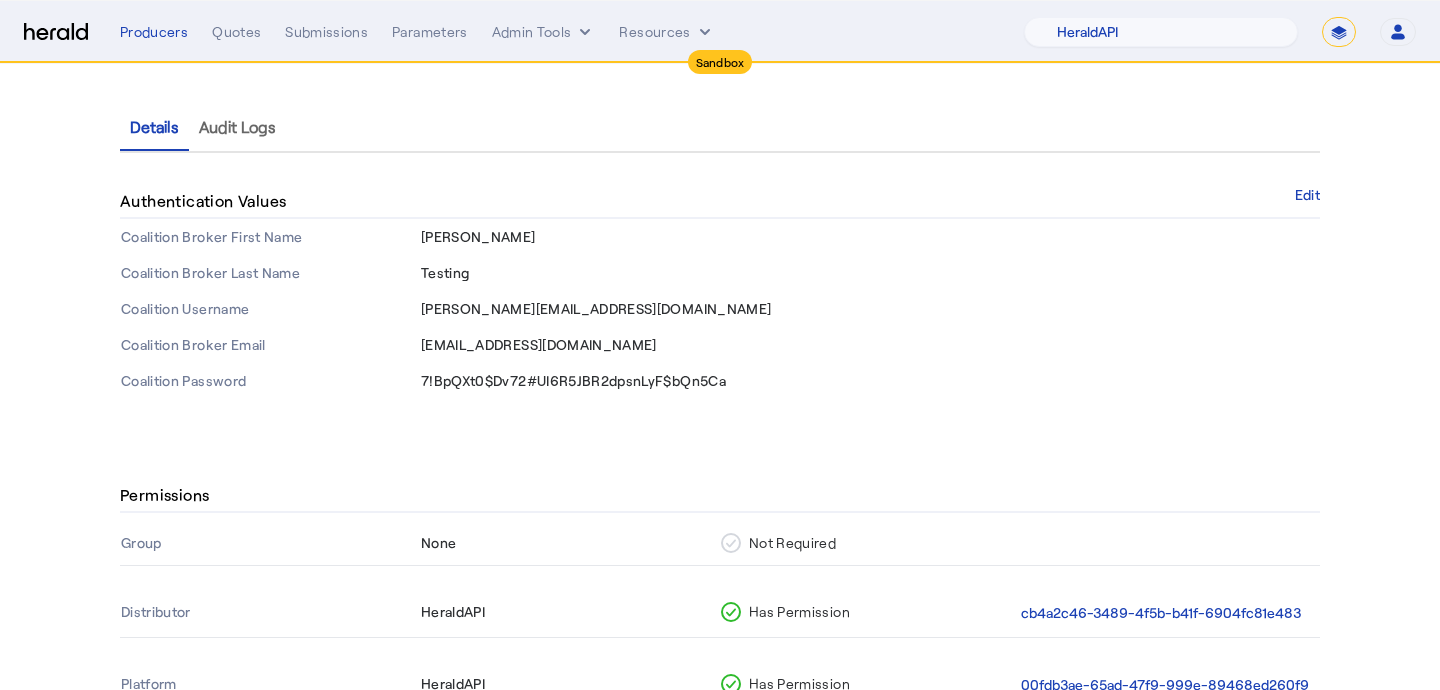 scroll, scrollTop: 331, scrollLeft: 0, axis: vertical 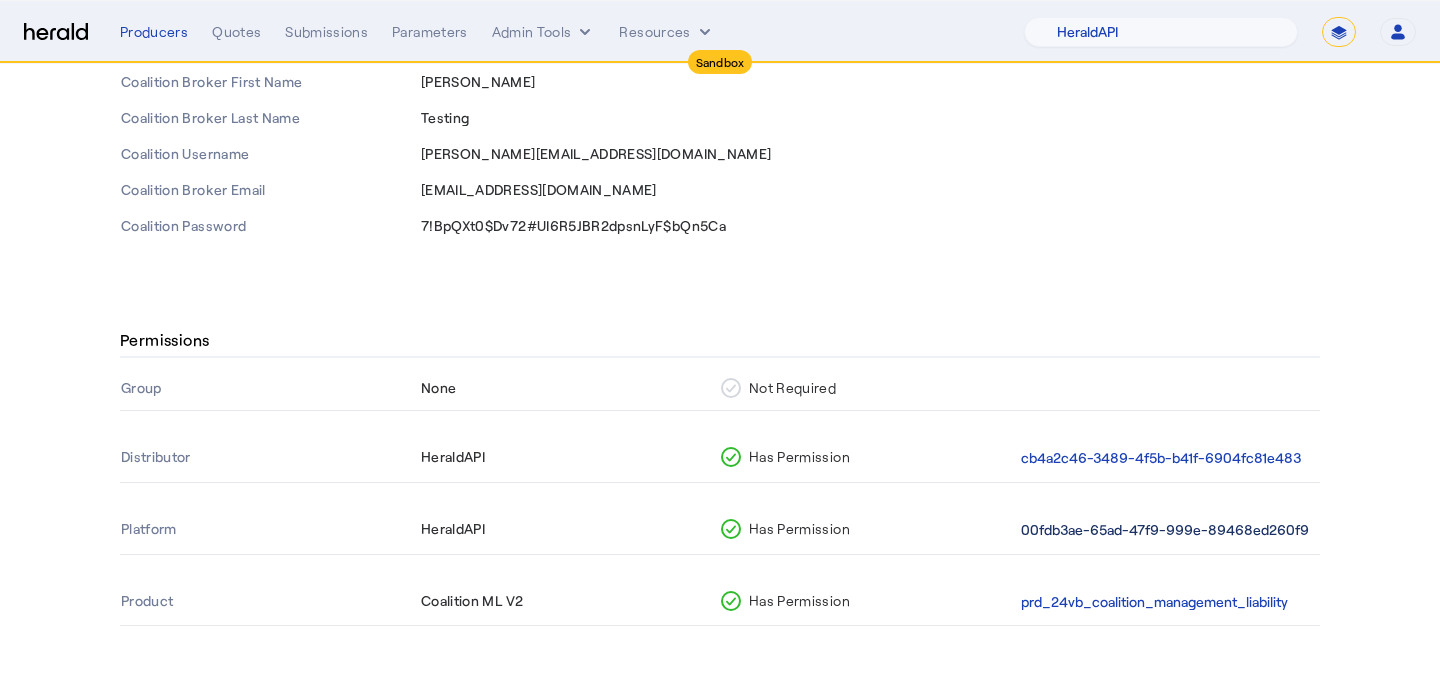 click on "00fdb3ae-65ad-47f9-999e-89468ed260f9" 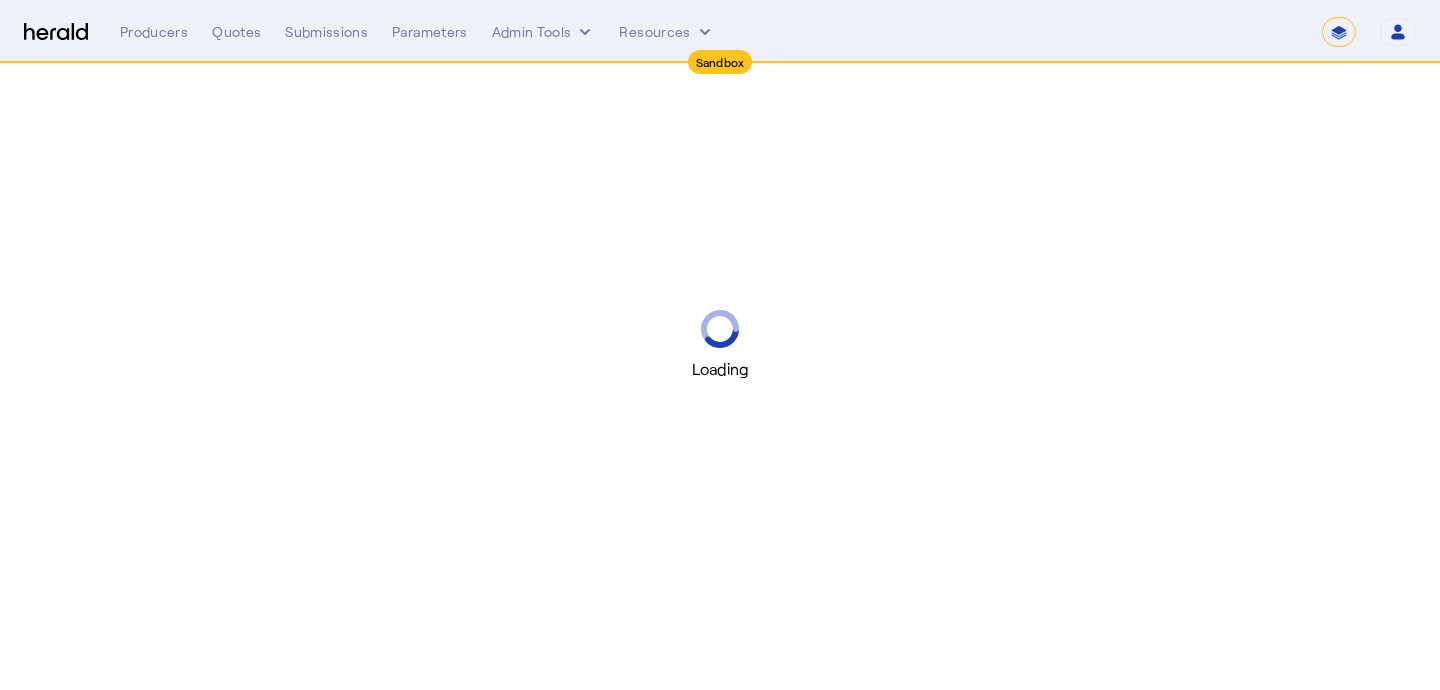 scroll, scrollTop: 0, scrollLeft: 0, axis: both 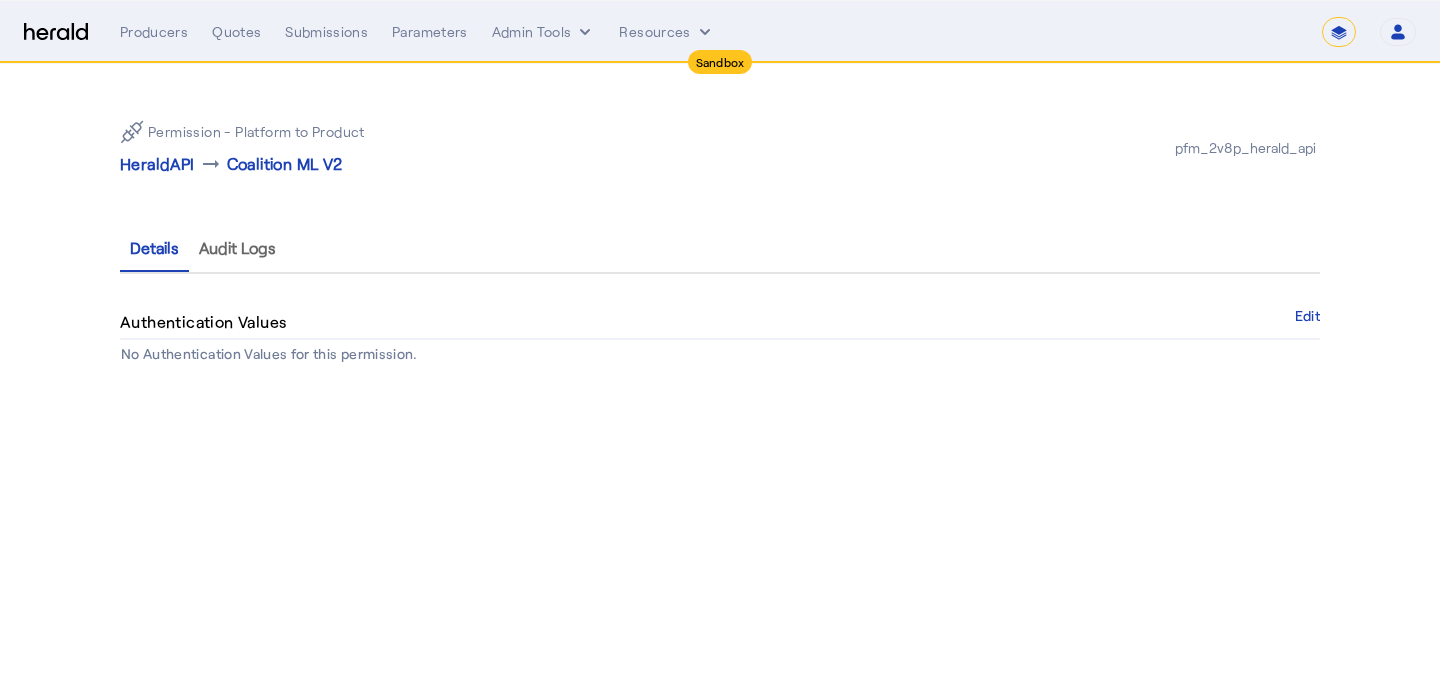 select on "pfm_2v8p_herald_api" 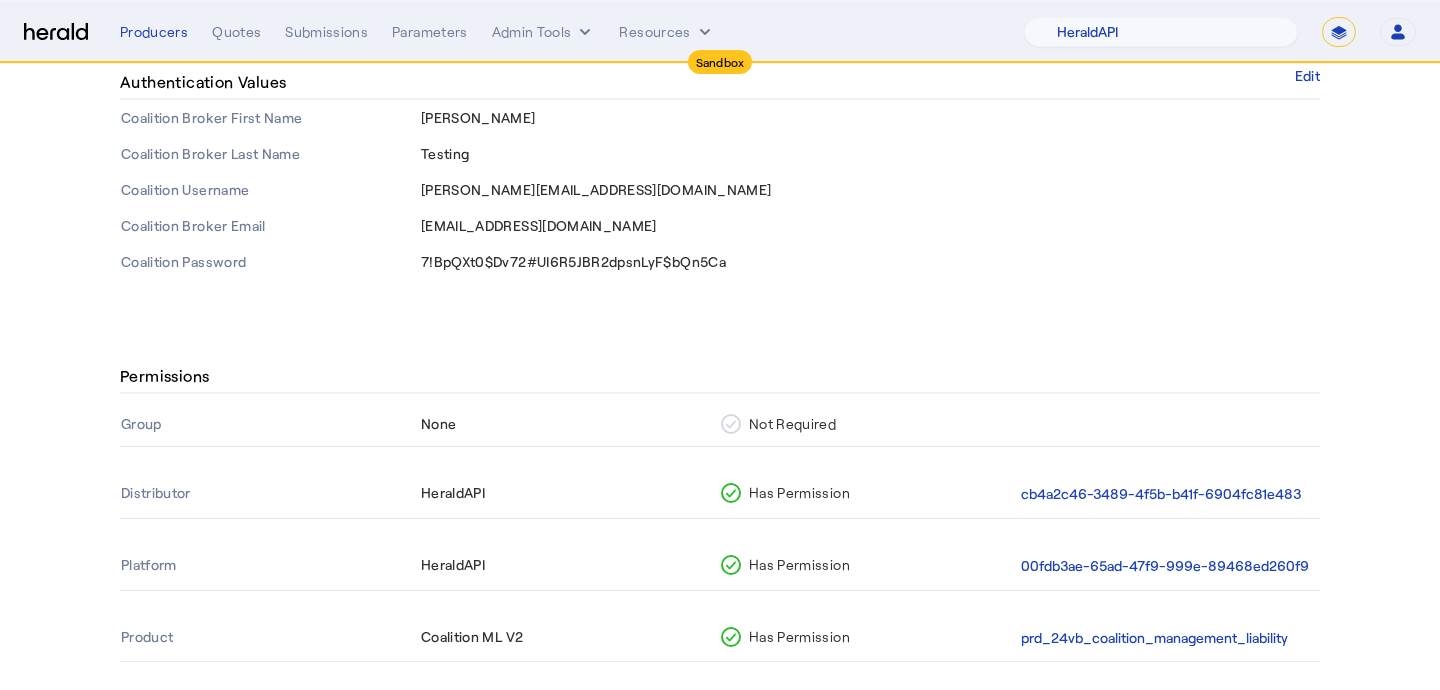 scroll, scrollTop: 331, scrollLeft: 0, axis: vertical 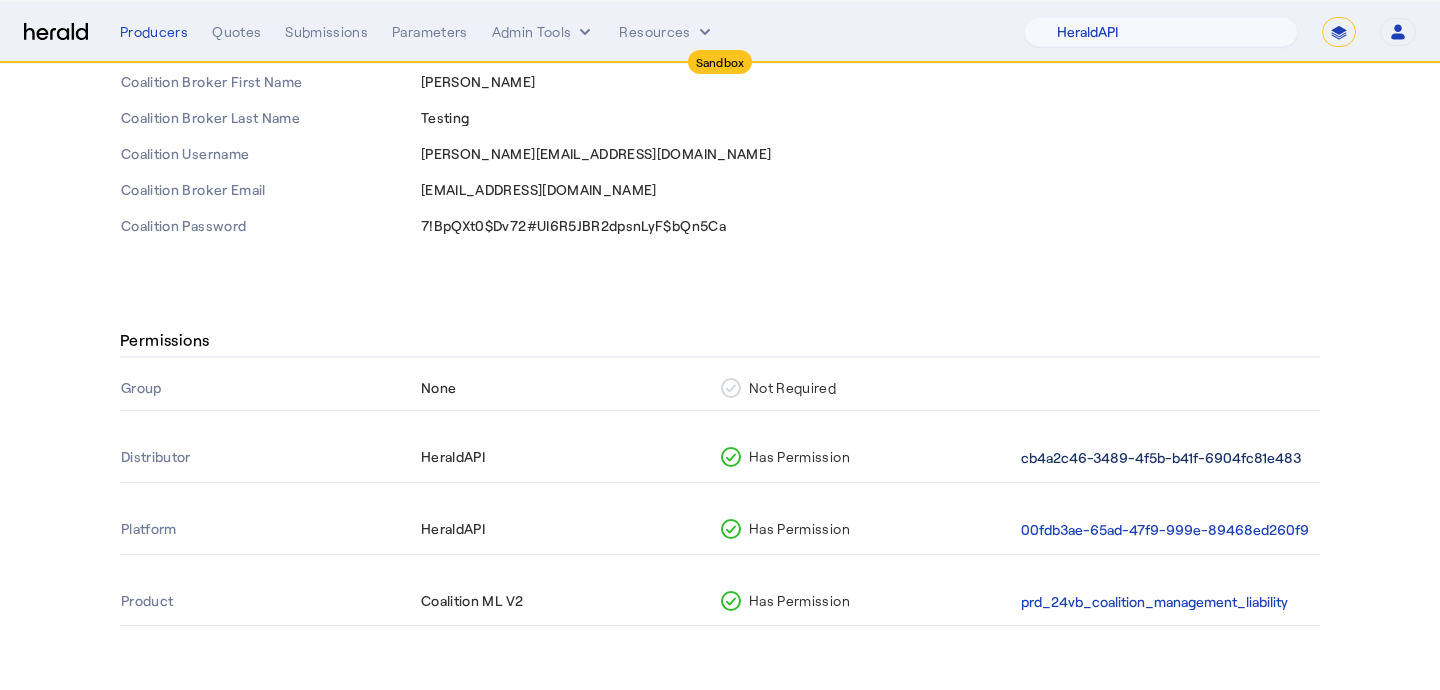 click on "cb4a2c46-3489-4f5b-b41f-6904fc81e483" 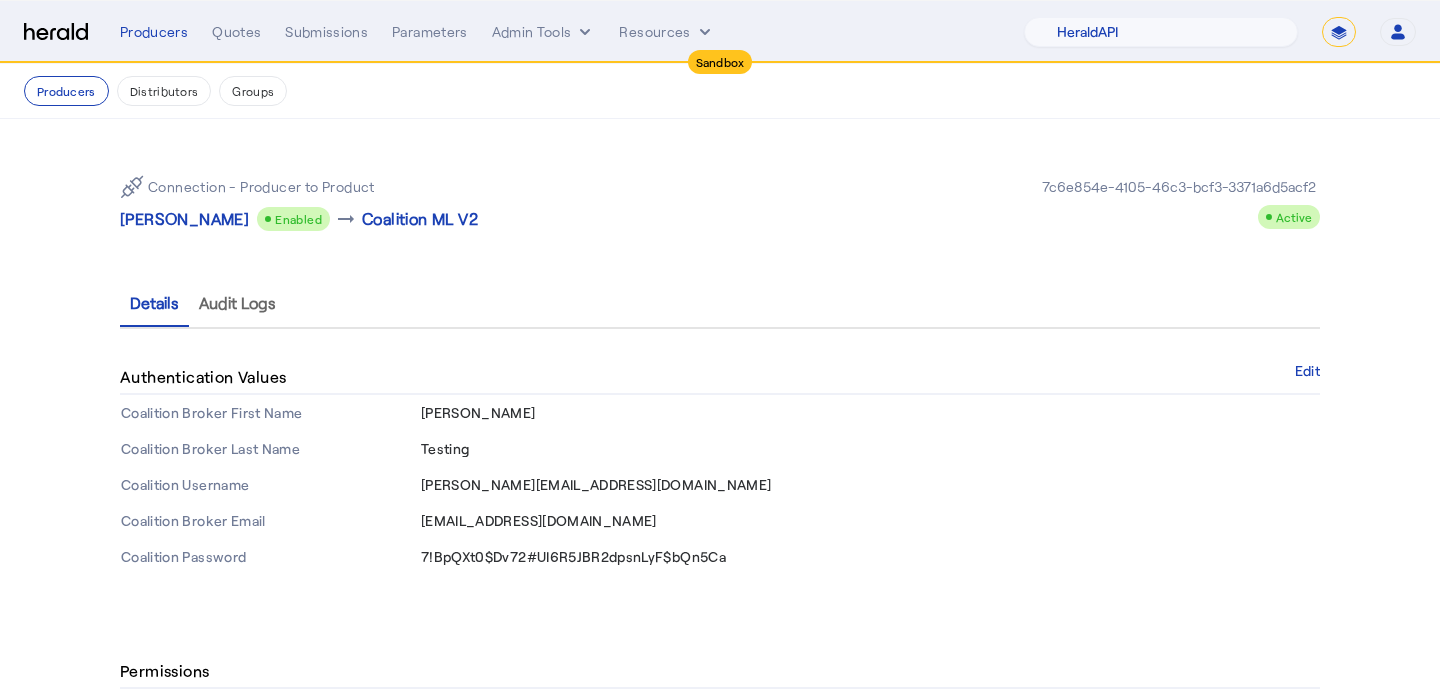scroll, scrollTop: 331, scrollLeft: 0, axis: vertical 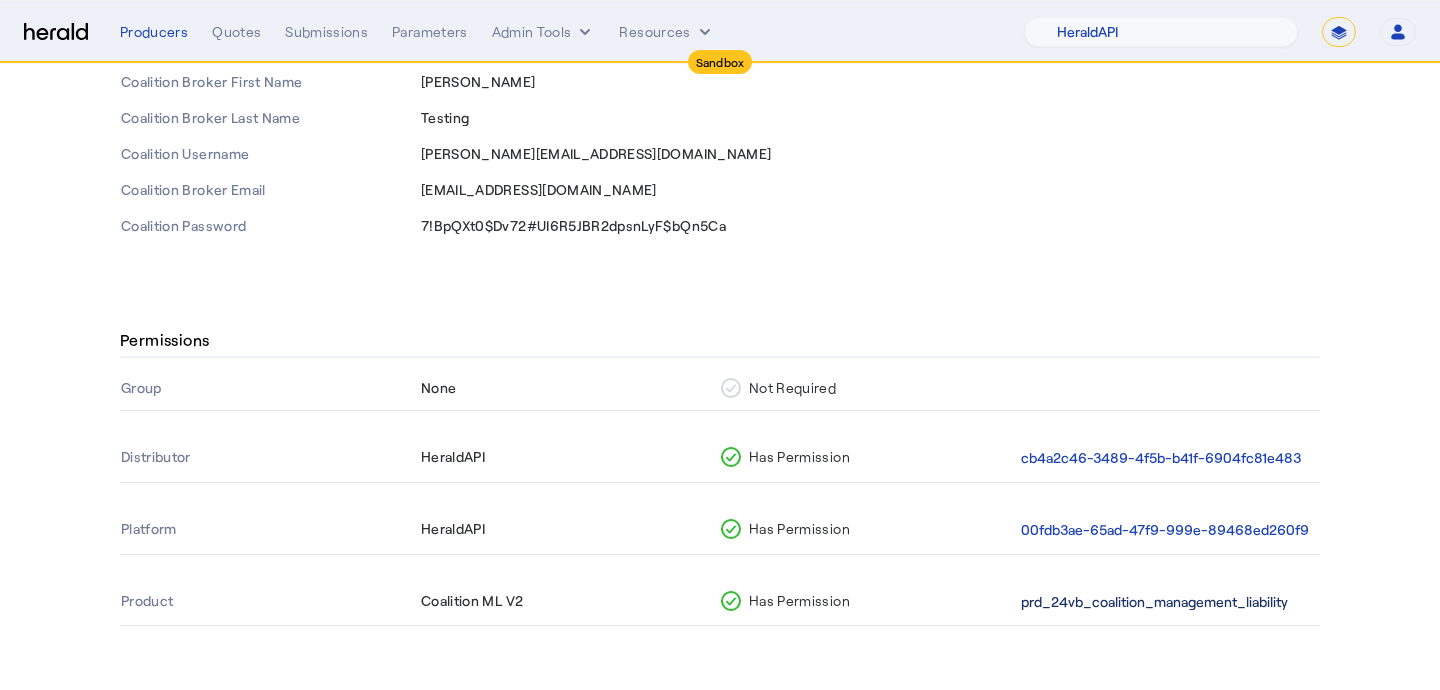 click on "prd_24vb_coalition_management_liability" 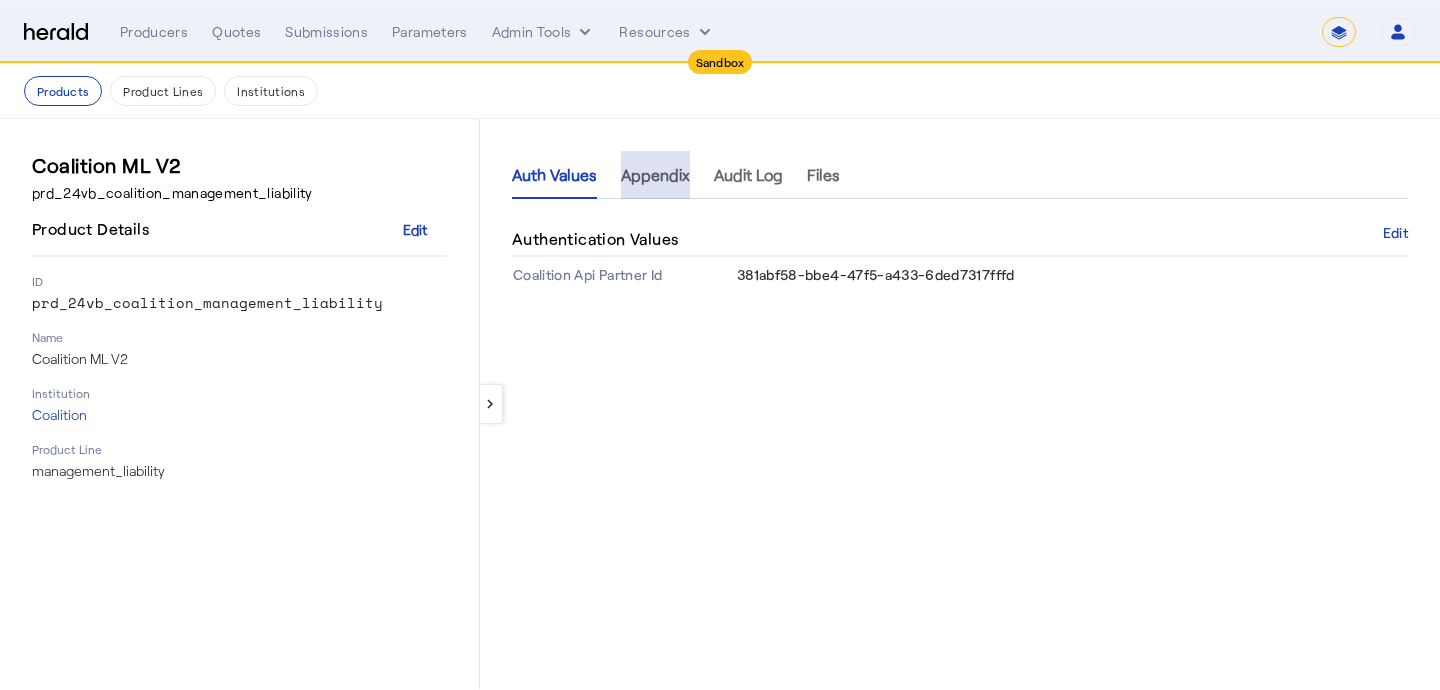 click on "Appendix" at bounding box center (655, 175) 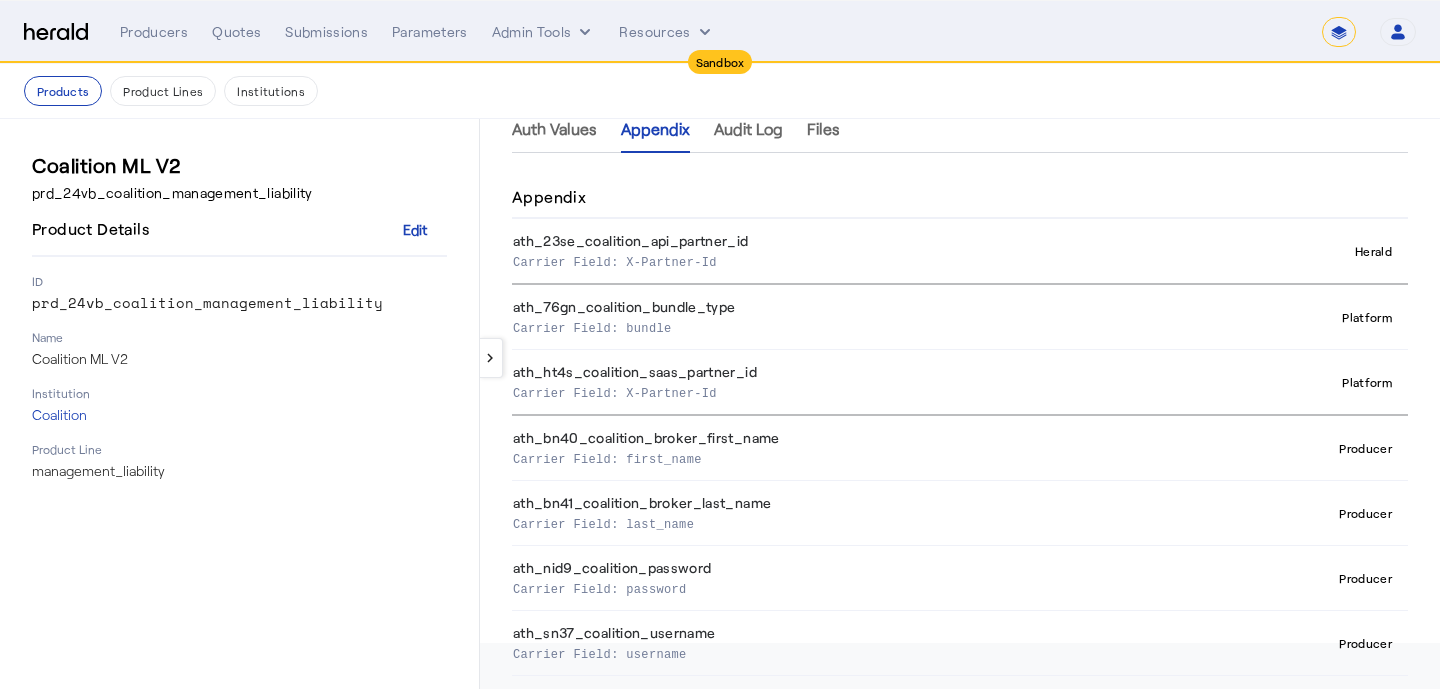 scroll, scrollTop: 43, scrollLeft: 0, axis: vertical 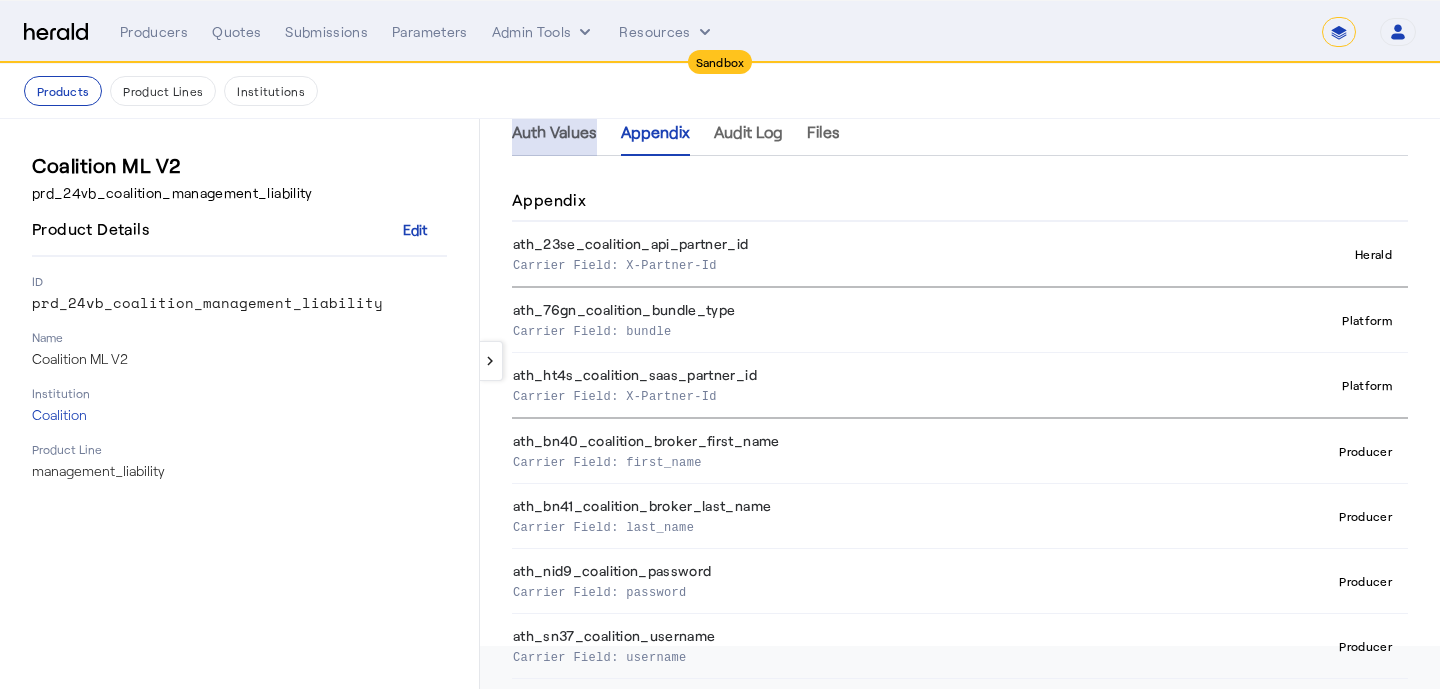 click on "Auth Values" at bounding box center (554, 132) 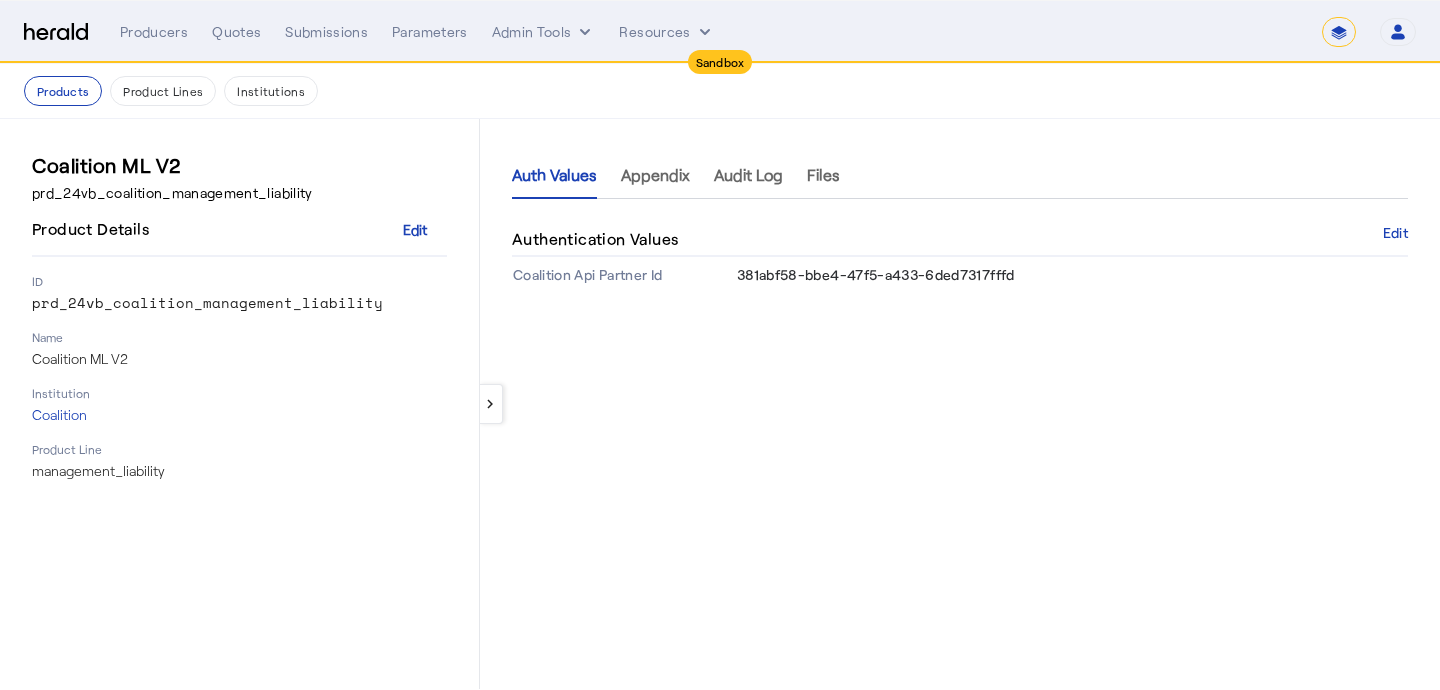 click on "381abf58-bbe4-47f5-a433-6ded7317fffd" 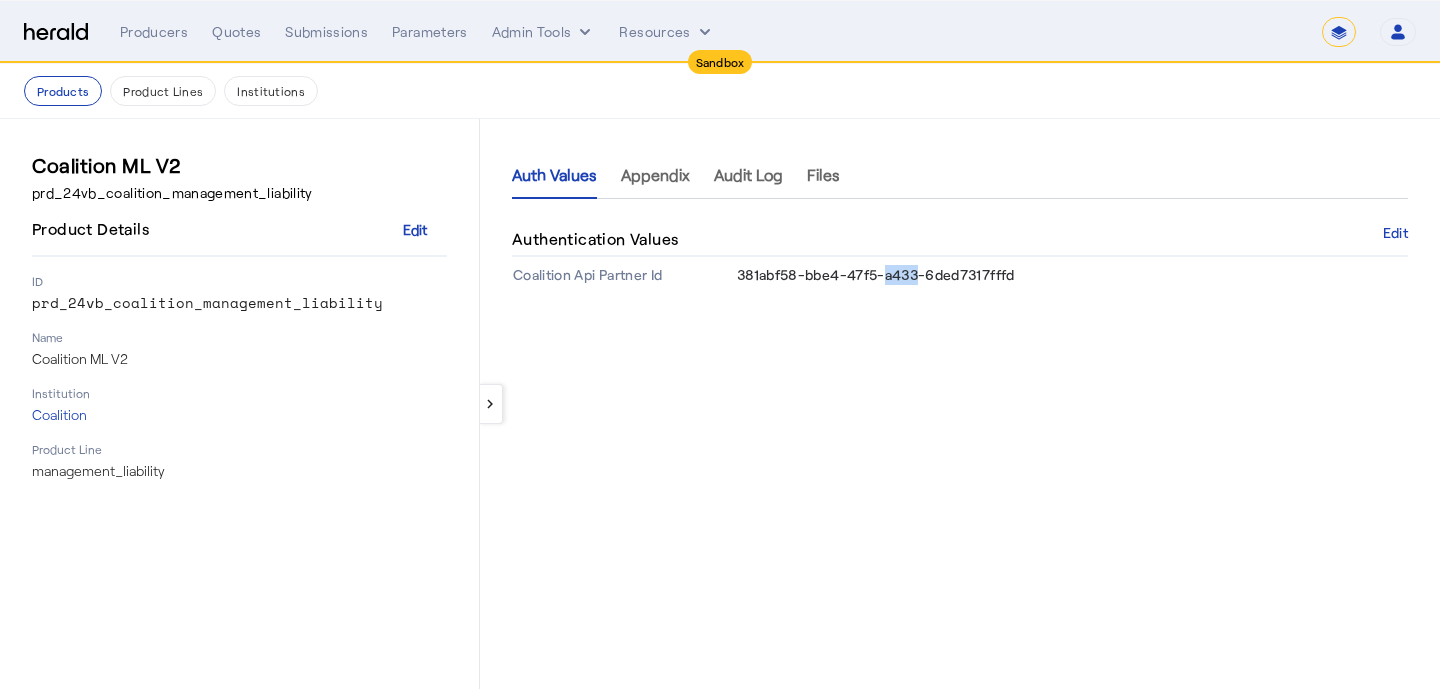 click on "381abf58-bbe4-47f5-a433-6ded7317fffd" 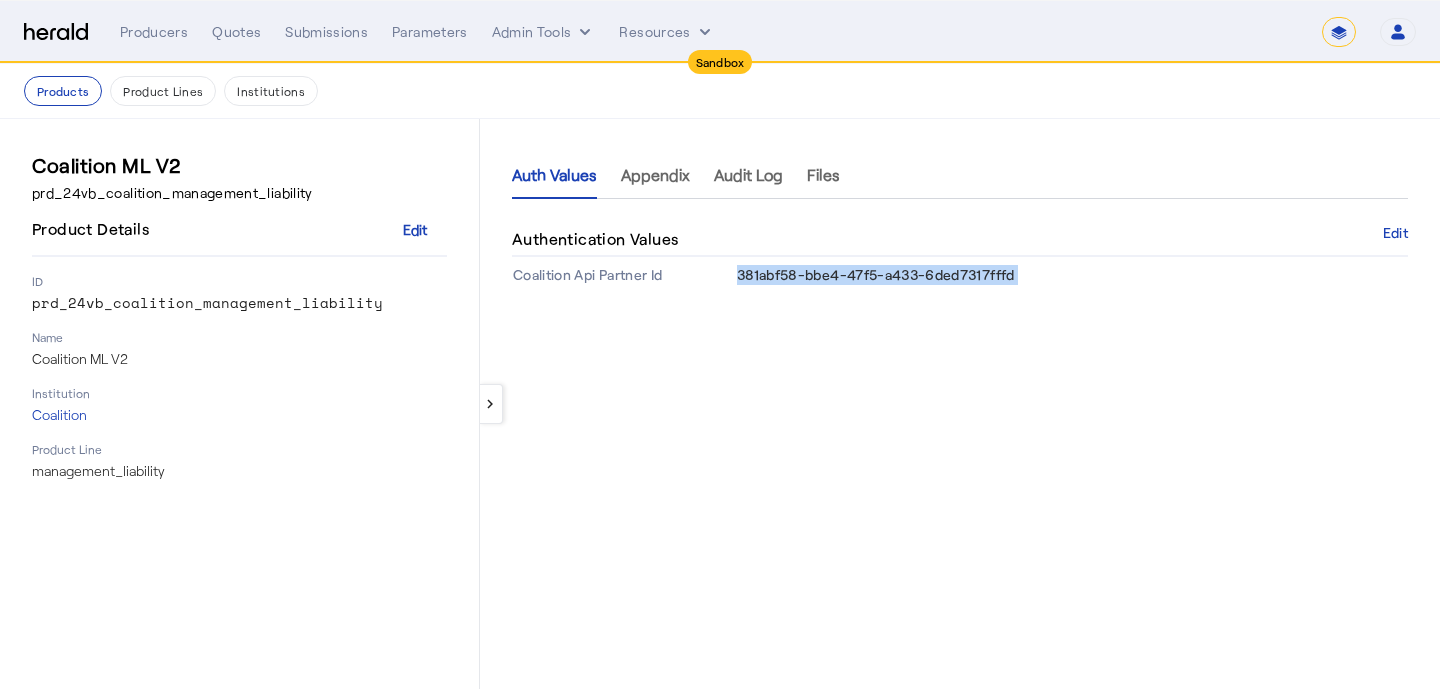 click on "381abf58-bbe4-47f5-a433-6ded7317fffd" 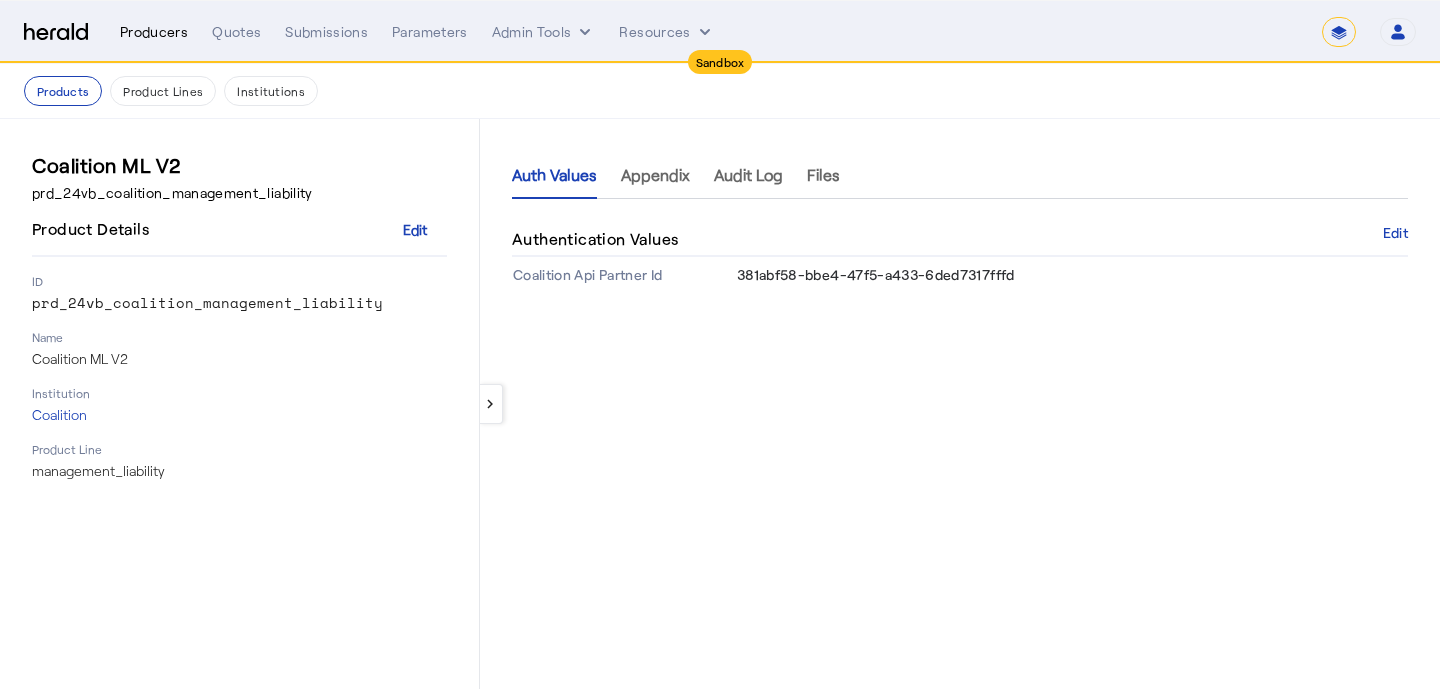 click on "Producers" at bounding box center (154, 32) 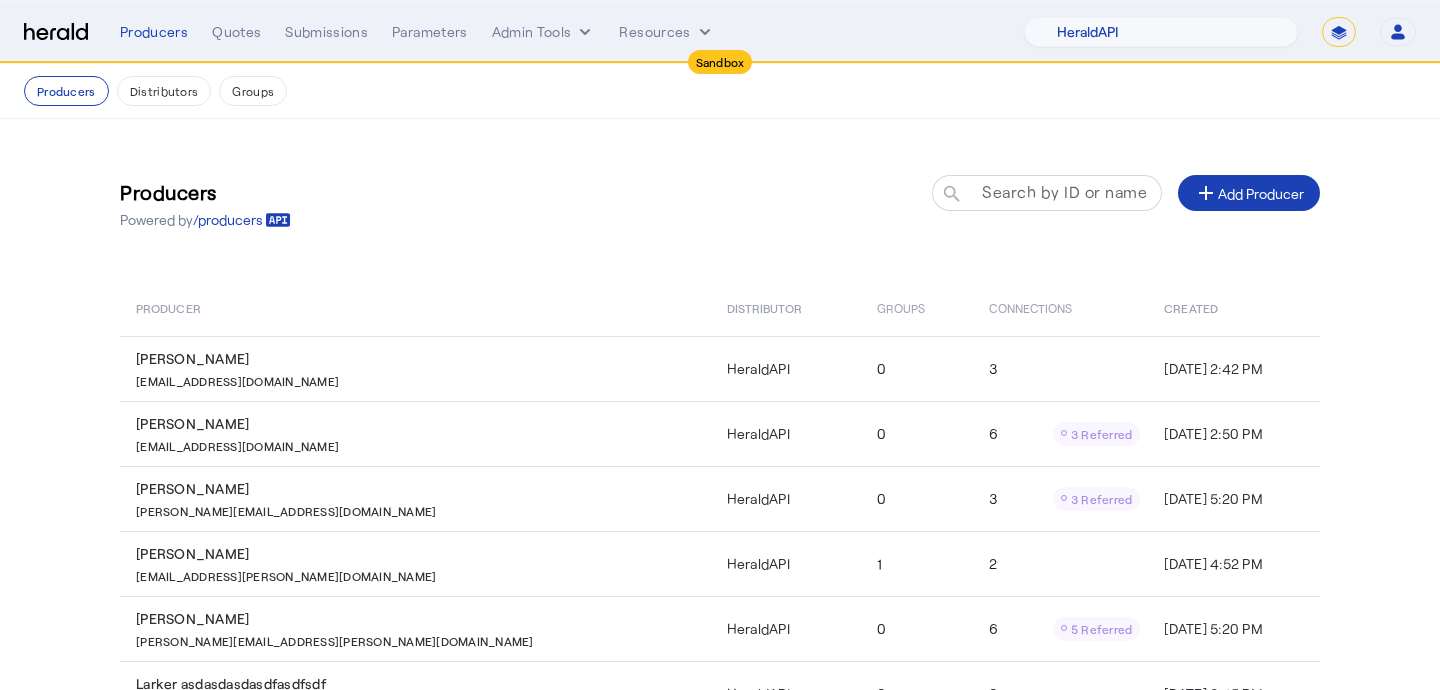 click on "Search by ID or name" at bounding box center (1064, 191) 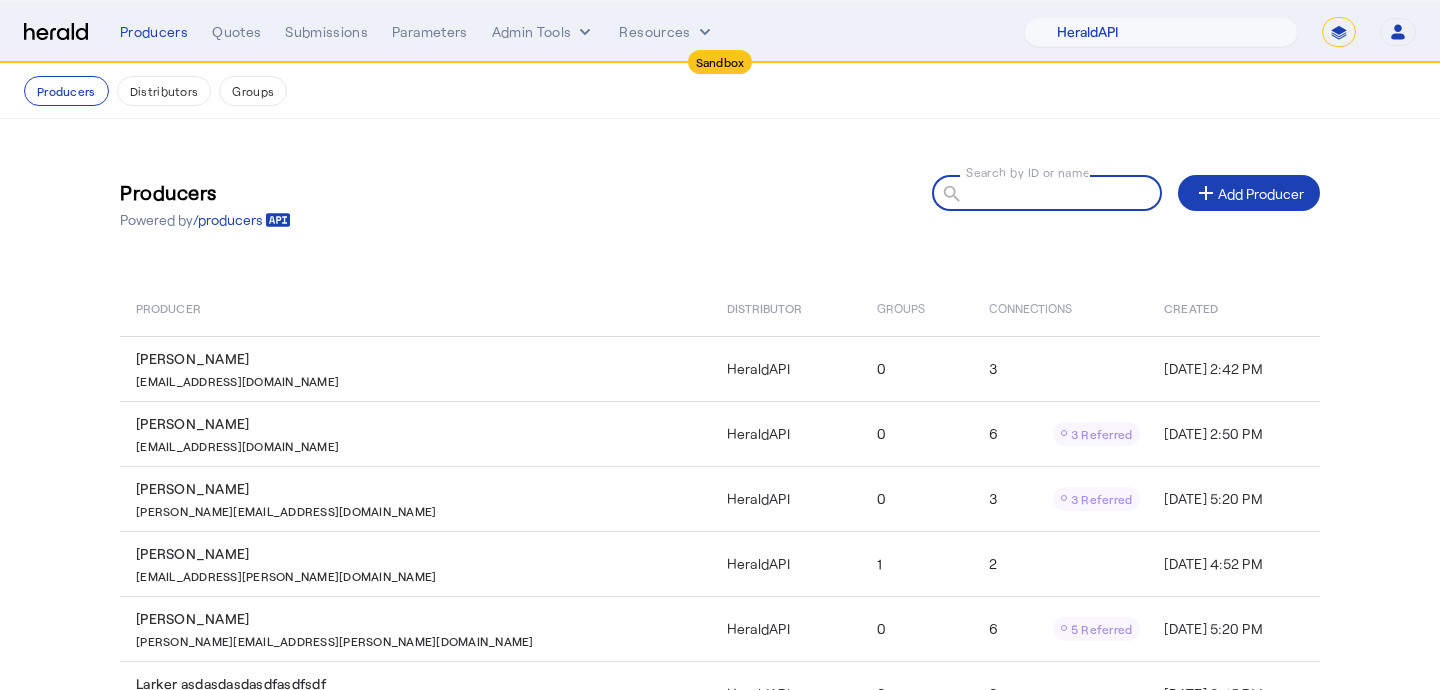 click on "Search by ID or name" at bounding box center [1056, 192] 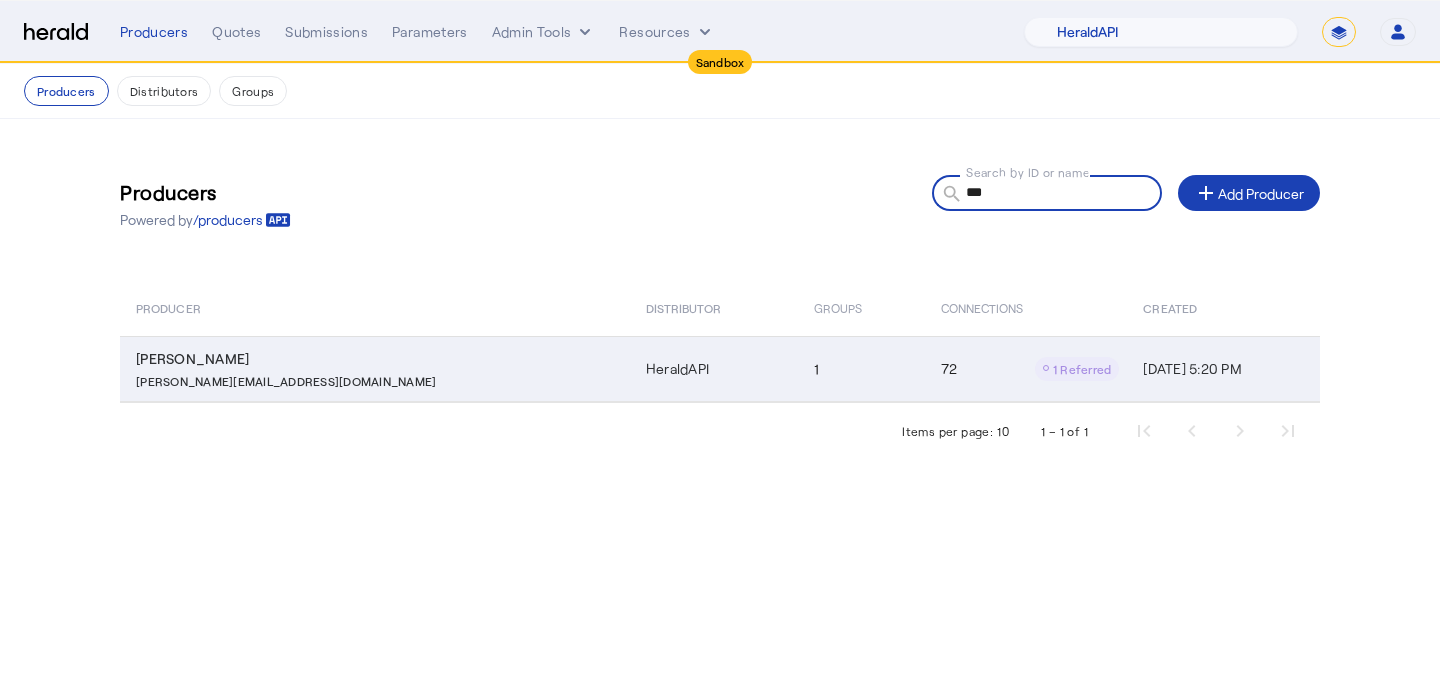 click on "1" 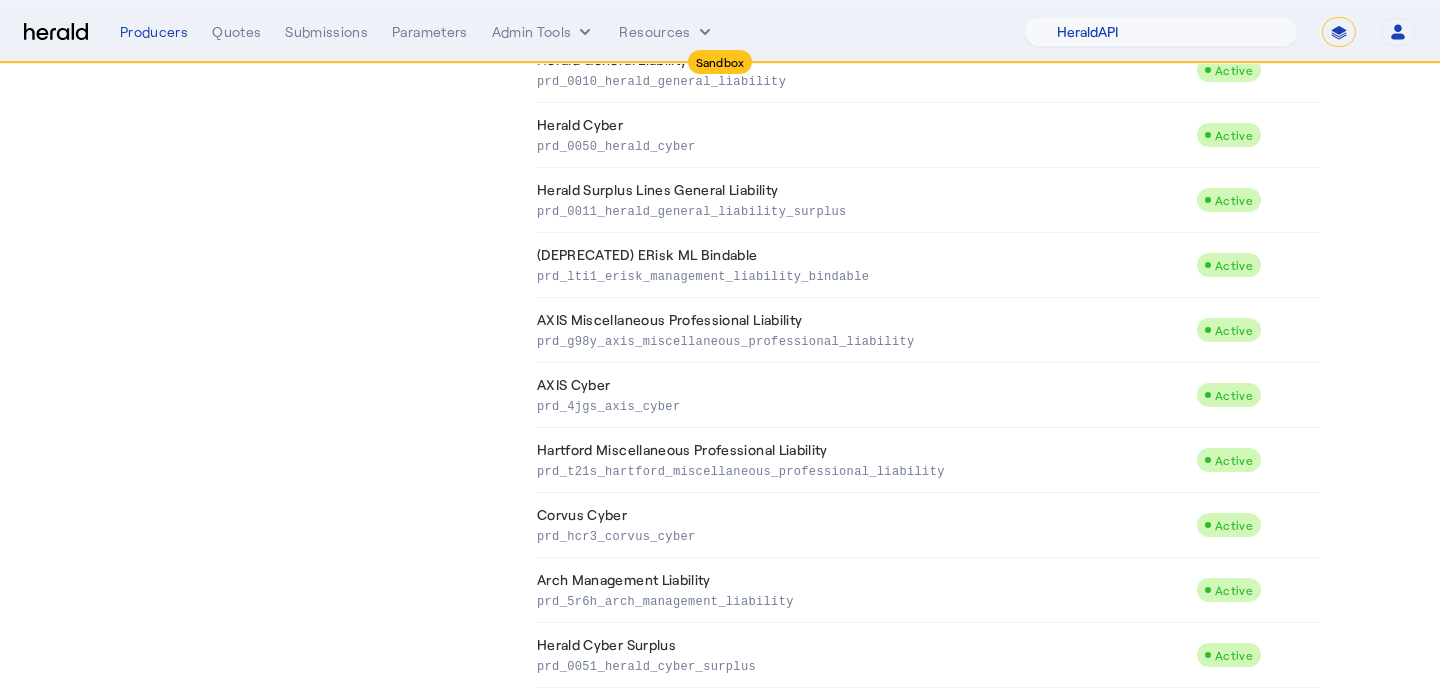 scroll, scrollTop: 2066, scrollLeft: 0, axis: vertical 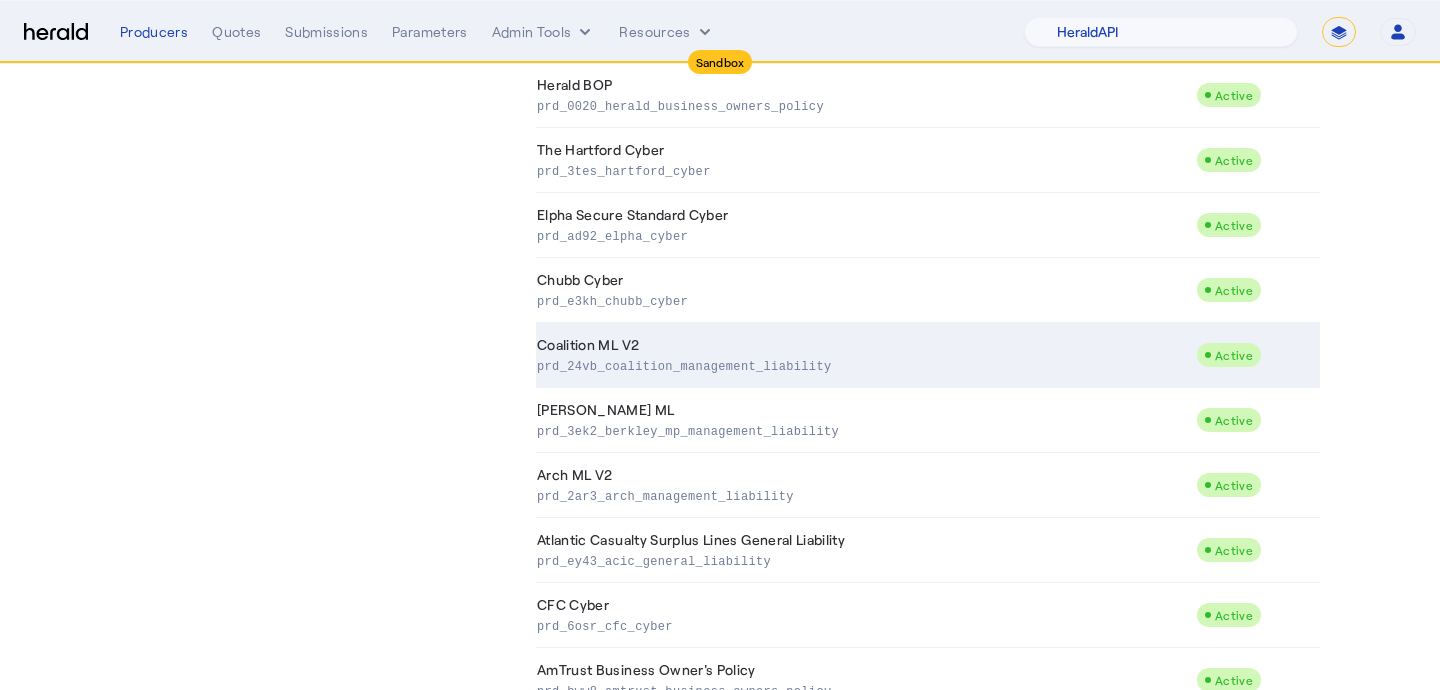click on "Coalition ML V2  prd_24vb_coalition_management_liability" 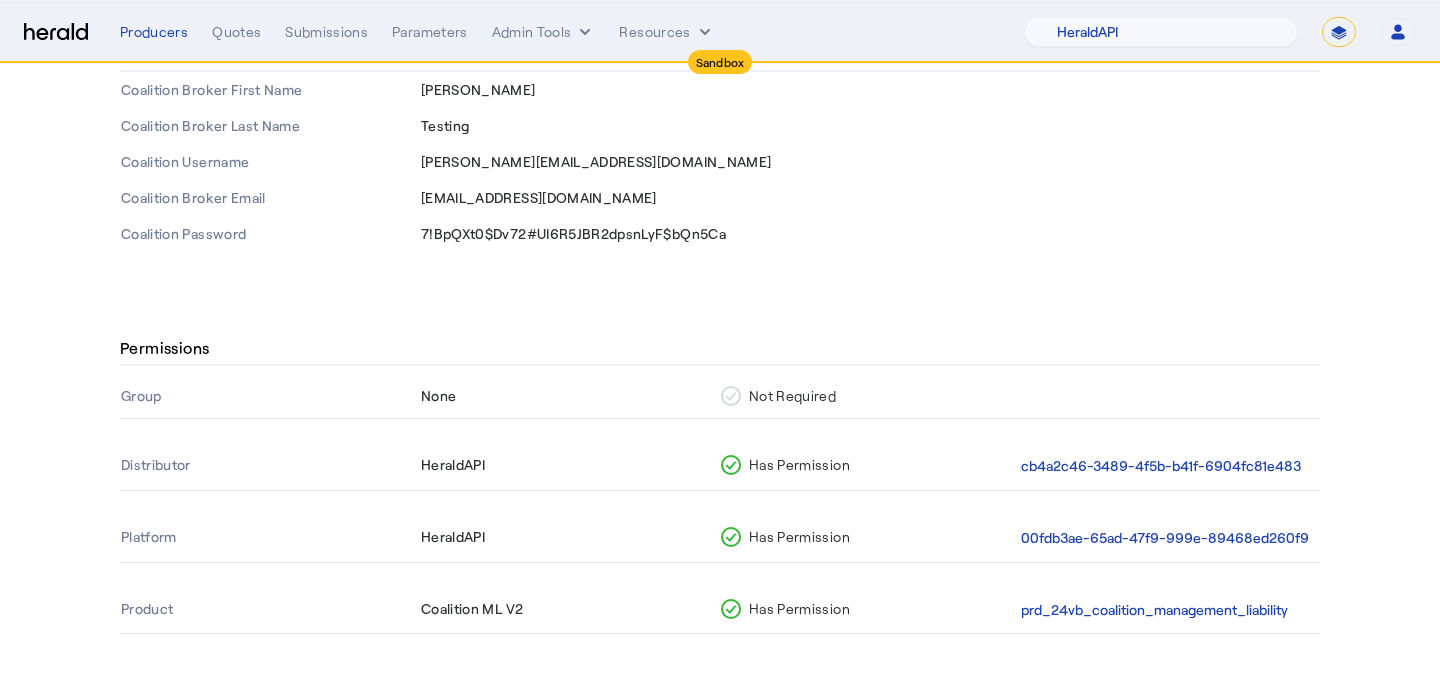 scroll, scrollTop: 331, scrollLeft: 0, axis: vertical 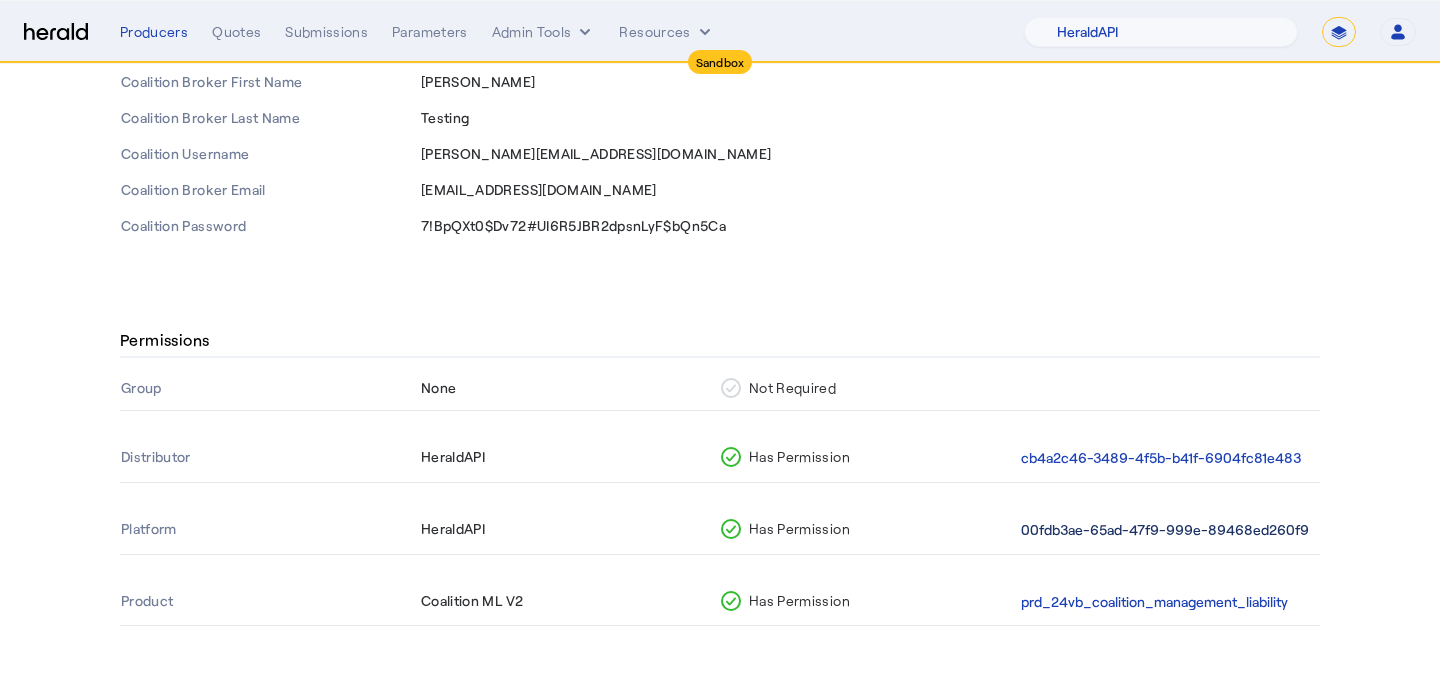click on "00fdb3ae-65ad-47f9-999e-89468ed260f9" 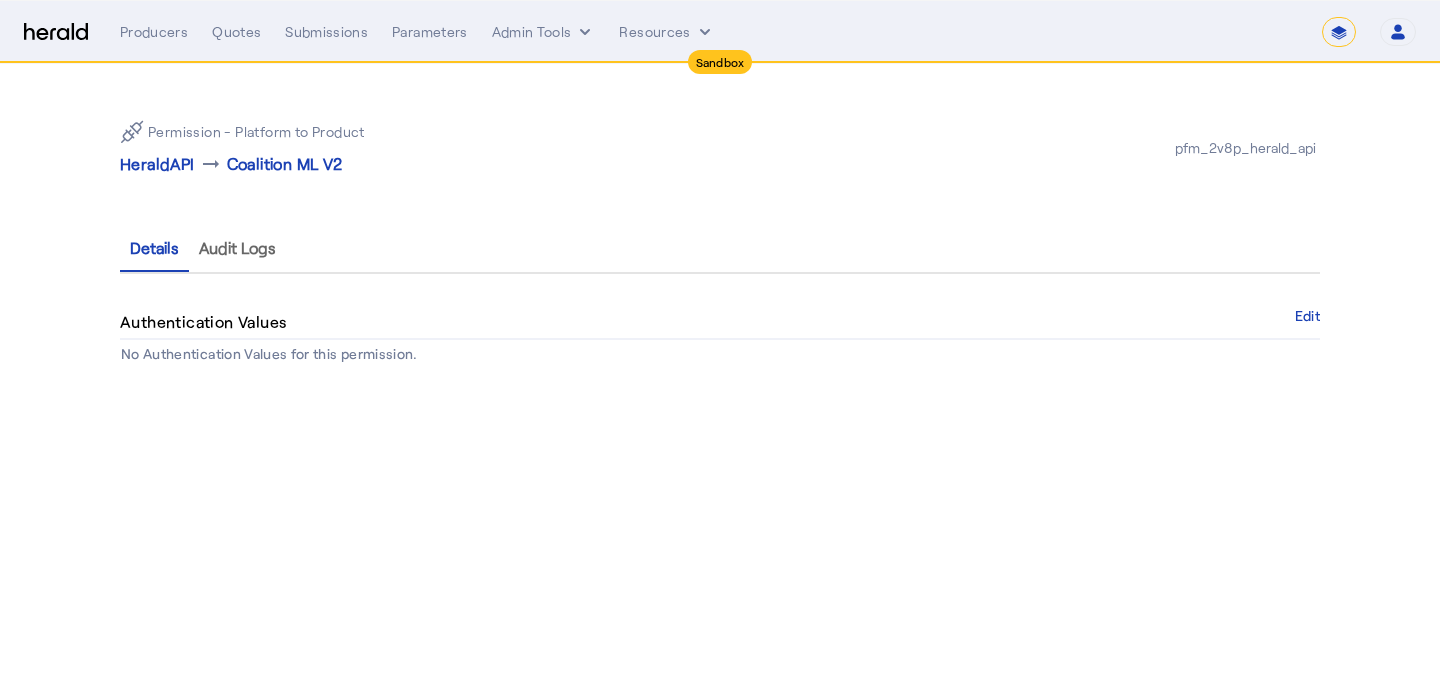 click at bounding box center (56, 32) 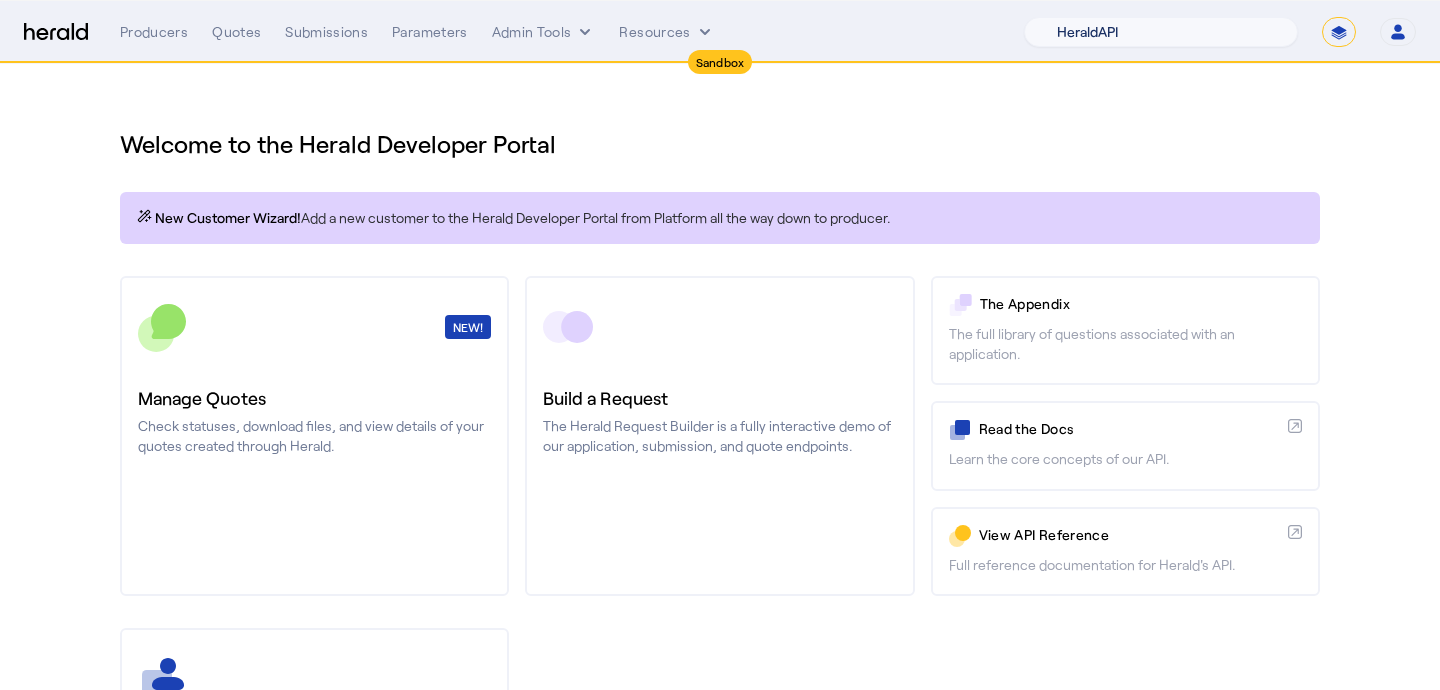 click on "1Fort   Acrisure   Acturis   Affinity Advisors   Affinity Risk   Agentero   AmWins   Anzen   Aon   Appulate   Arch   Assurely   BTIS   Babbix   Berxi   Billy   BindHQ   Bold Penguin    Bolt   Bond   Boxx   Brightway   Brit Demo Sandbox   Broker Buddha   Buddy   Bunker   Burns Wilcox   CNA Test   CRC   CS onboarding test account   Chubb Test   Citadel   Coalition   Coast   Coterie Test   Counterpart    CoverForce   CoverWallet   Coverdash   Coverhound   Cowbell   Cyber Example Platform   CyberPassport   Defy Insurance   Draftrs   ESpecialty   Embroker   Equal Parts   Exavalu   Ezyagent   Federacy Platform   FifthWall   Flow Speciality (Capitola)   Foundation   Founder Shield   Gaya   Gerent   GloveBox   Glow   Growthmill   HW Kaufman   Hartford Steam Boiler   Hawksoft   Heffernan Insurance Brokers   Herald Envoy Testing   HeraldAPI   Hypergato   Inchanted   Indemn.ai   Infinity   Insured.io   Insuremo   Insuritas   Irys   Jencap   Kamillio   Kayna   LTI Mindtree   Layr   Limit   Markel Test   Marsh   Novidea" at bounding box center [1161, 32] 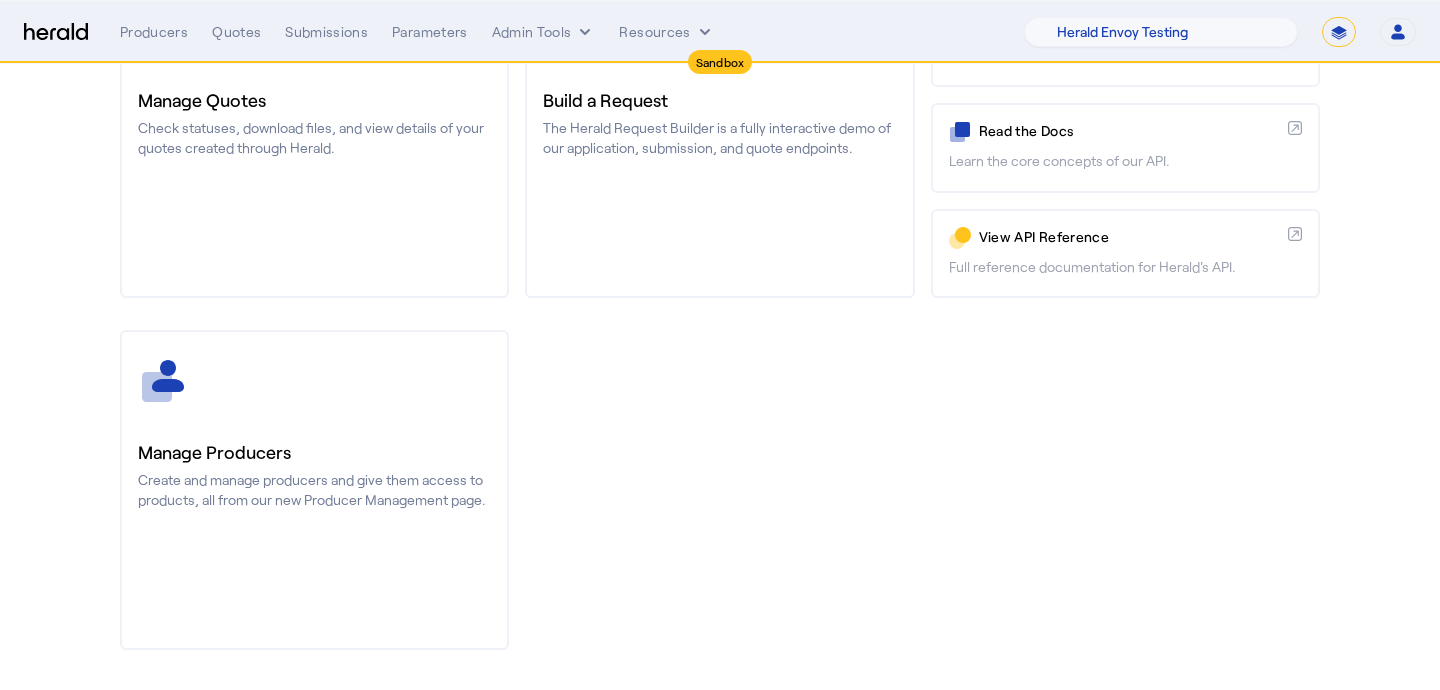 click on "Create and manage producers and give them access to products, all from our new Producer Management page." 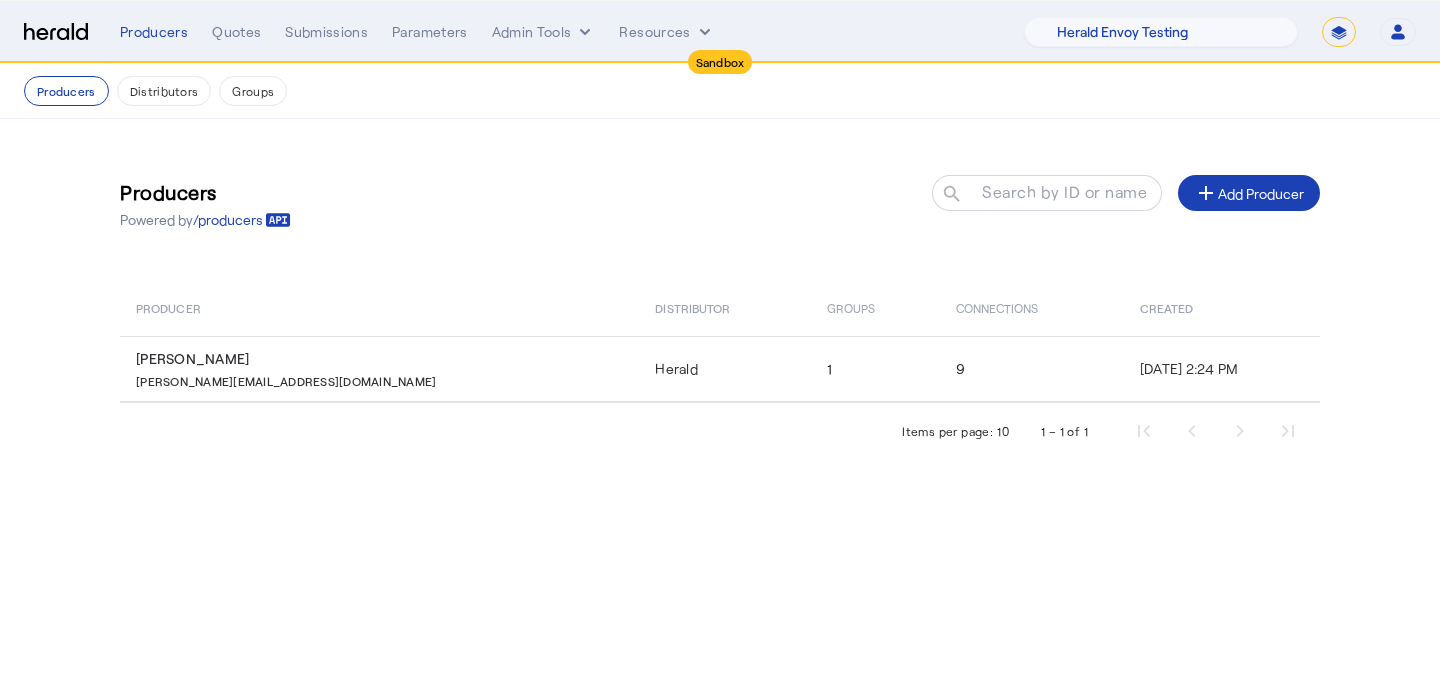scroll, scrollTop: 0, scrollLeft: 0, axis: both 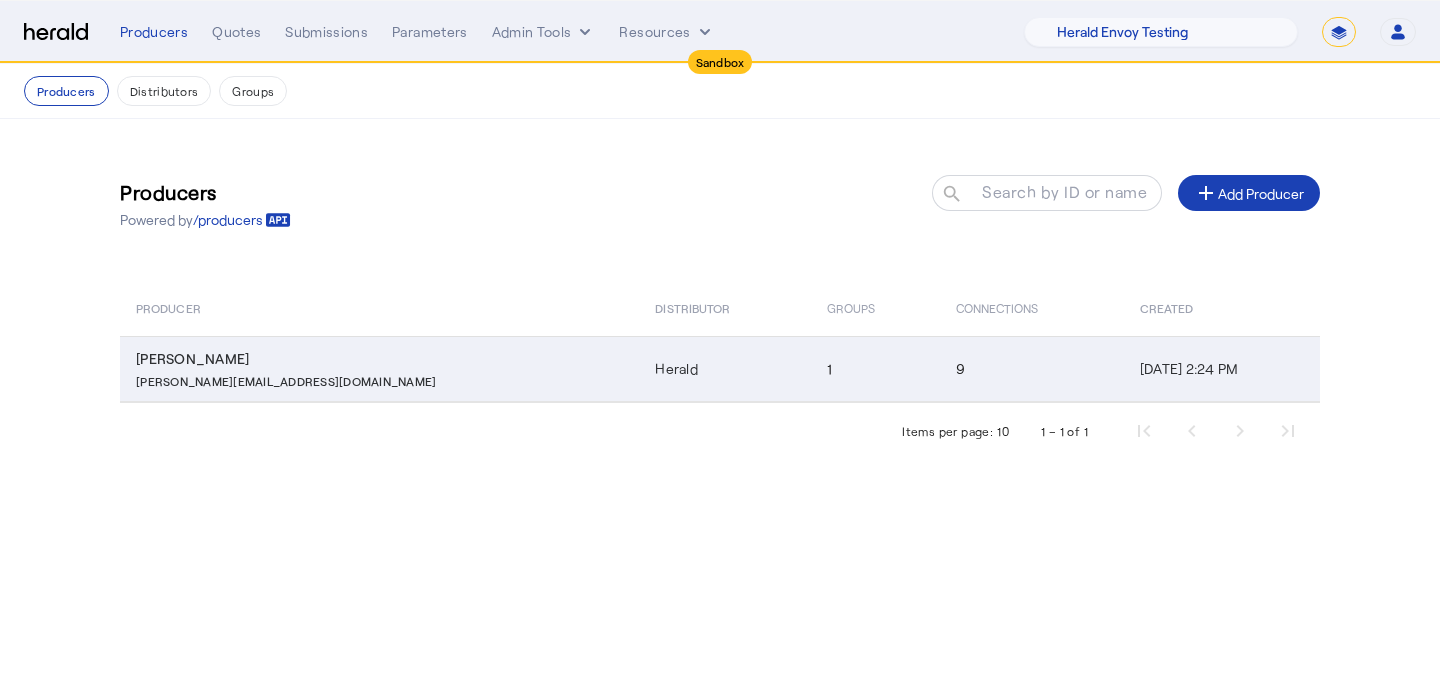 click on "angela@heraldapi.com" 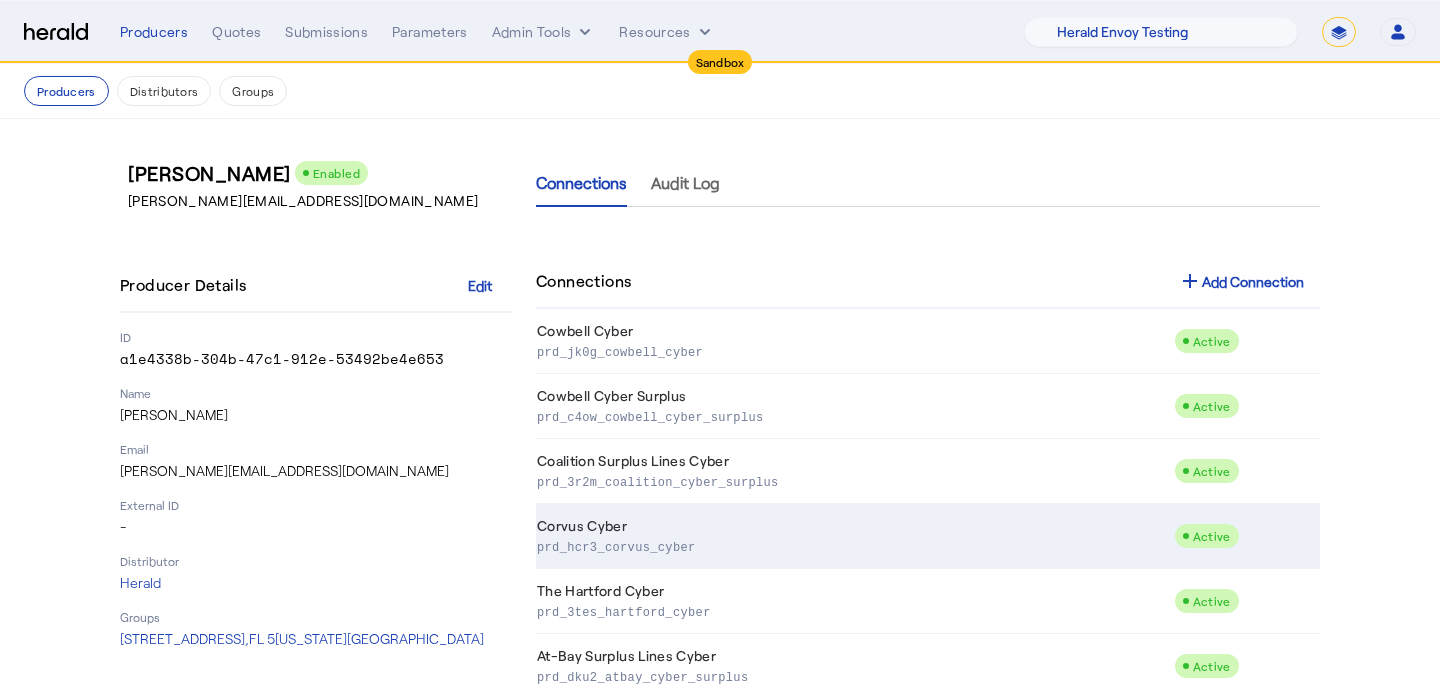 scroll, scrollTop: 244, scrollLeft: 0, axis: vertical 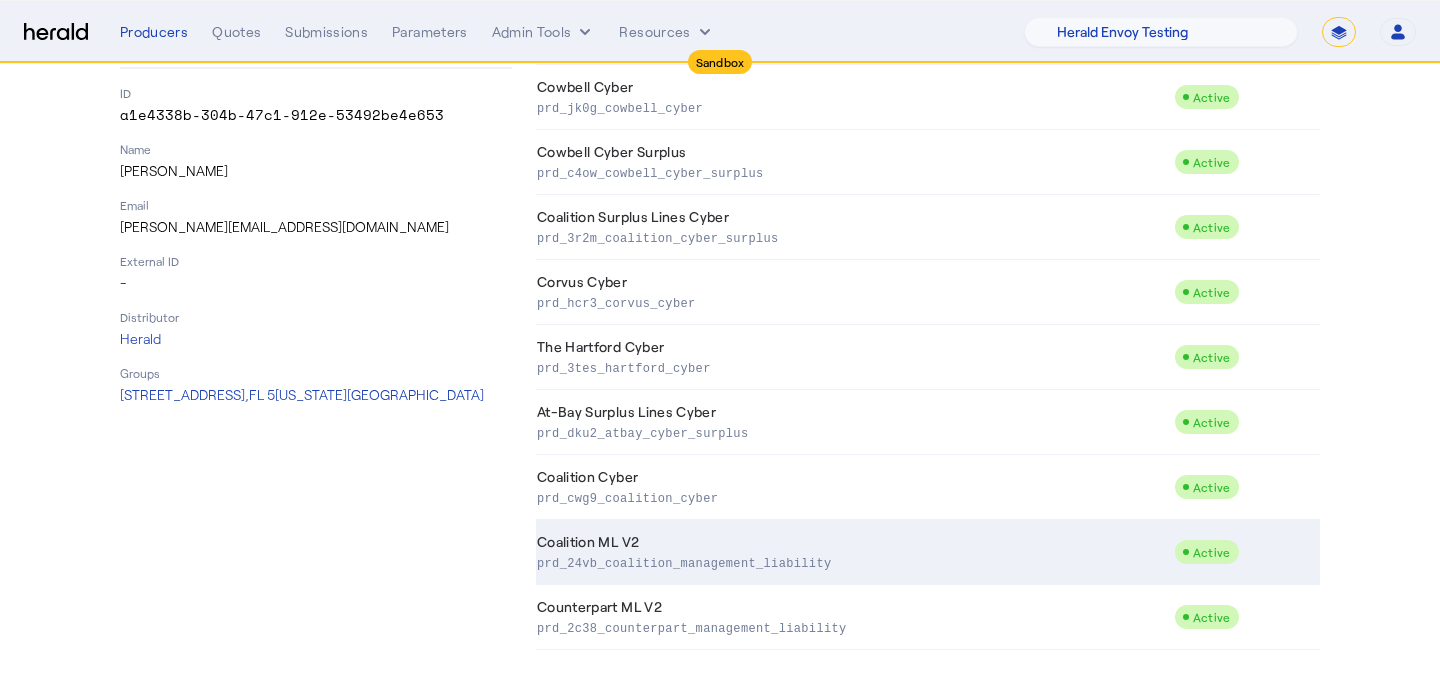 click on "prd_24vb_coalition_management_liability" 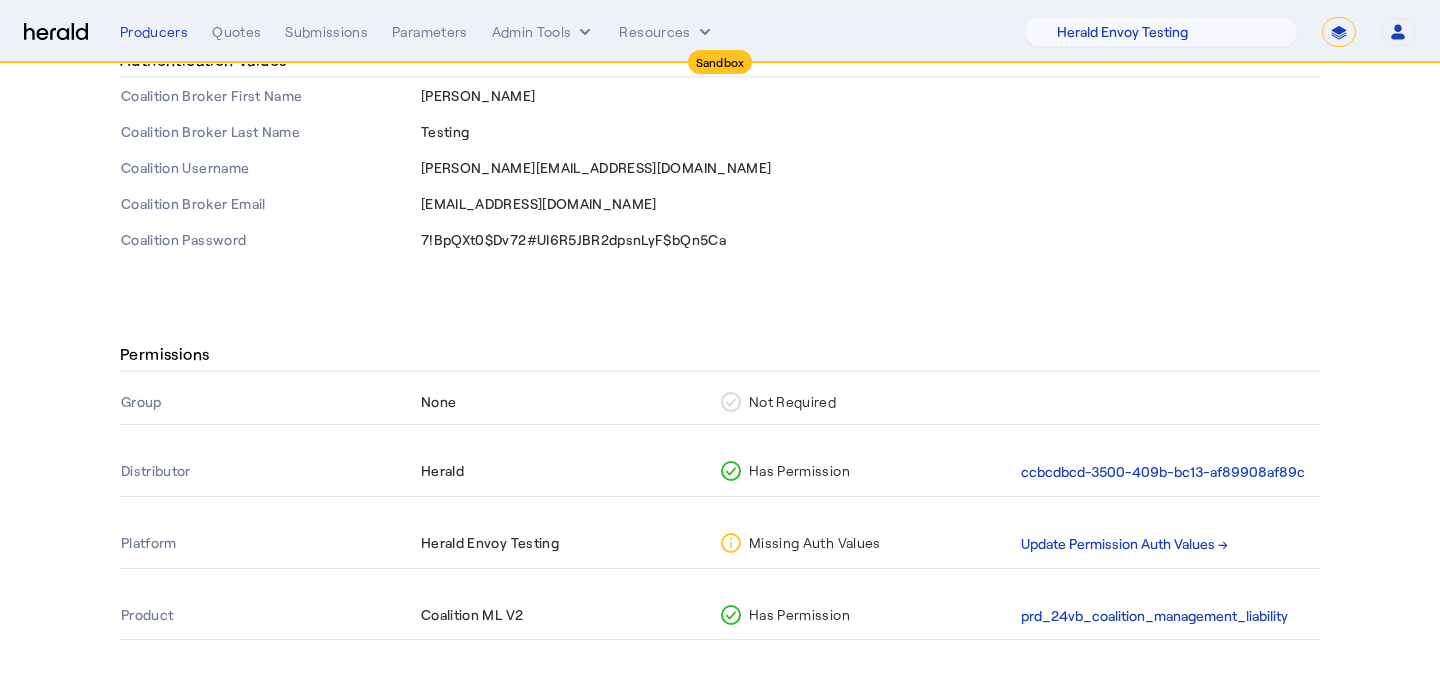 scroll, scrollTop: 331, scrollLeft: 0, axis: vertical 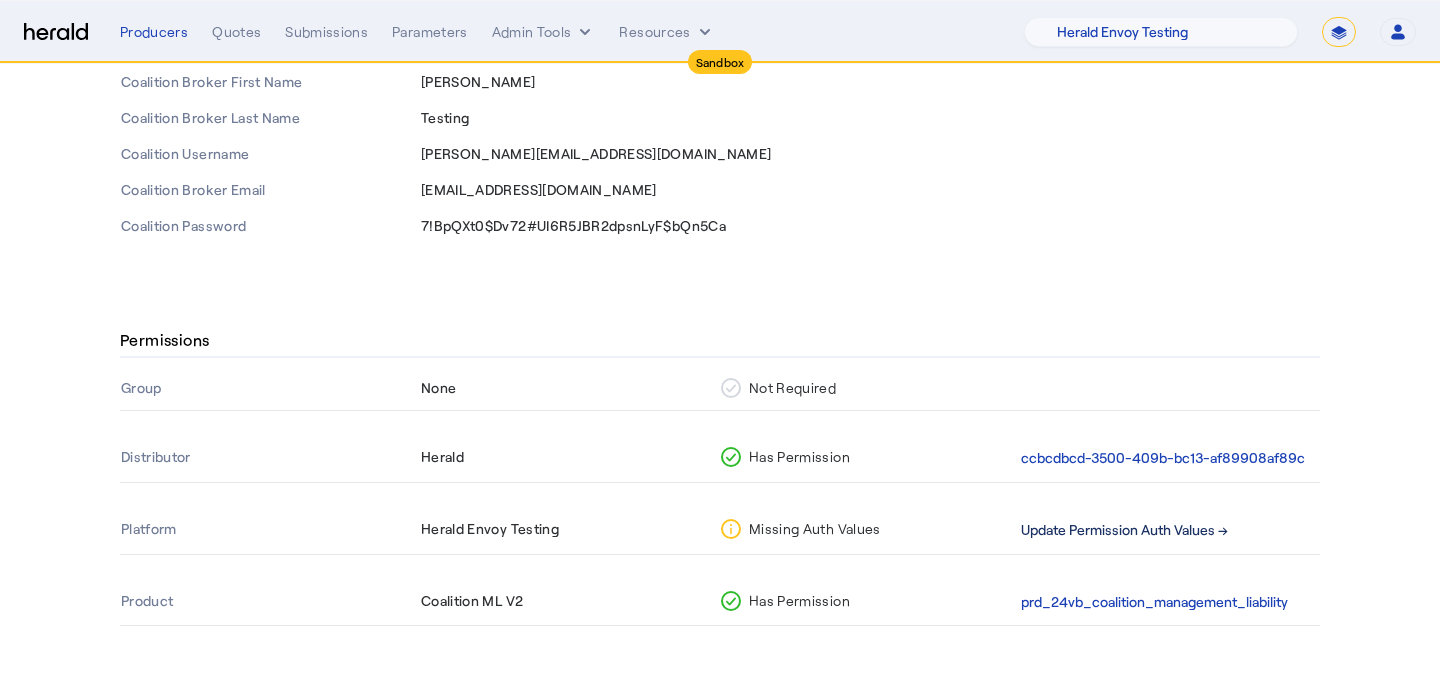 click on "Update Permission Auth Values →" 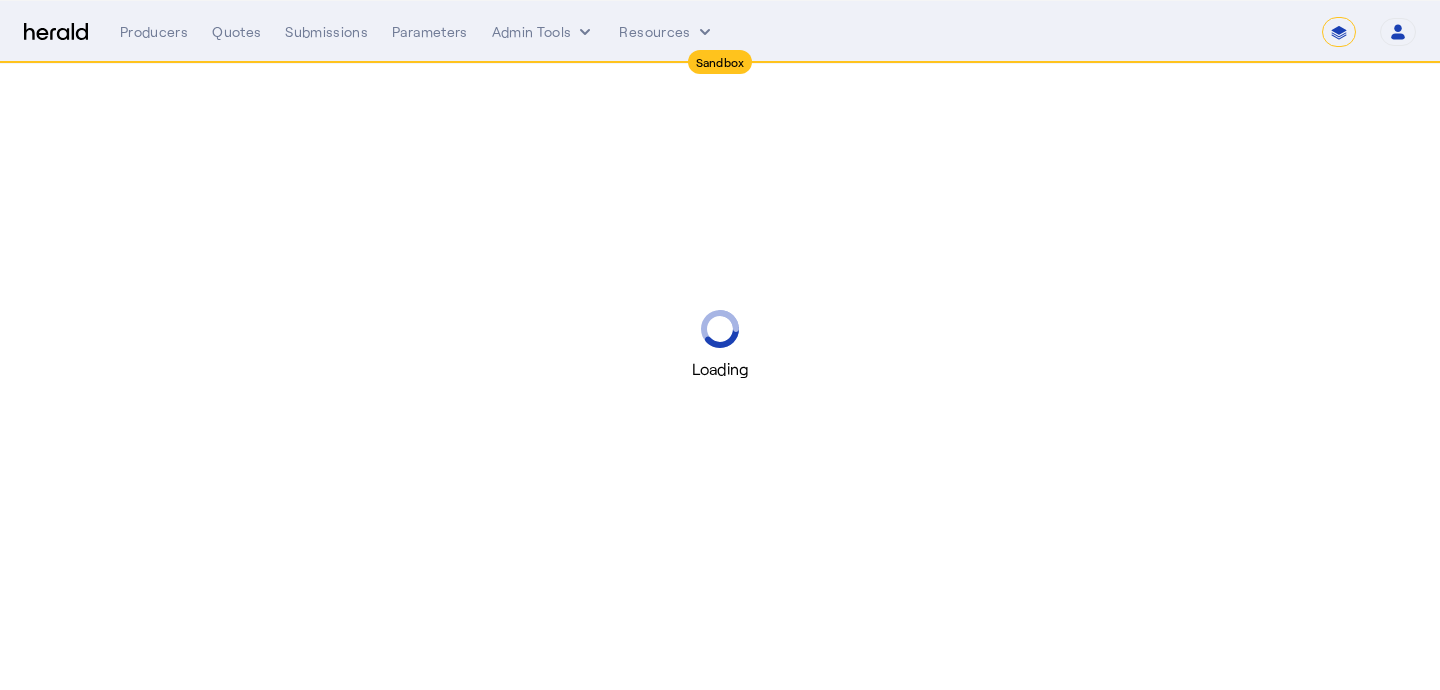 scroll, scrollTop: 0, scrollLeft: 0, axis: both 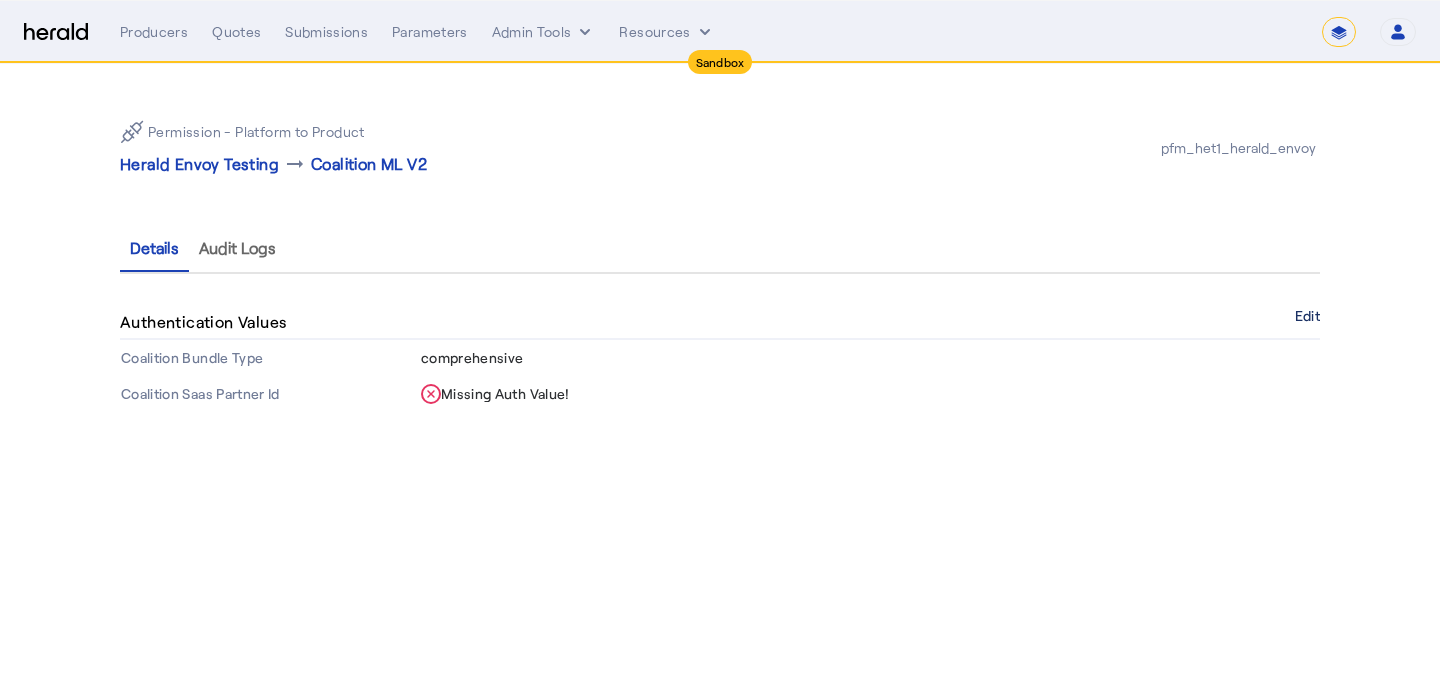 click on "Edit" at bounding box center [1307, 316] 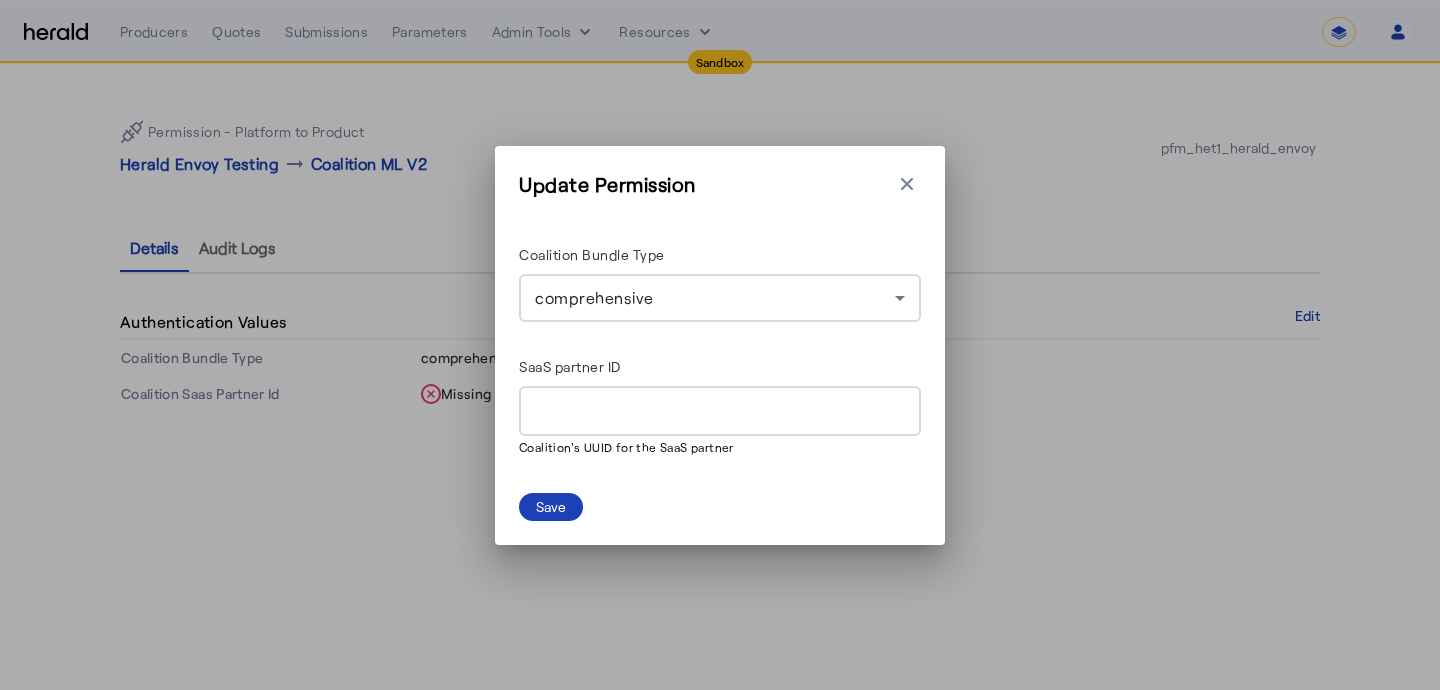 click on "comprehensive" at bounding box center [715, 298] 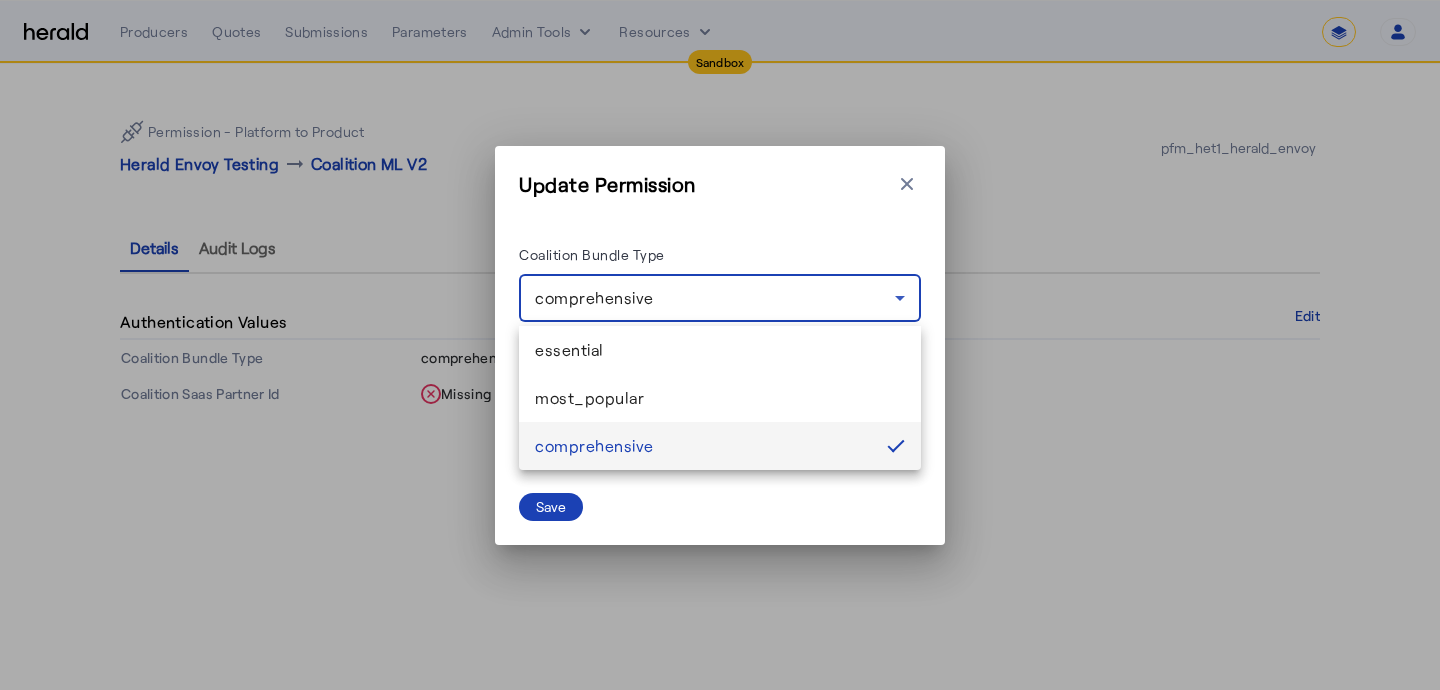 click on "comprehensive" at bounding box center [703, 446] 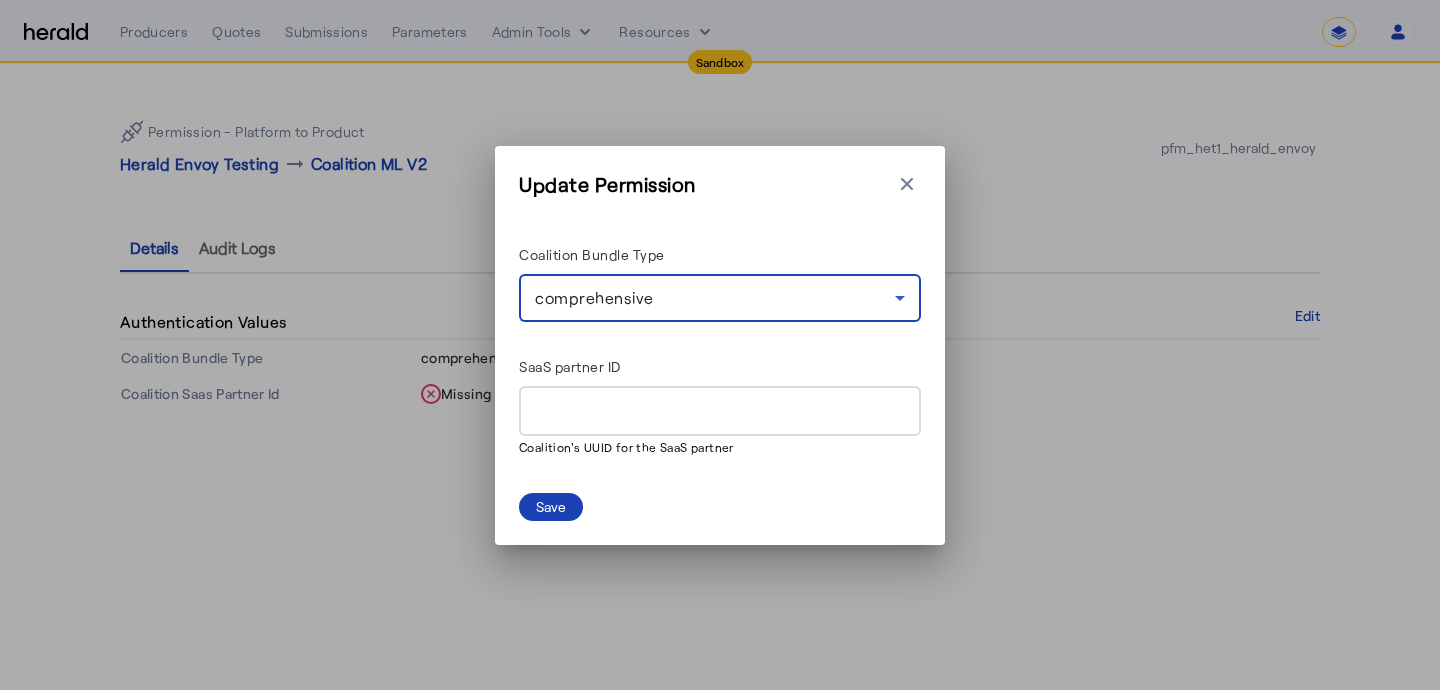 click on "comprehensive" at bounding box center (715, 298) 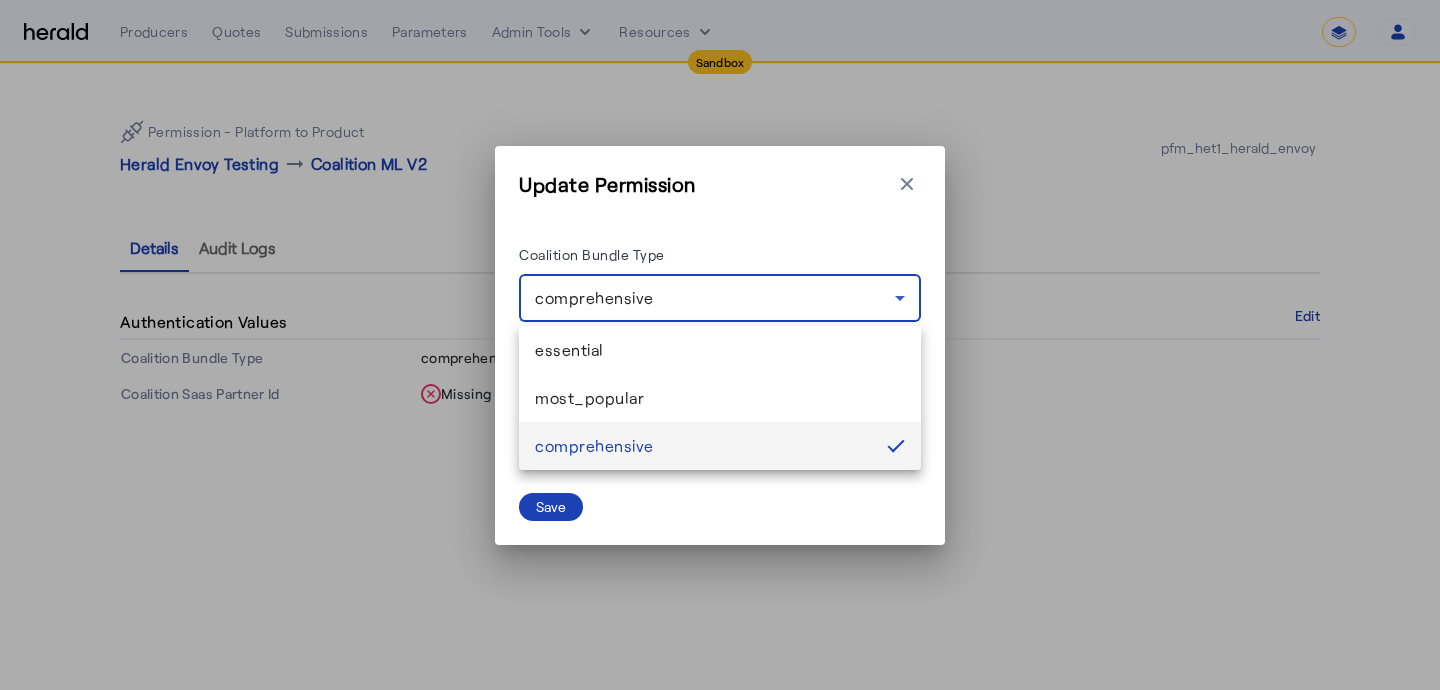 click at bounding box center [720, 345] 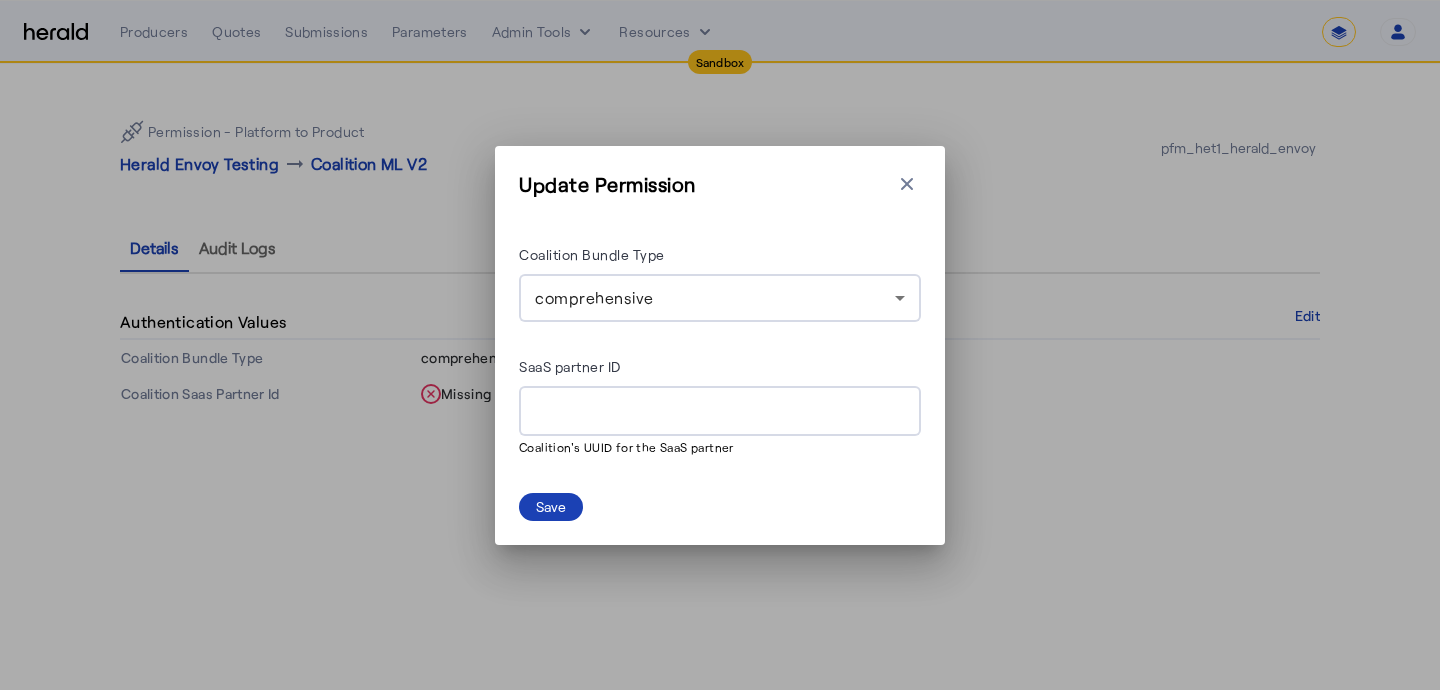 click on "SaaS partner ID" at bounding box center (720, 412) 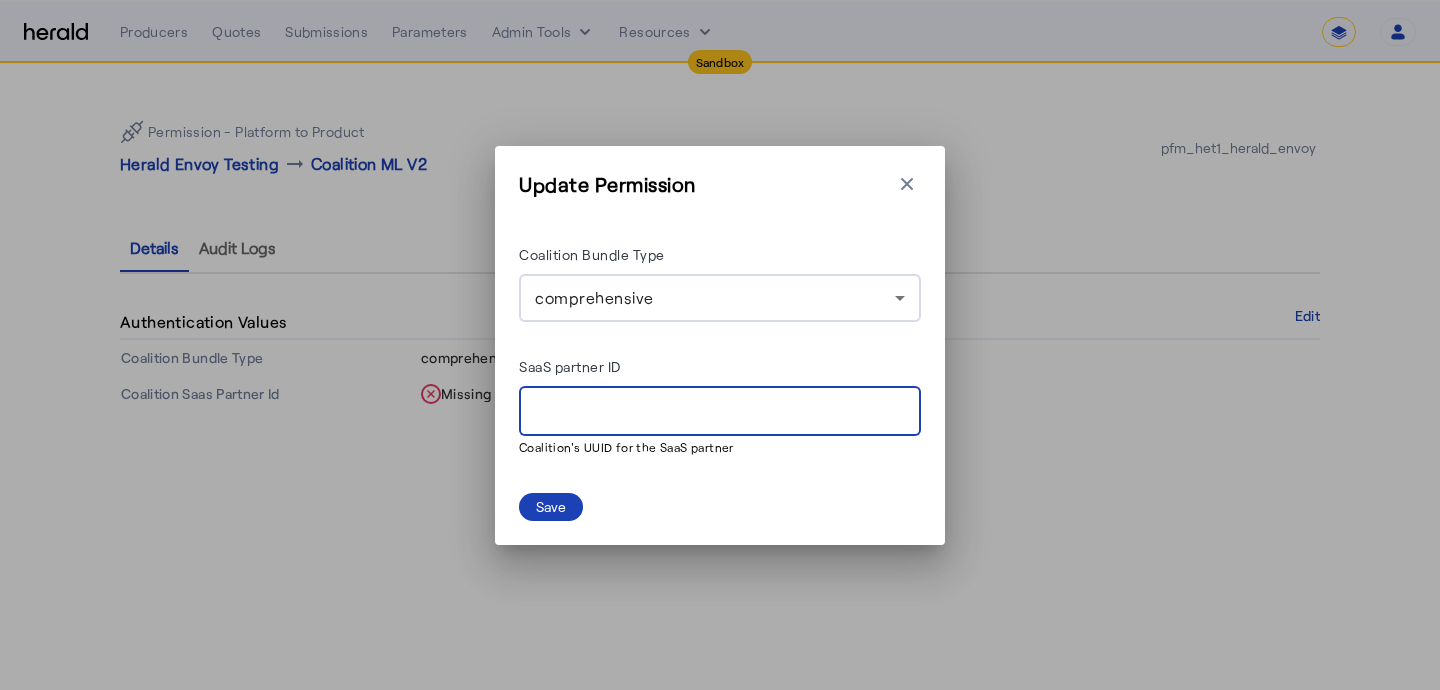 paste on "**********" 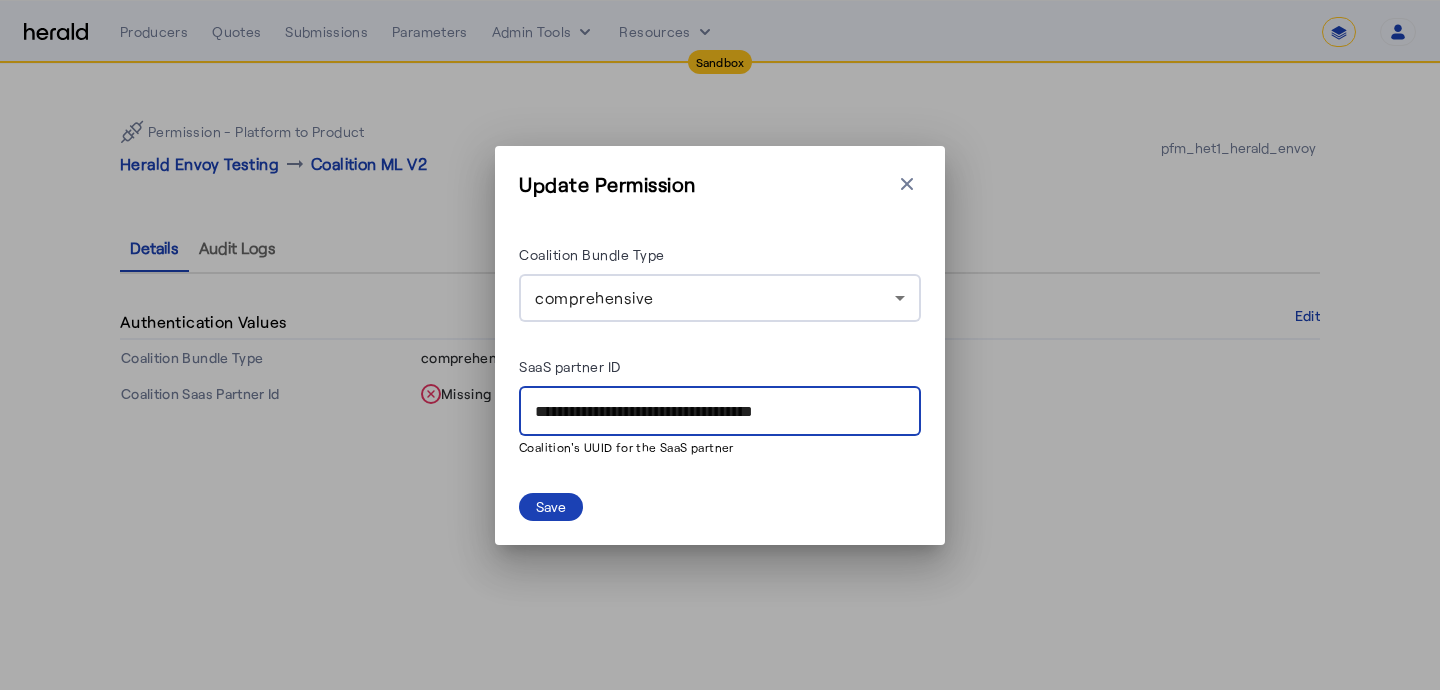 type on "**********" 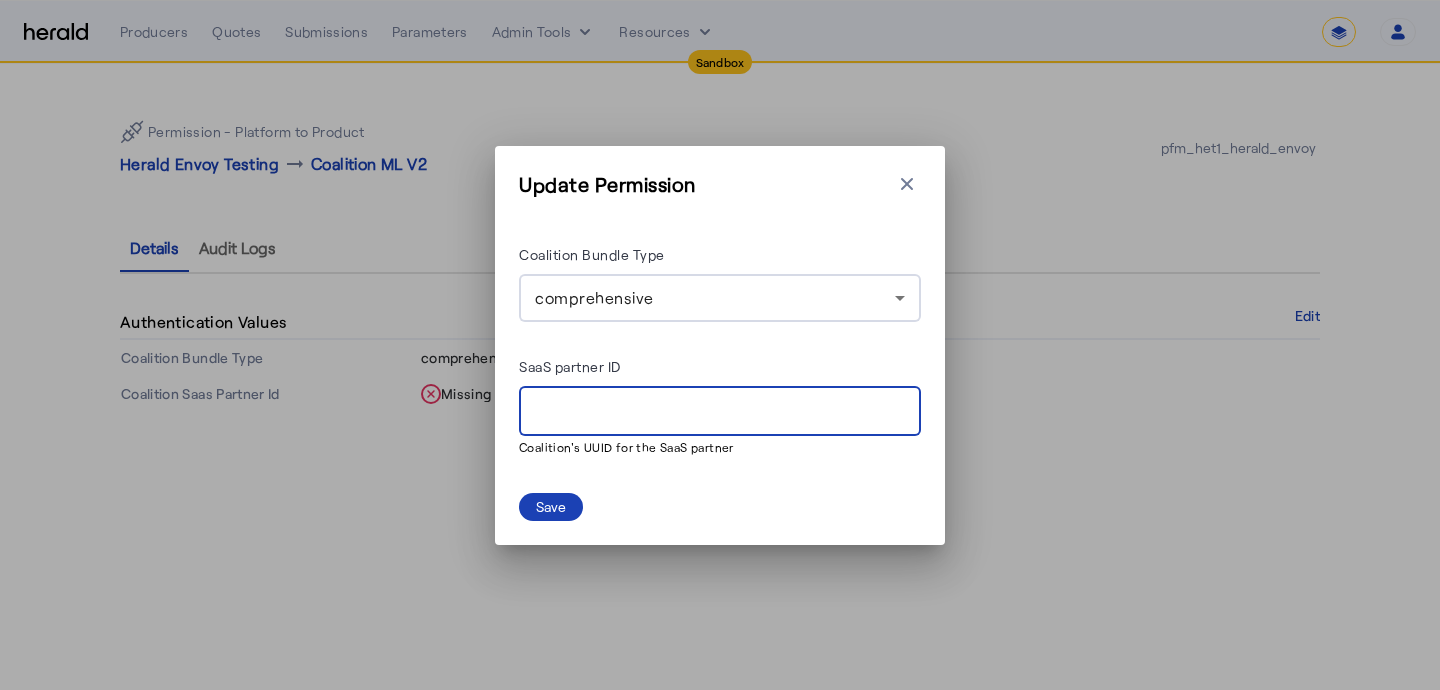type 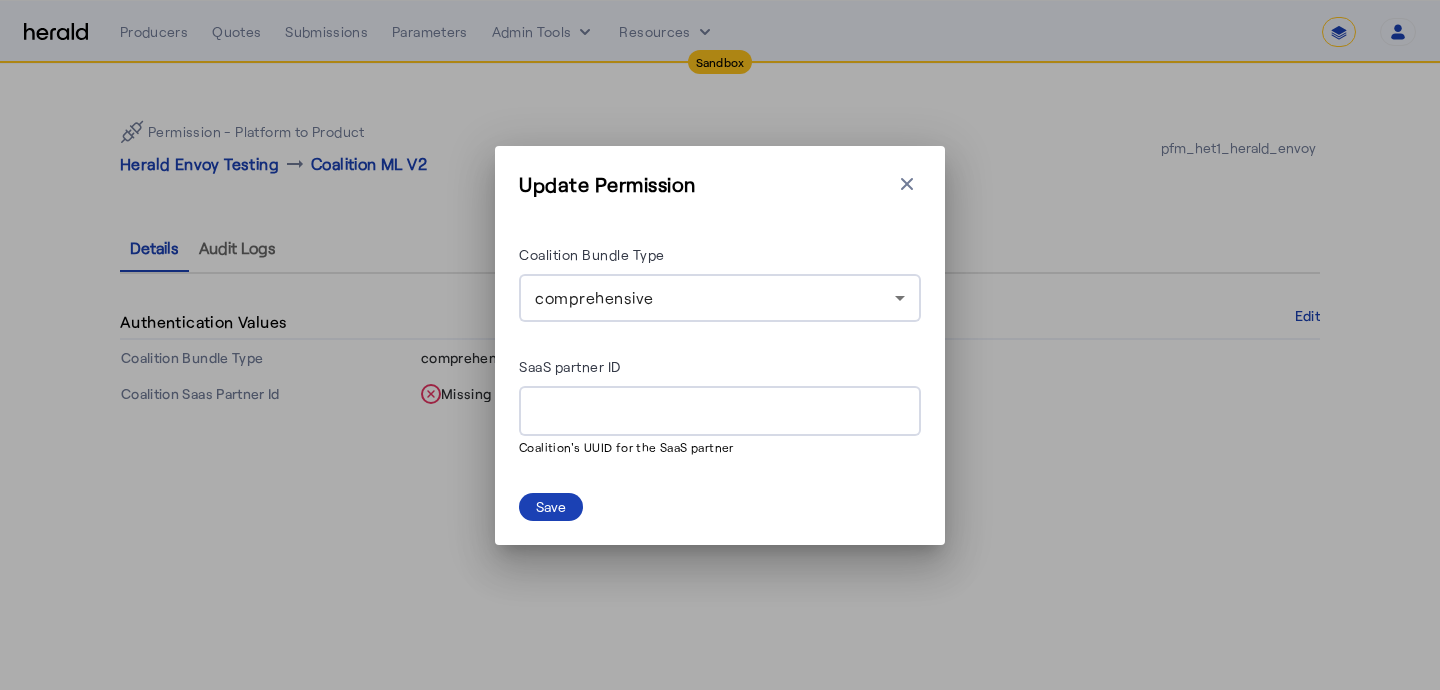 click on "Update Permission    Close modal Coalition Bundle Type  comprehensive SaaS partner ID   Coalition's UUID for the SaaS partner   Save" at bounding box center [720, 345] 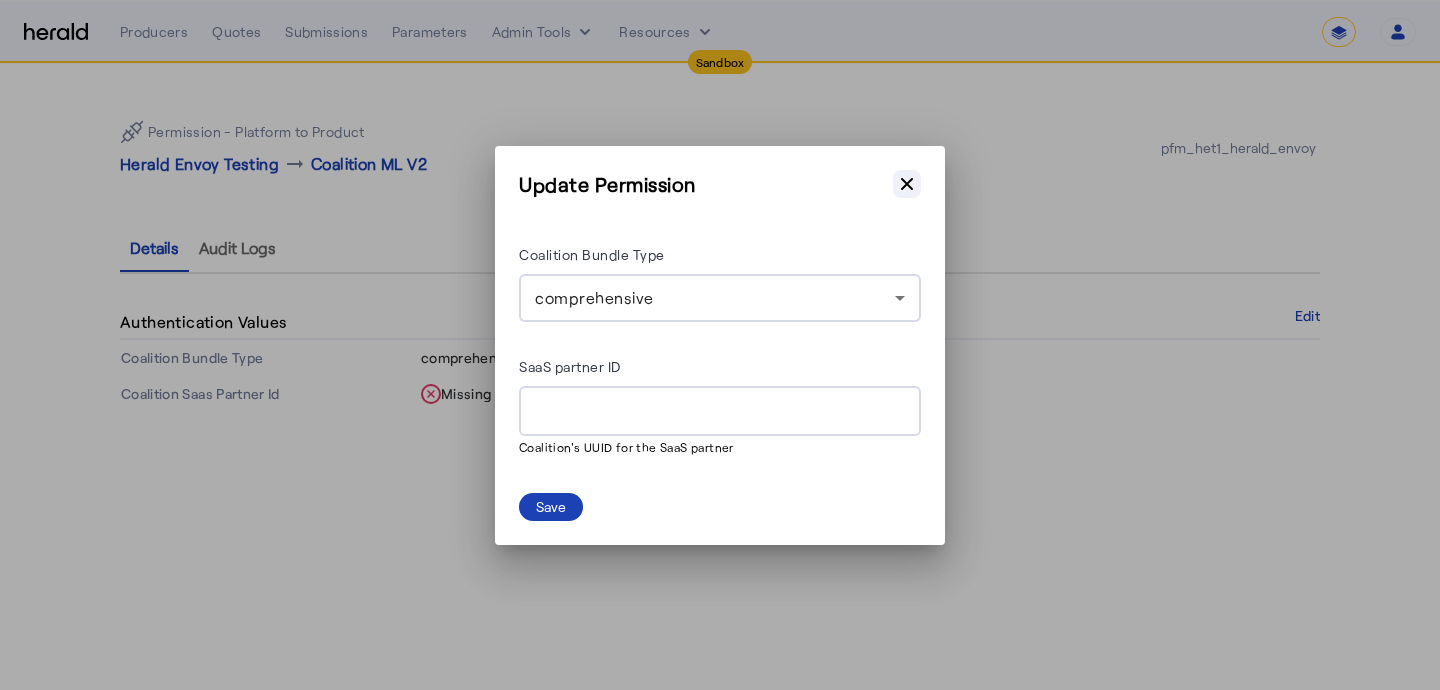 click 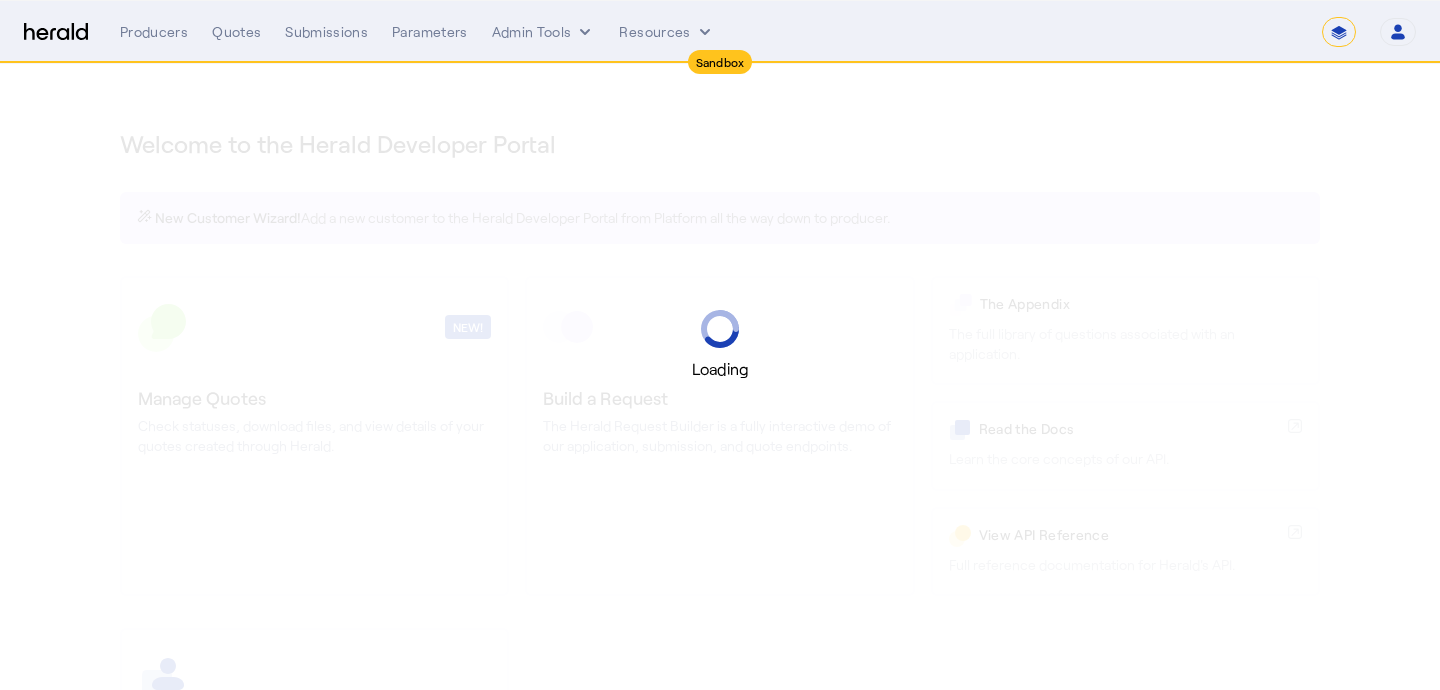 select on "*******" 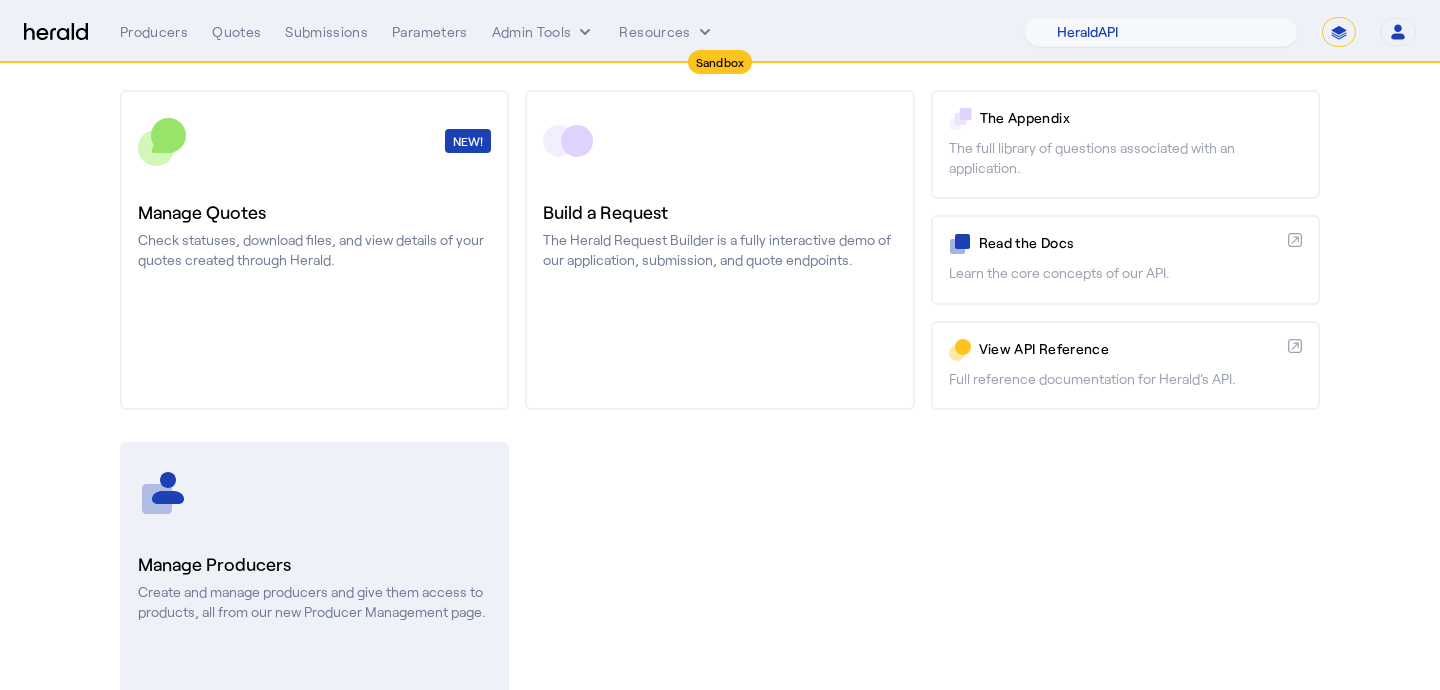 scroll, scrollTop: 212, scrollLeft: 0, axis: vertical 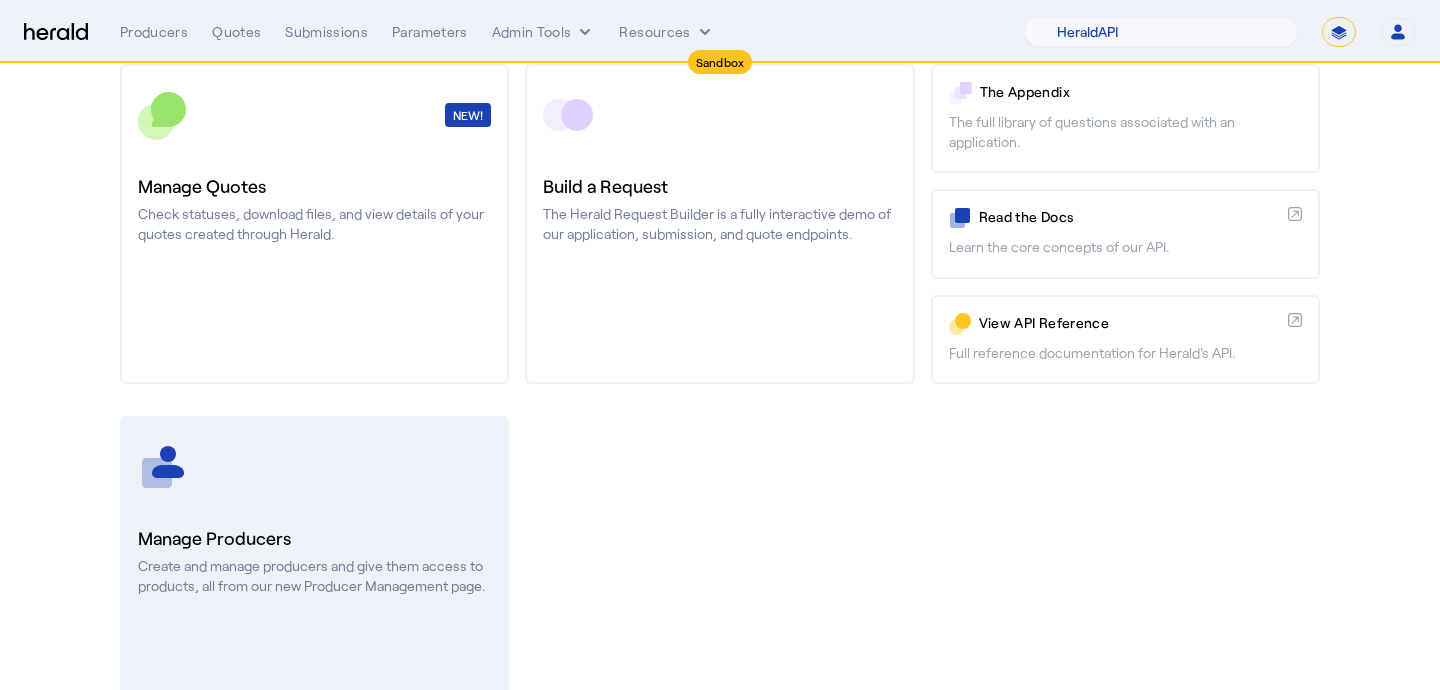 click on "Create and manage producers and give them access to products, all from our new Producer Management page." 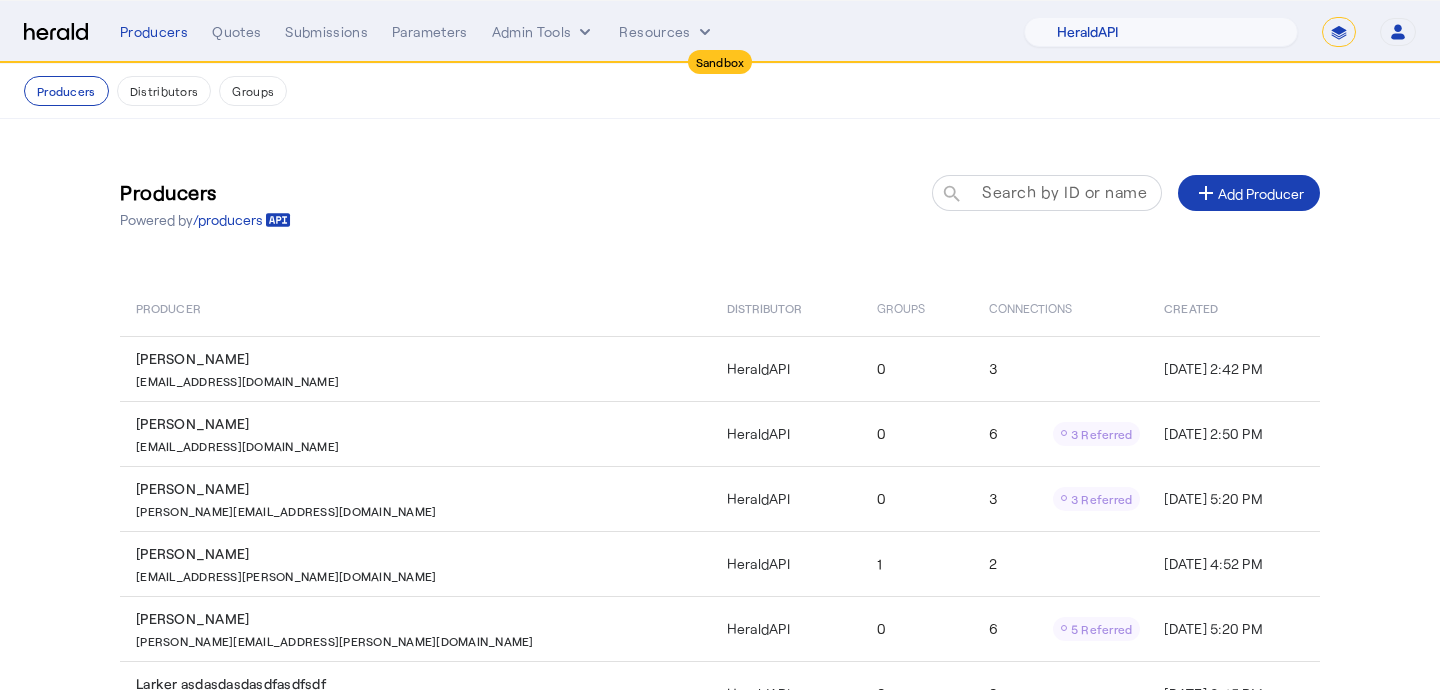 click on "Search by ID or name" at bounding box center [1064, 191] 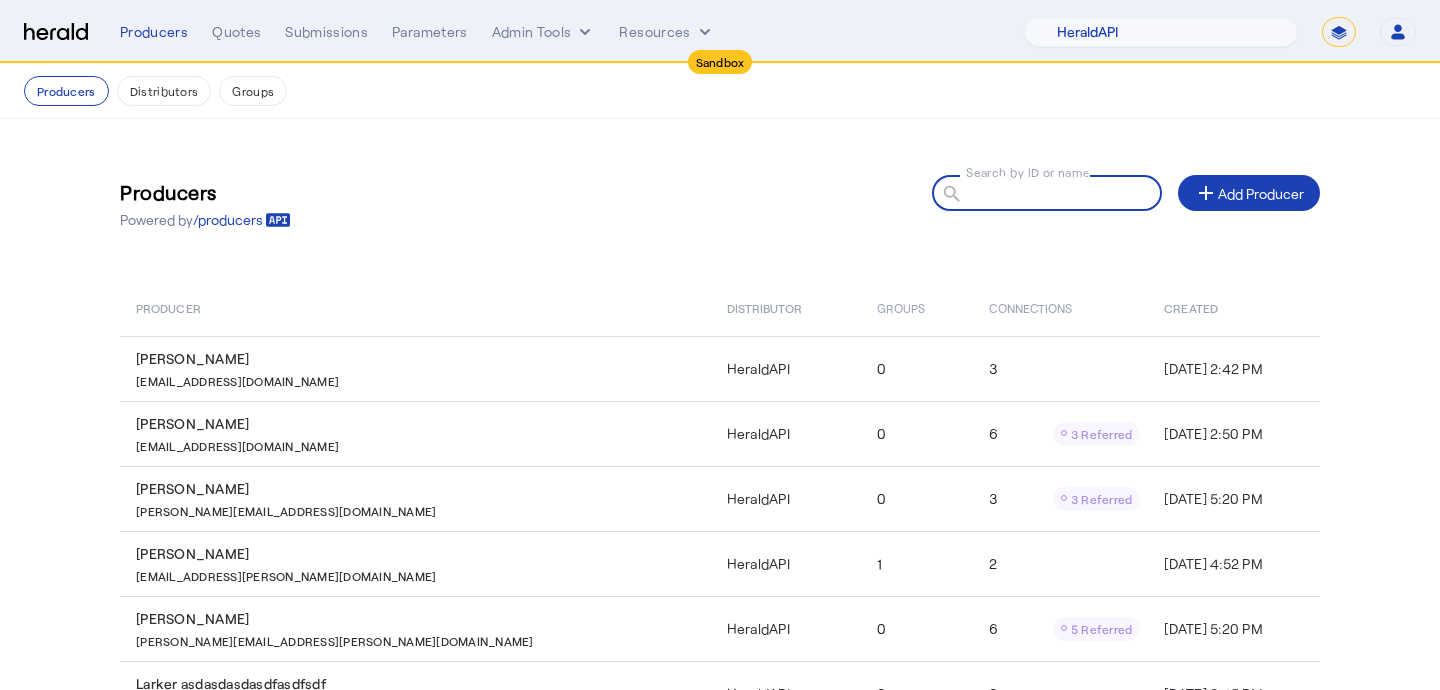 click on "Search by ID or name" at bounding box center (1056, 192) 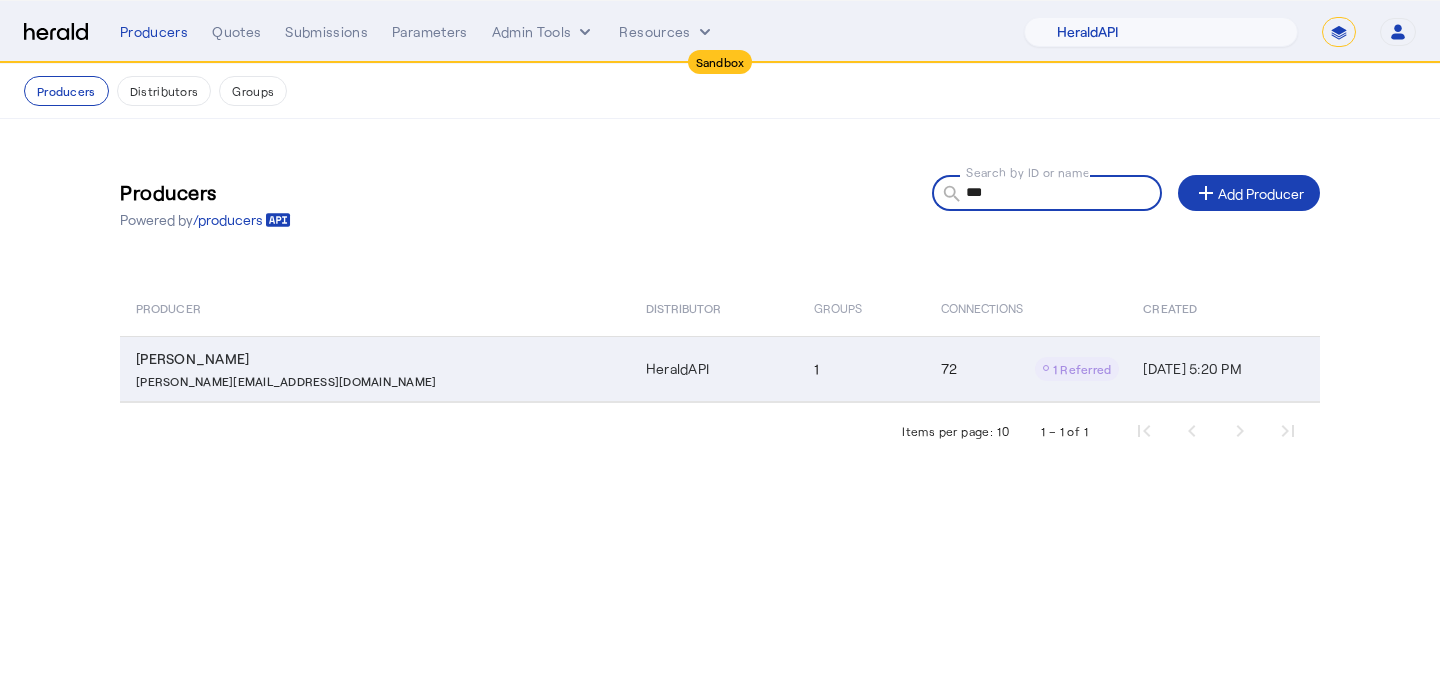 click on "1" 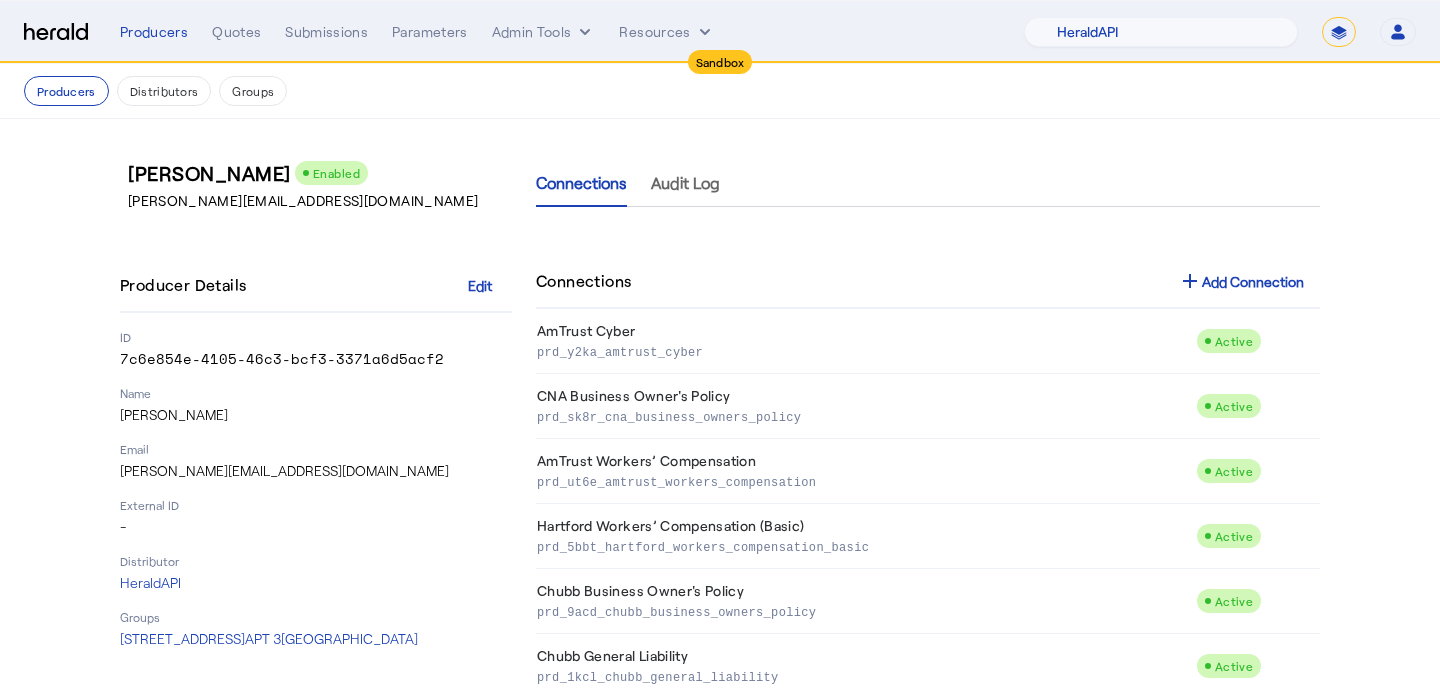 scroll, scrollTop: 2066, scrollLeft: 0, axis: vertical 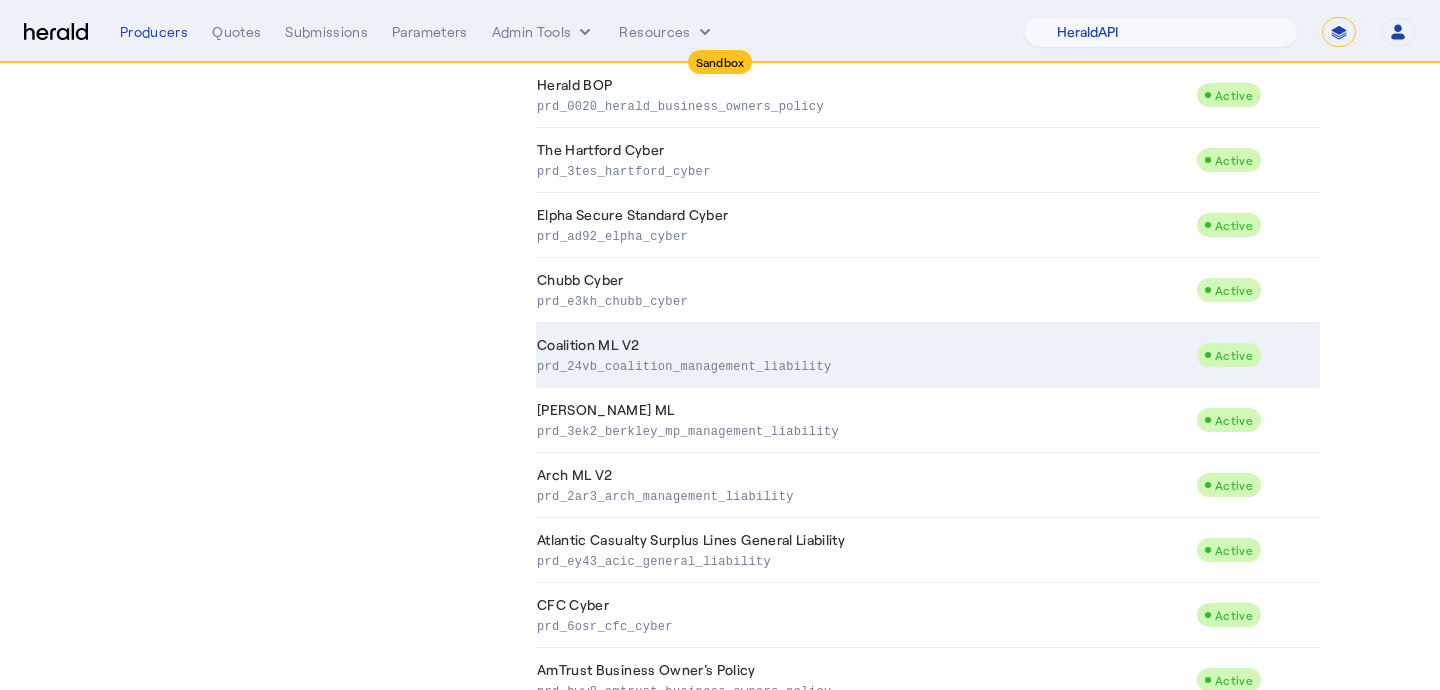 click on "Coalition ML V2  prd_24vb_coalition_management_liability" 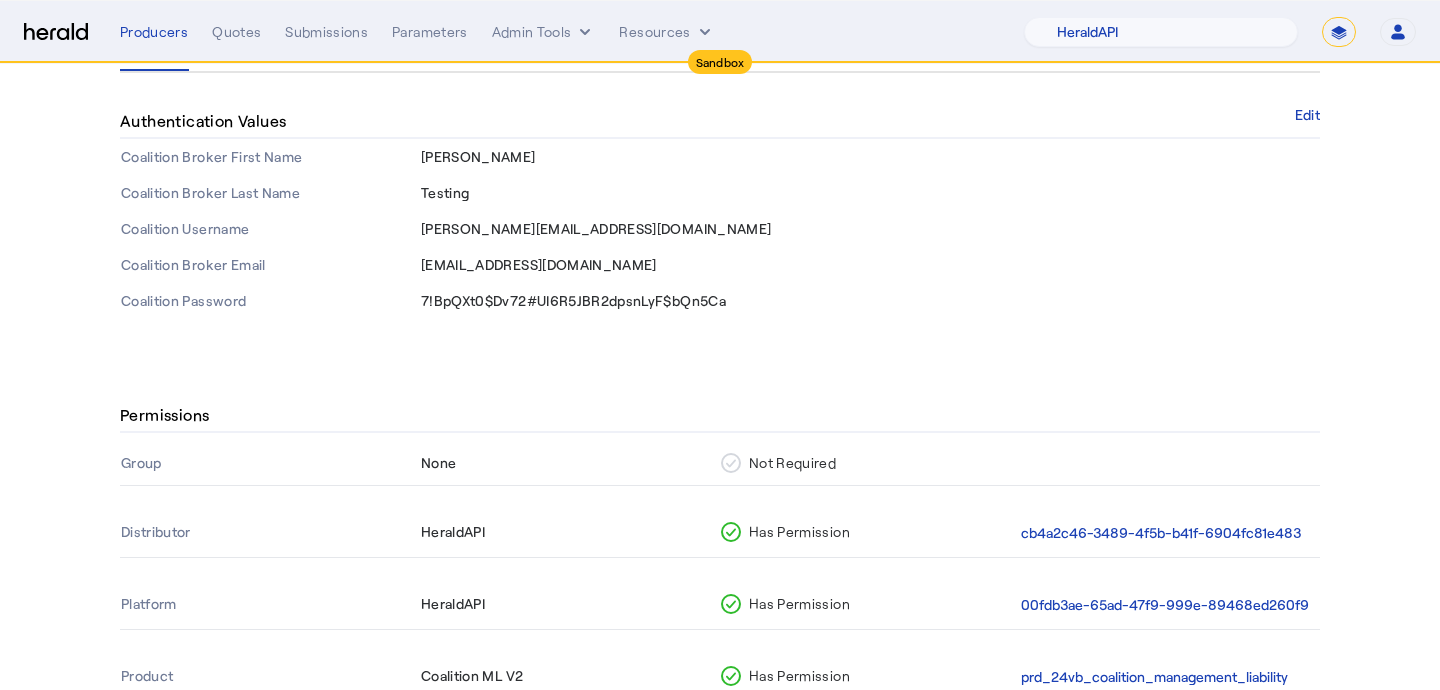 scroll, scrollTop: 331, scrollLeft: 0, axis: vertical 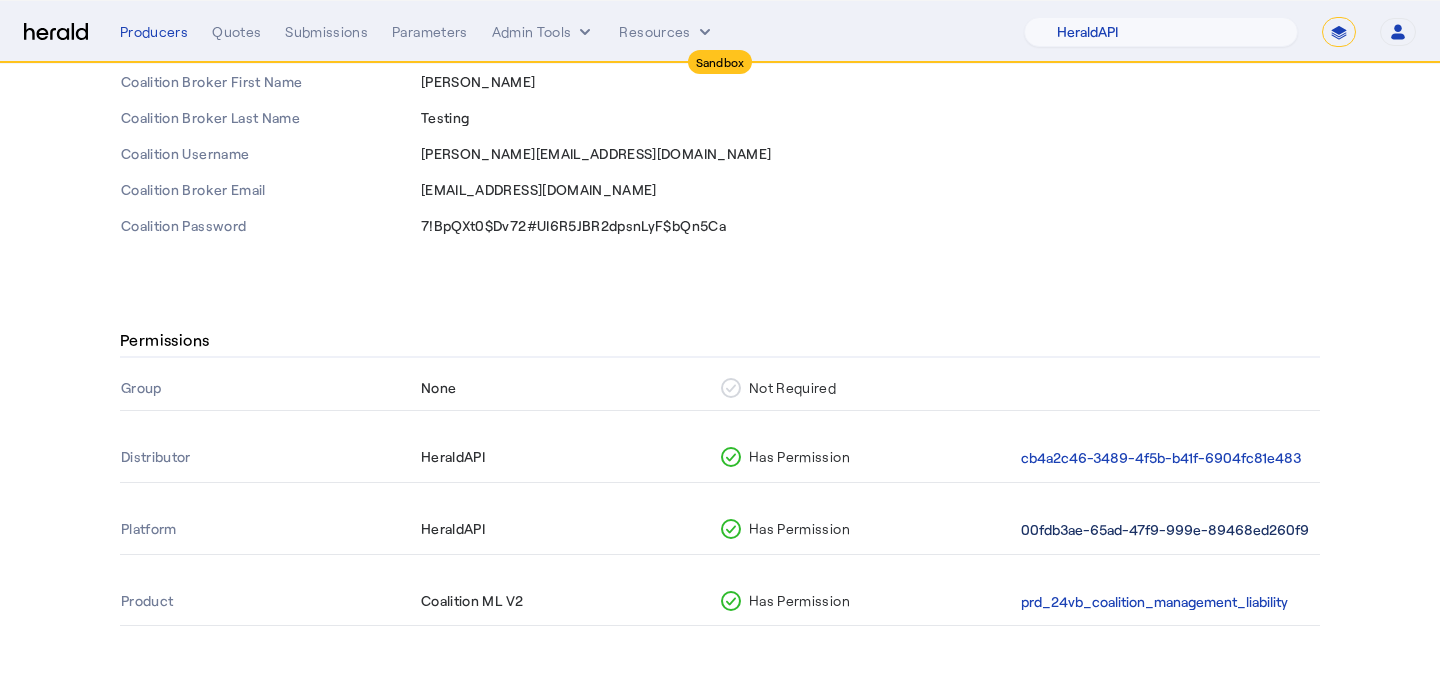 click on "00fdb3ae-65ad-47f9-999e-89468ed260f9" 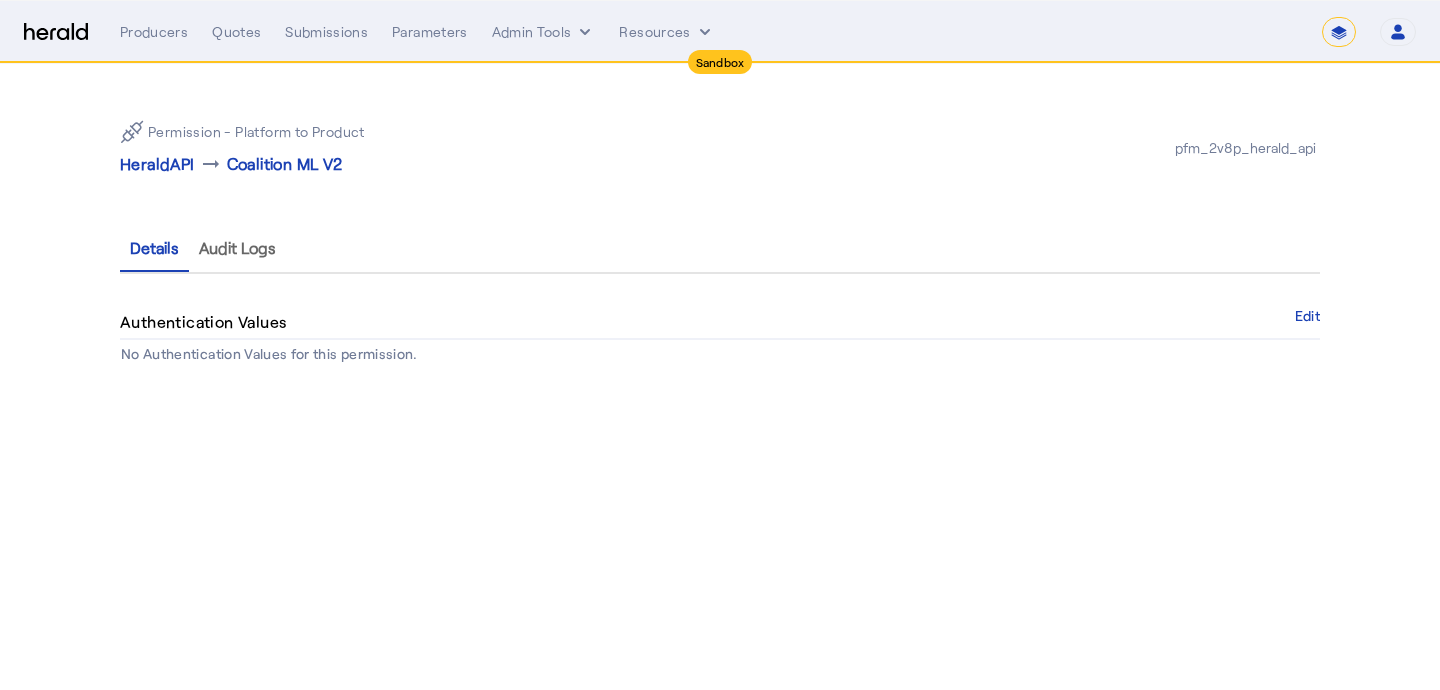 click on "Authentication Values  Edit" at bounding box center [720, 323] 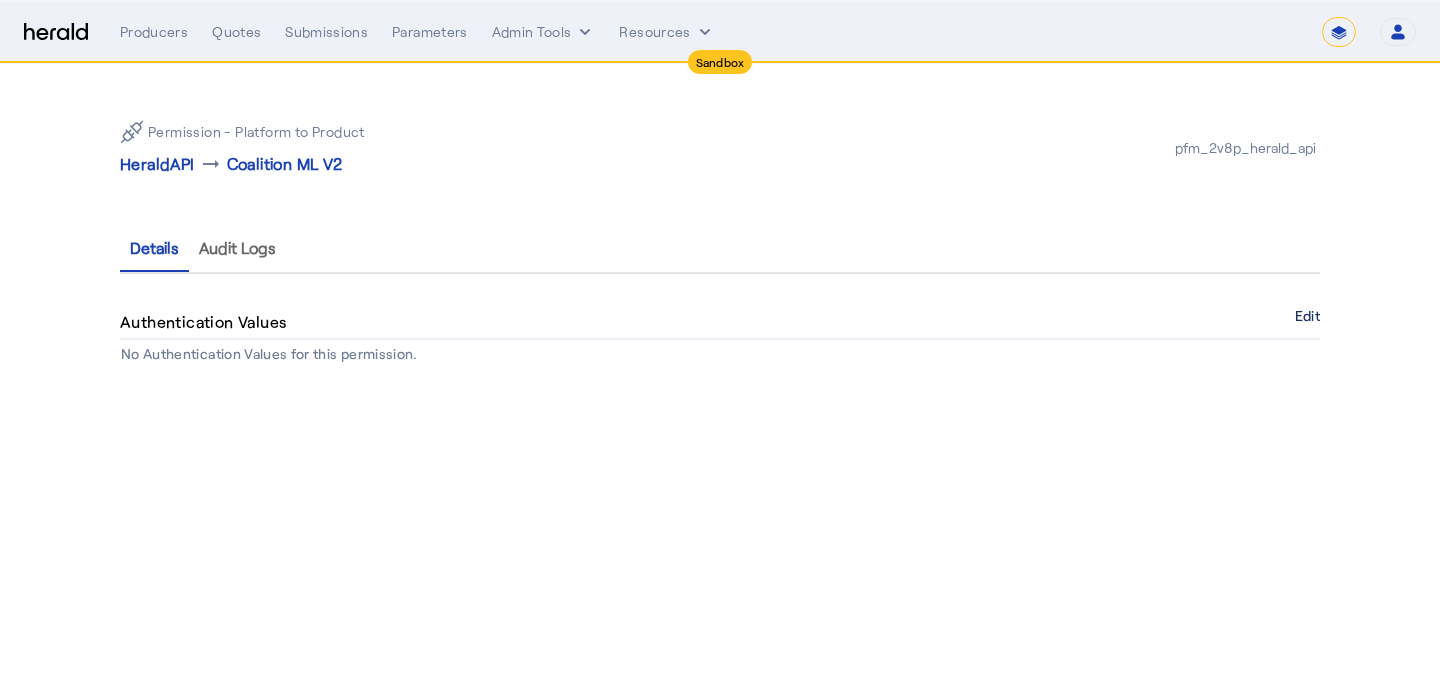 click on "Edit" at bounding box center [1307, 316] 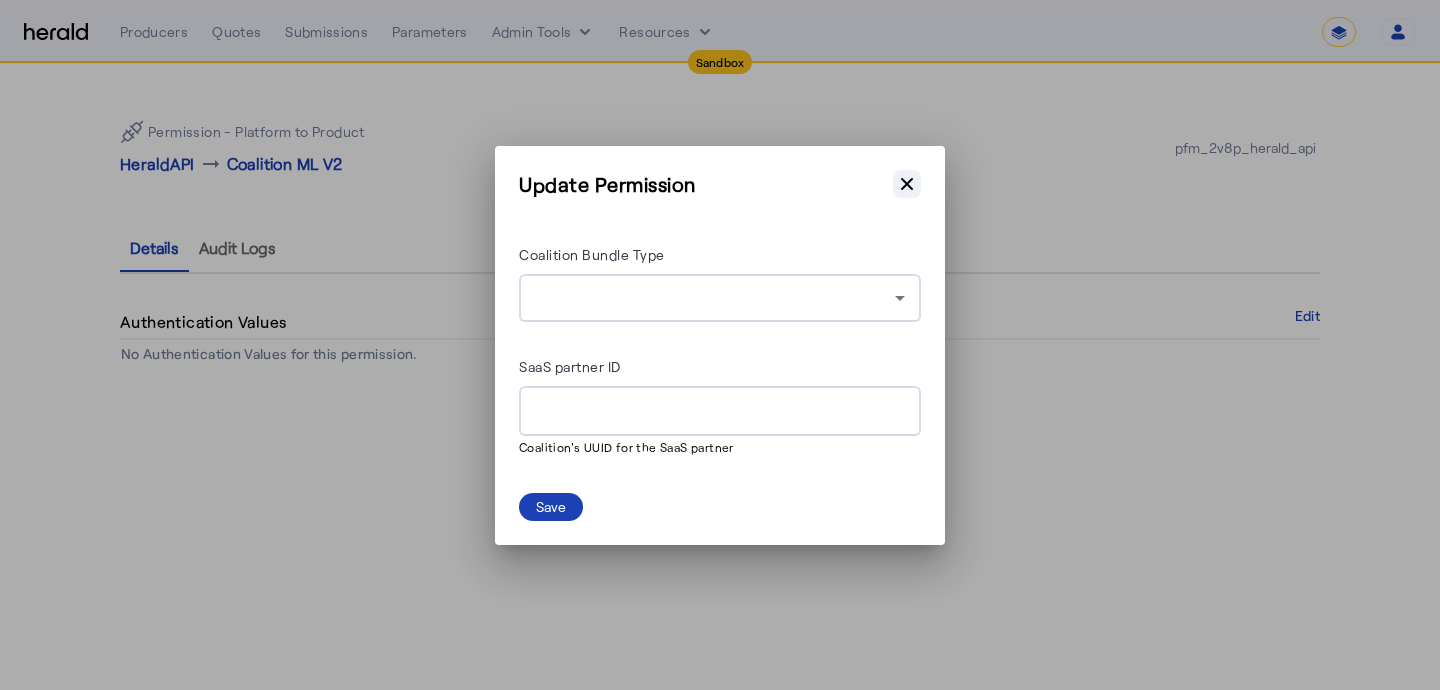 click 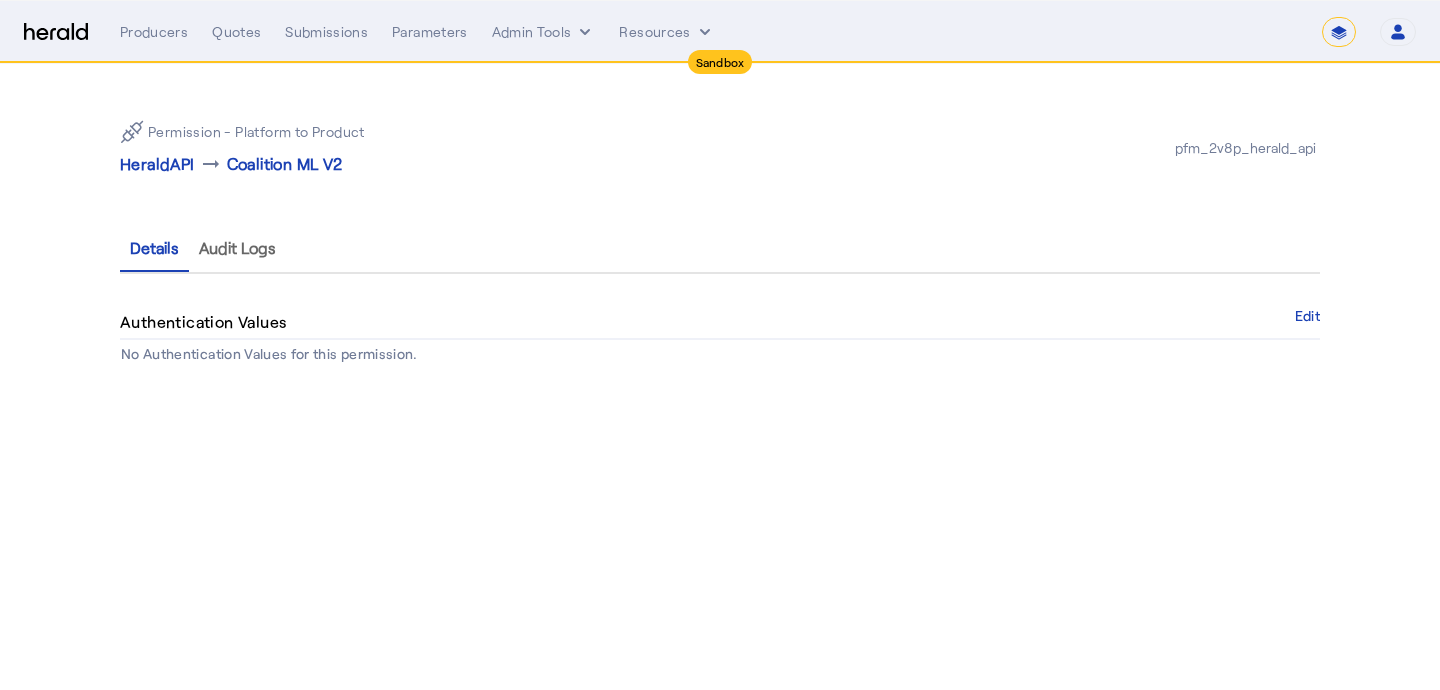 select on "pfm_2v8p_herald_api" 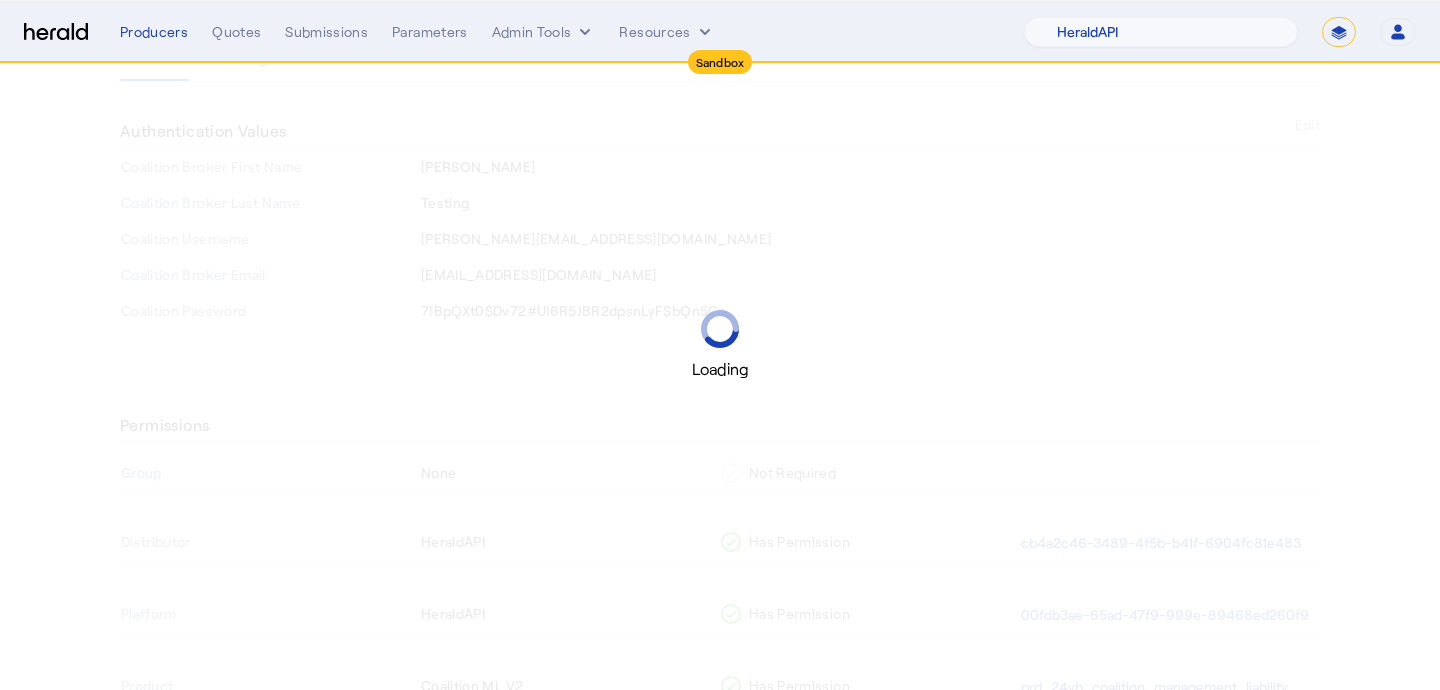 scroll, scrollTop: 331, scrollLeft: 0, axis: vertical 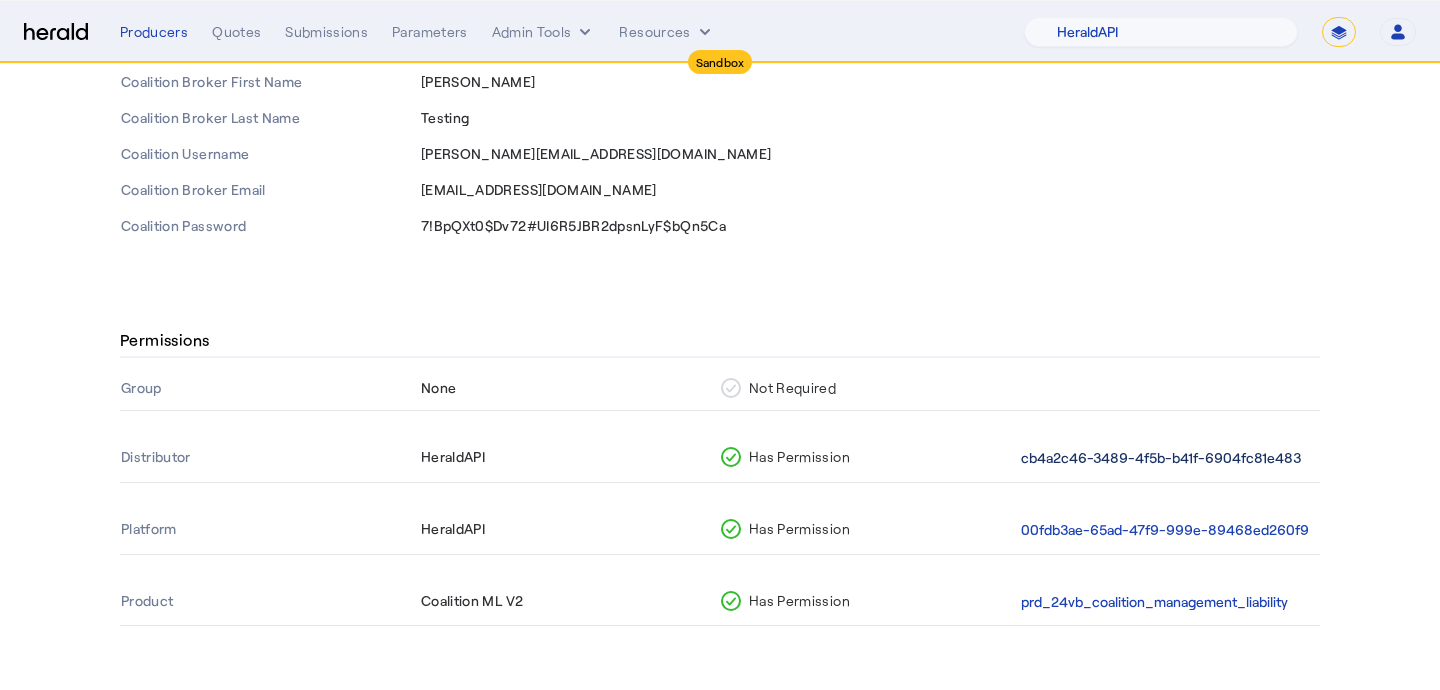 click on "cb4a2c46-3489-4f5b-b41f-6904fc81e483" 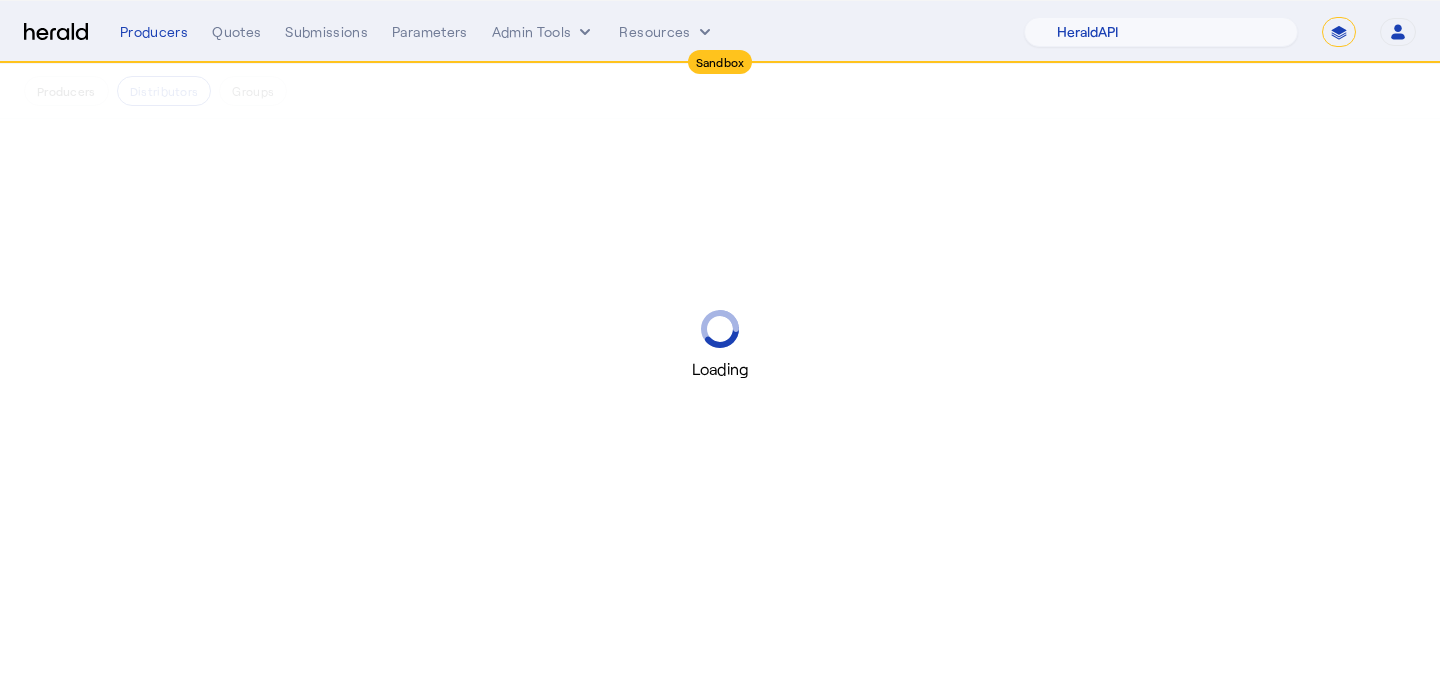 scroll, scrollTop: 0, scrollLeft: 0, axis: both 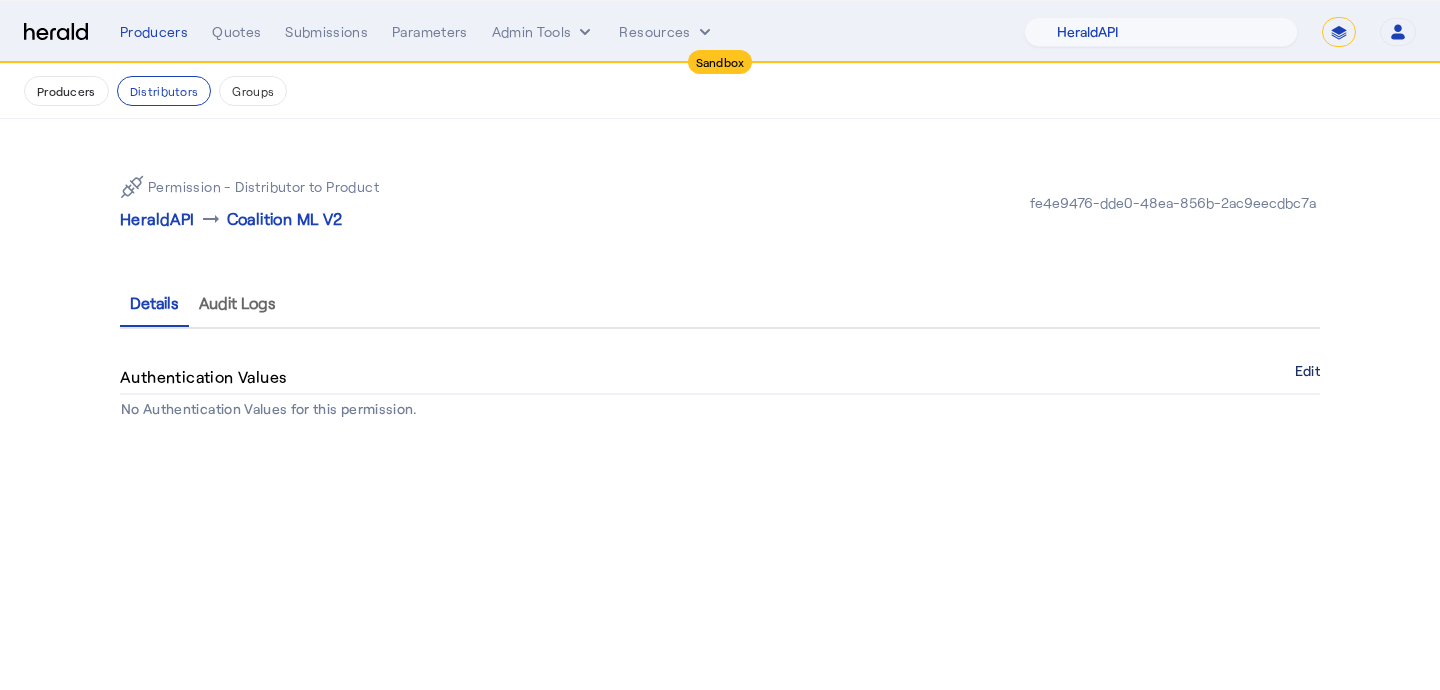click on "Edit" at bounding box center [1307, 371] 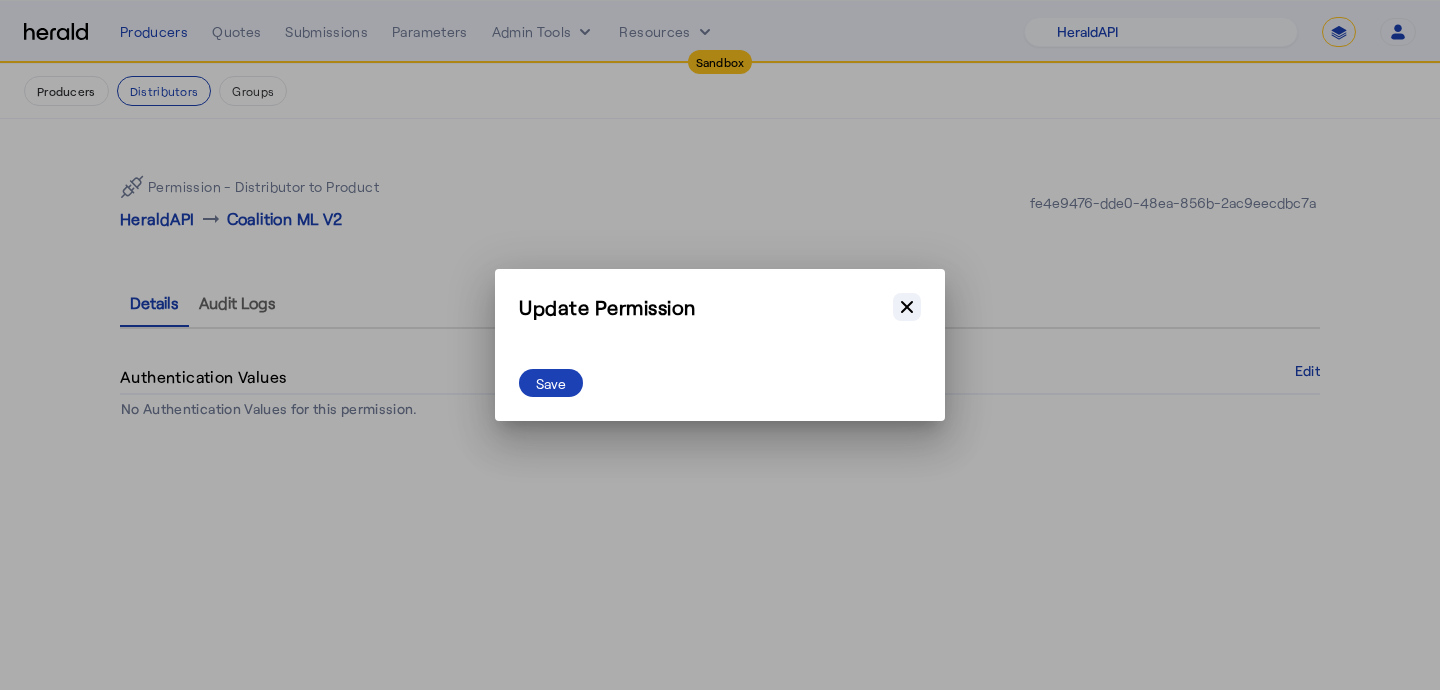 click 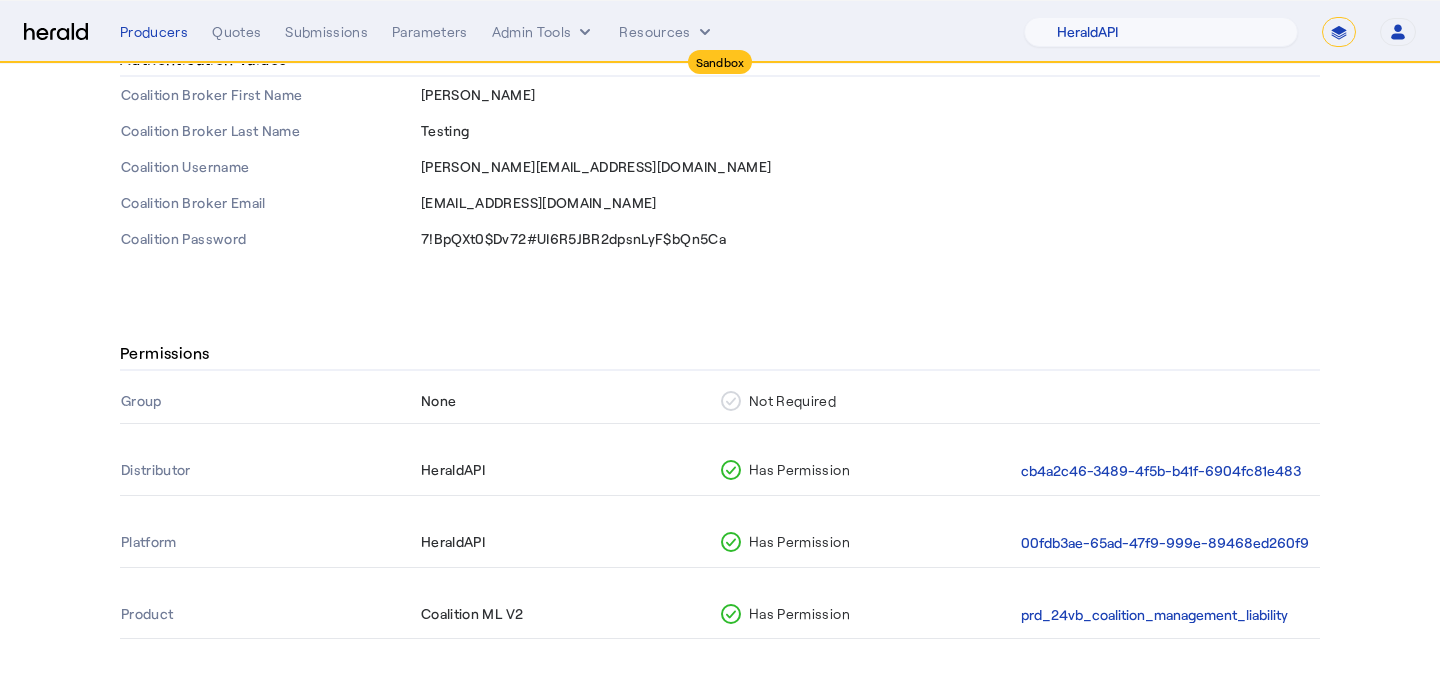 scroll, scrollTop: 331, scrollLeft: 0, axis: vertical 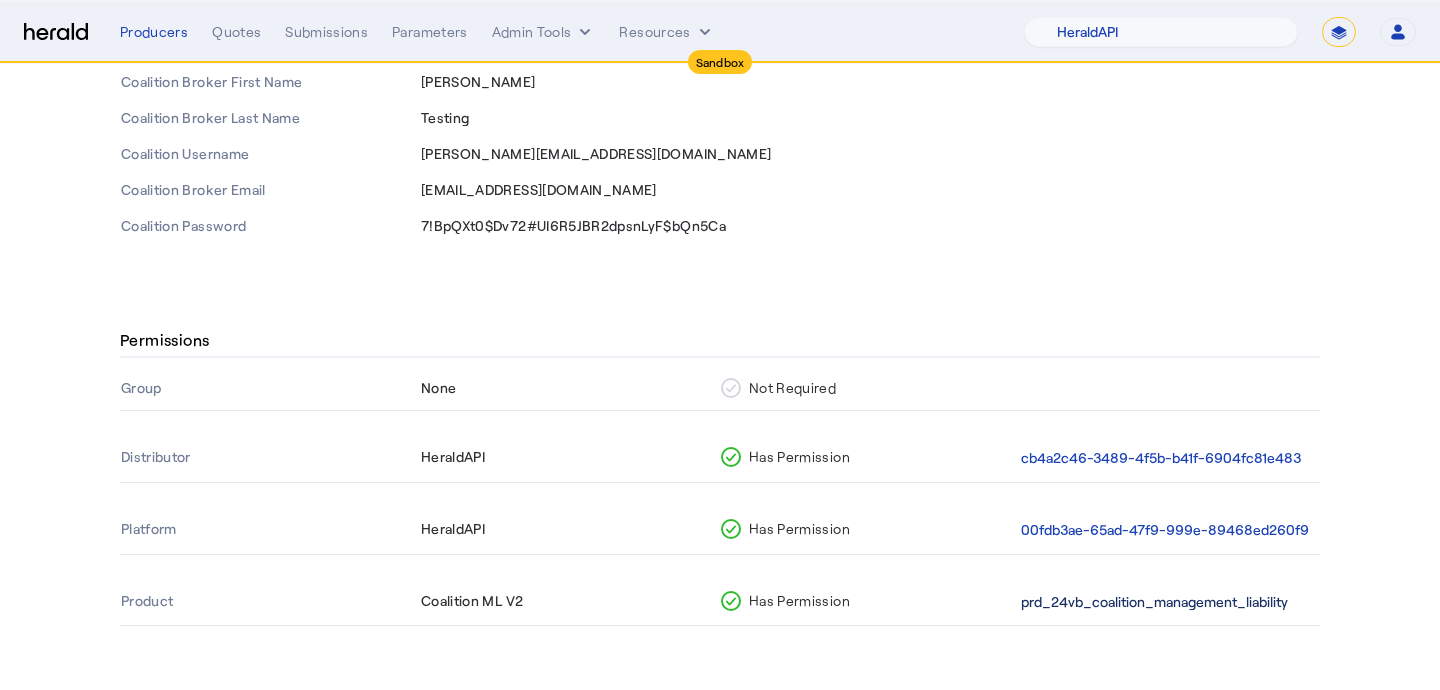 click on "prd_24vb_coalition_management_liability" 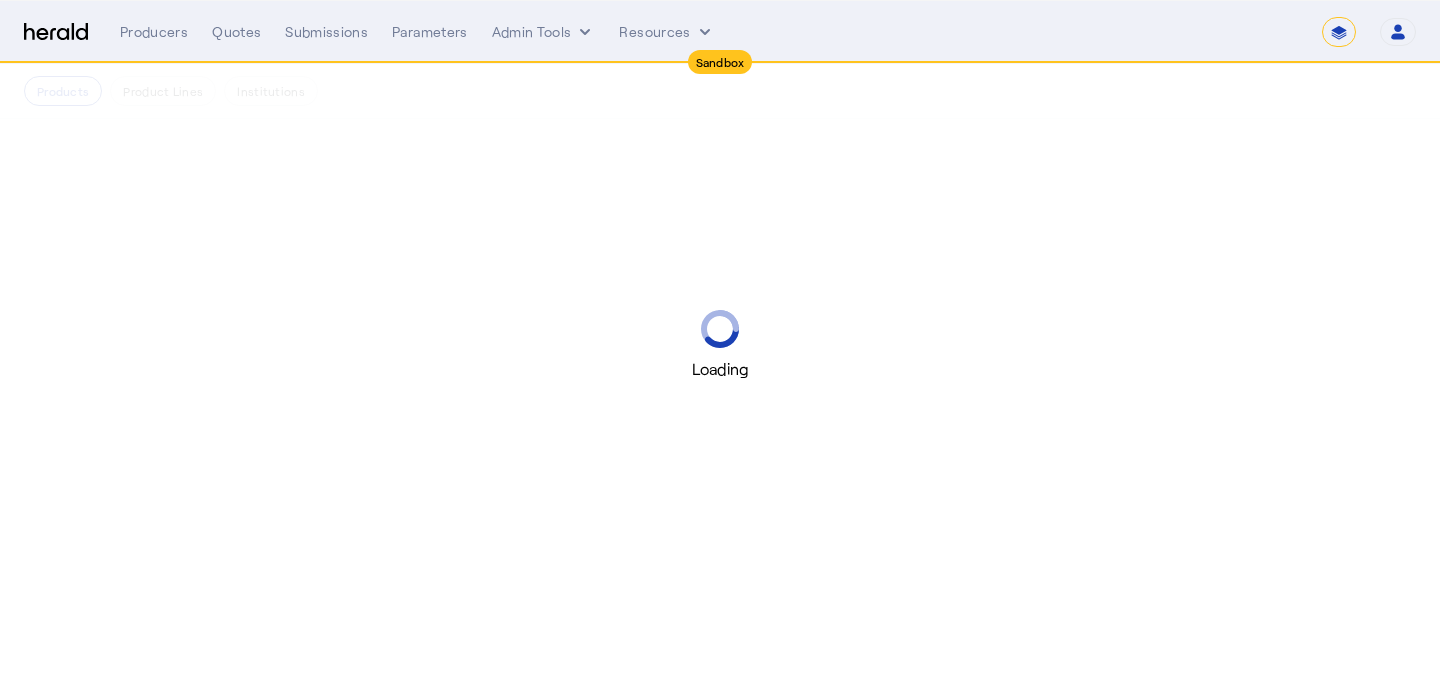 scroll, scrollTop: 0, scrollLeft: 0, axis: both 